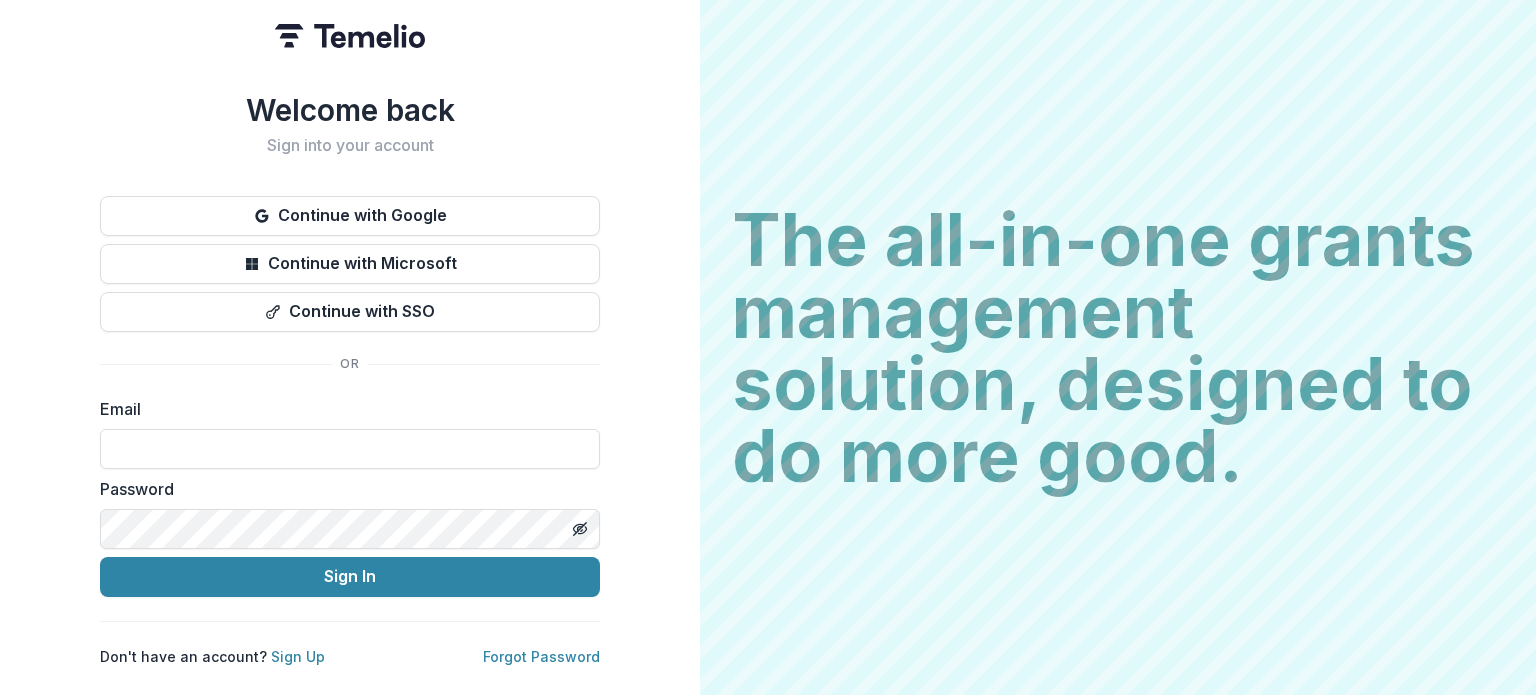 scroll, scrollTop: 0, scrollLeft: 0, axis: both 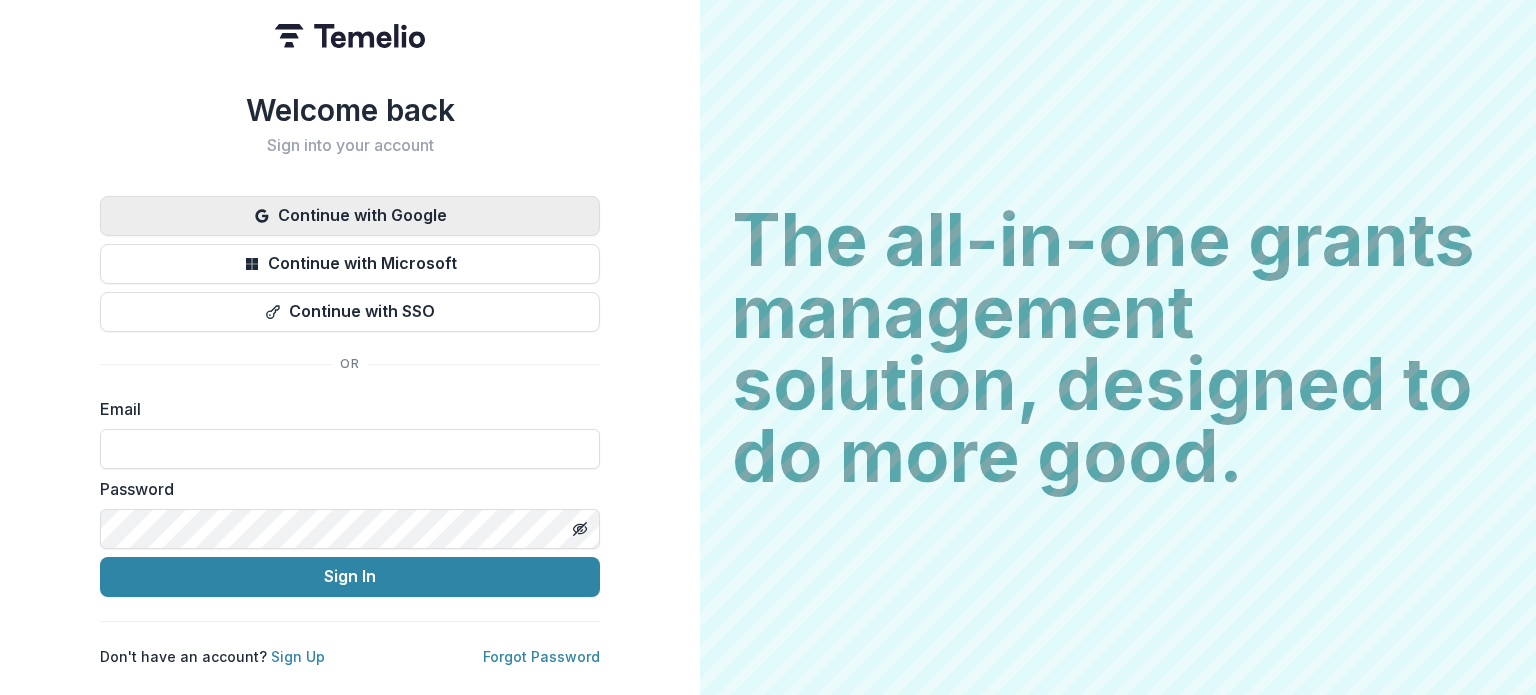 click on "Continue with Google" at bounding box center (350, 216) 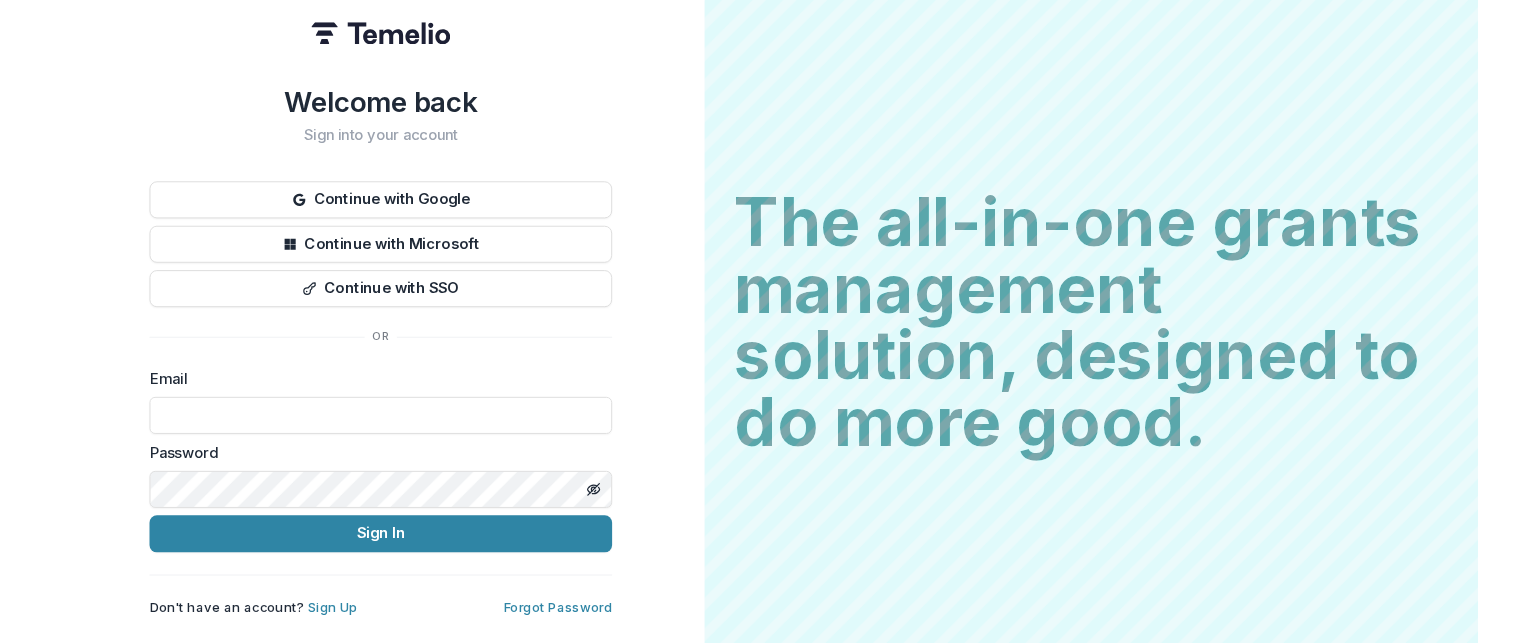 scroll, scrollTop: 0, scrollLeft: 0, axis: both 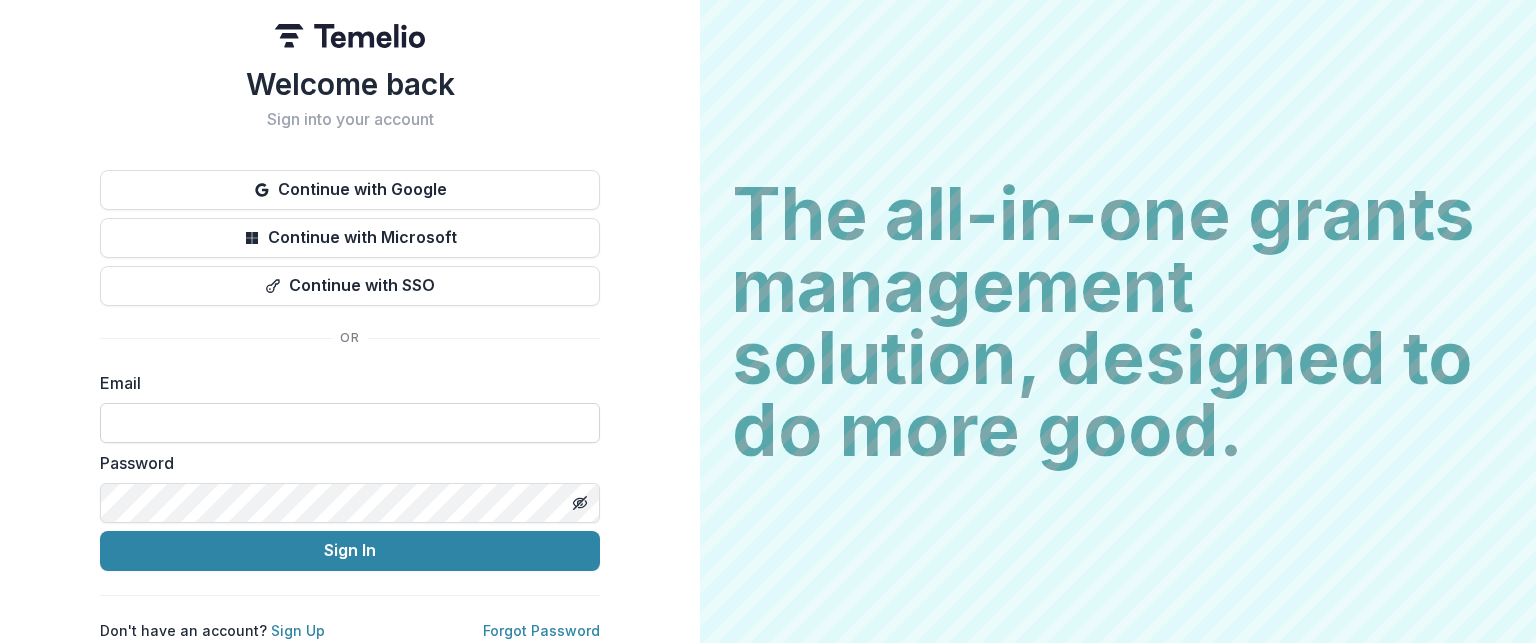 click at bounding box center (350, 423) 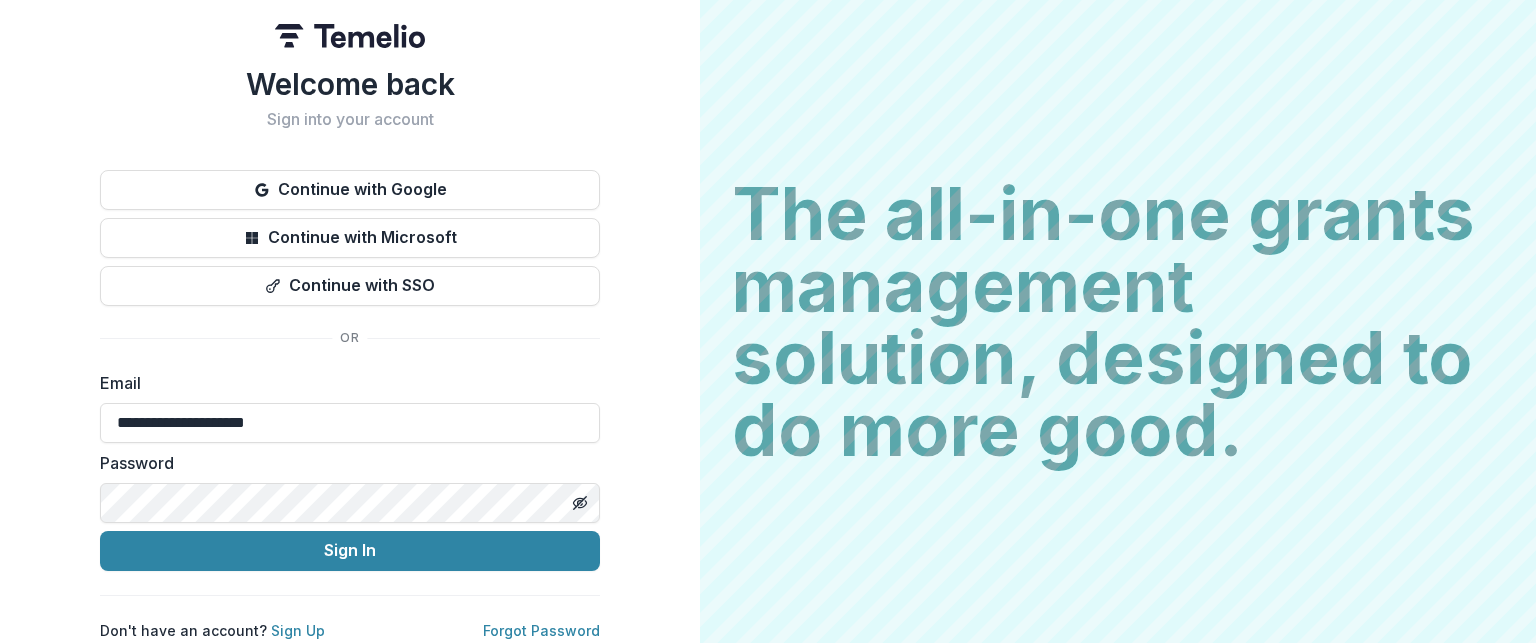 type on "**********" 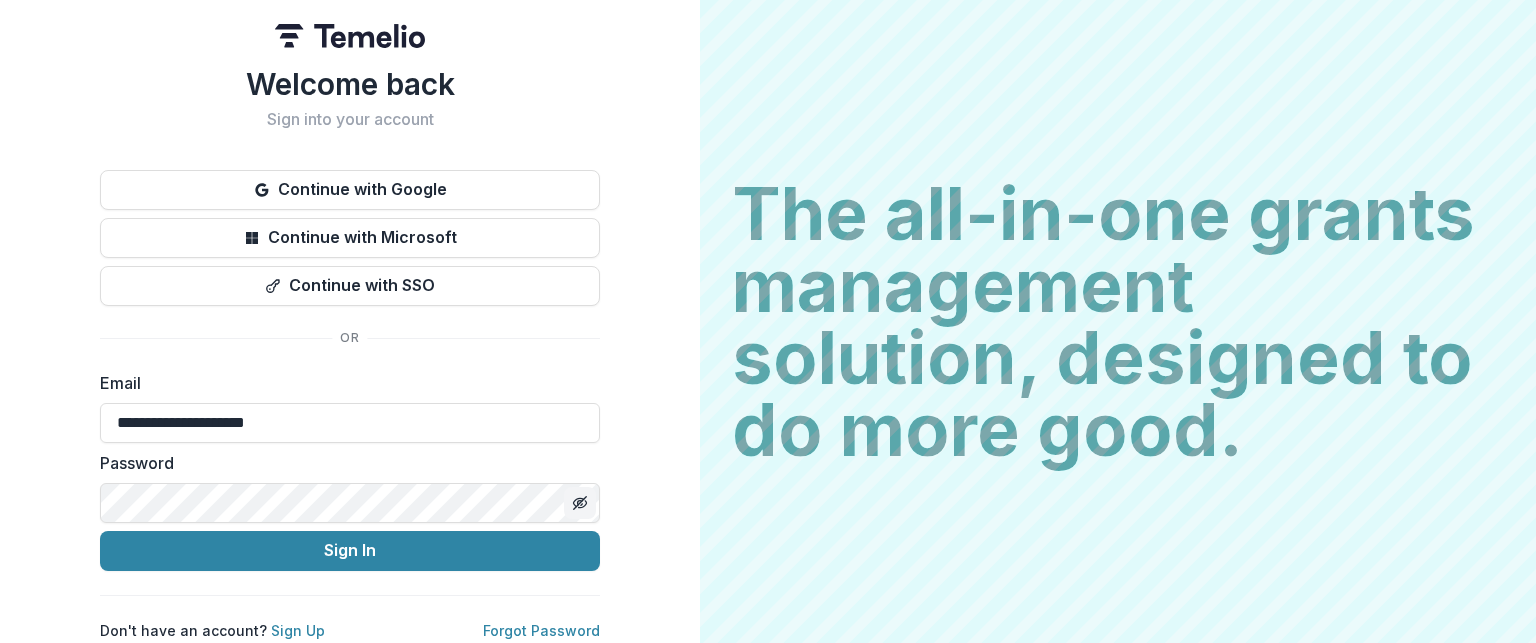 click 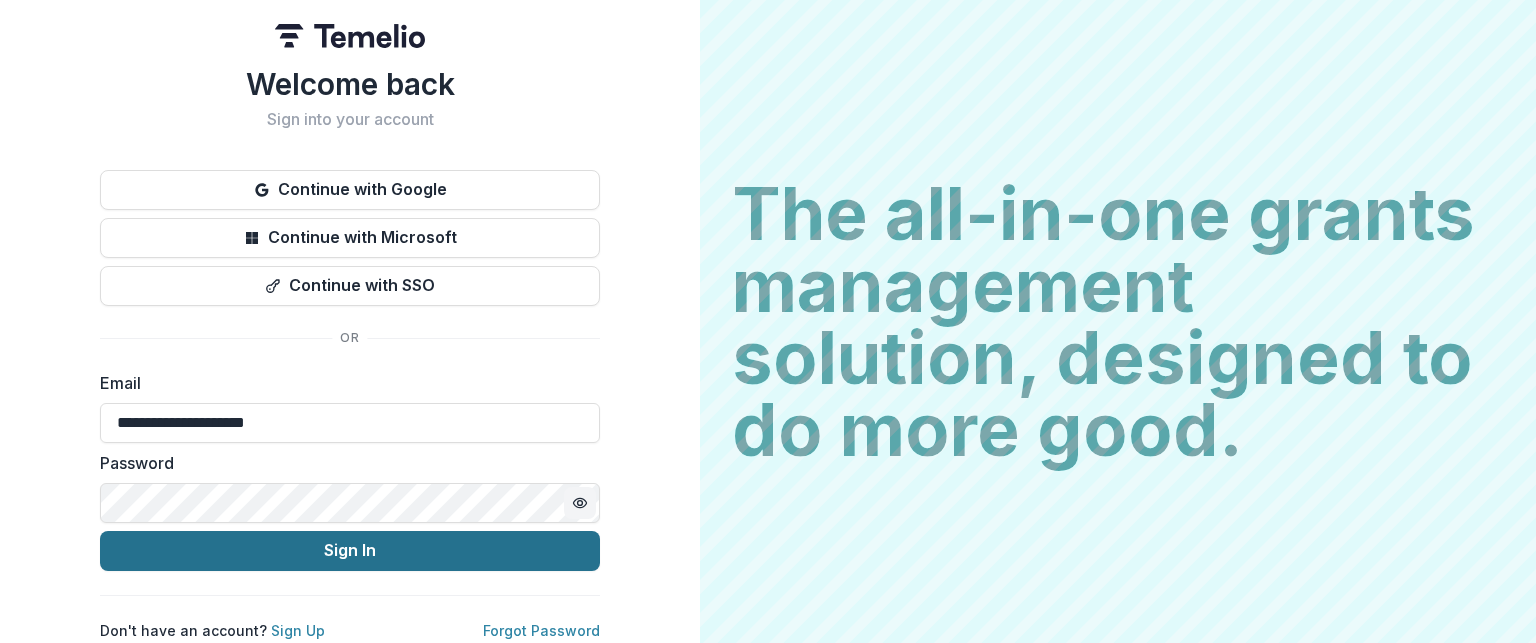 click on "Sign In" at bounding box center (350, 551) 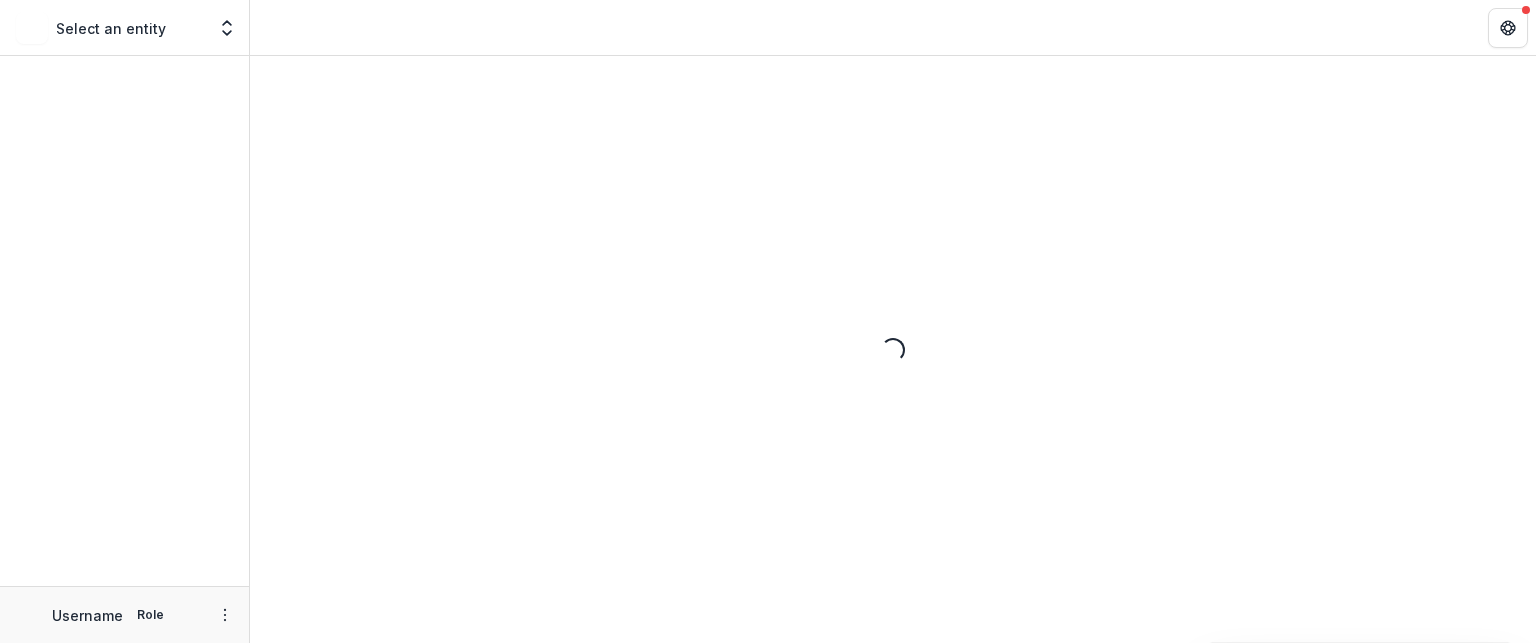 scroll, scrollTop: 0, scrollLeft: 0, axis: both 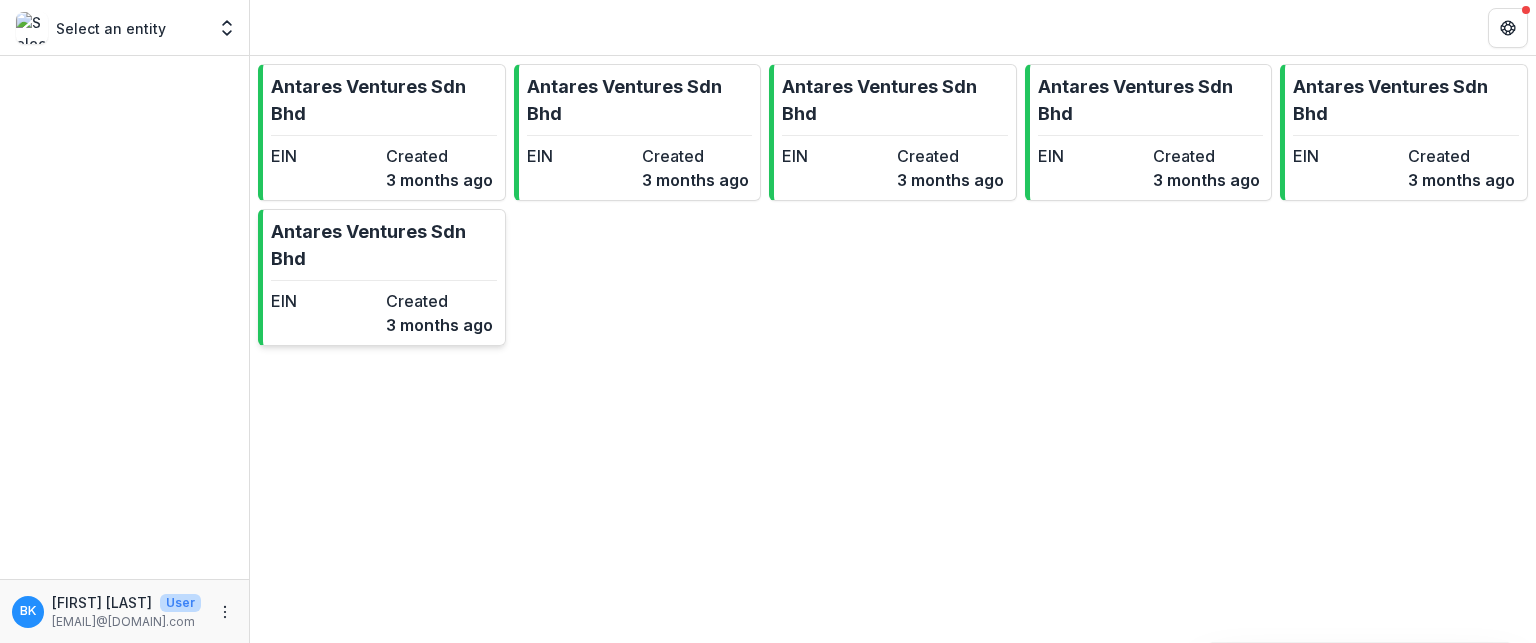 click on "Antares Ventures Sdn Bhd EIN Created 3 months ago" at bounding box center [382, 277] 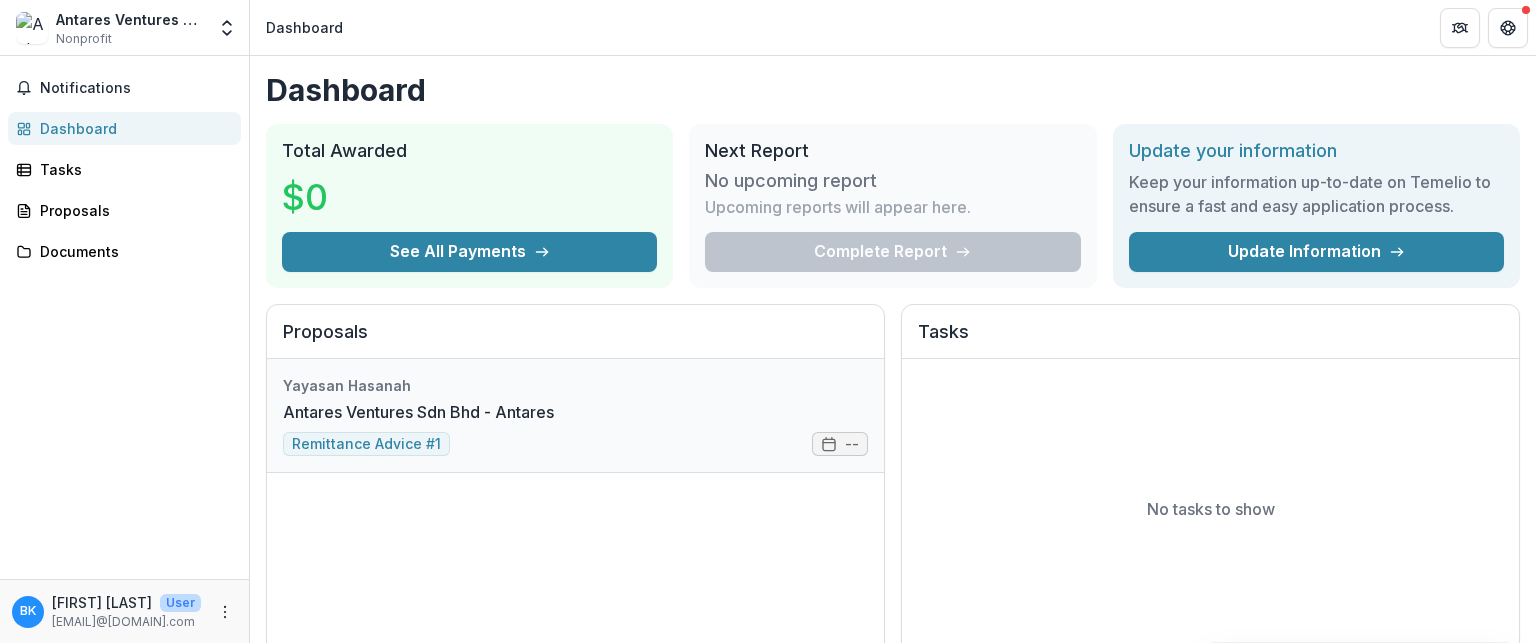 click on "Antares Ventures Sdn Bhd - Antares" at bounding box center (418, 412) 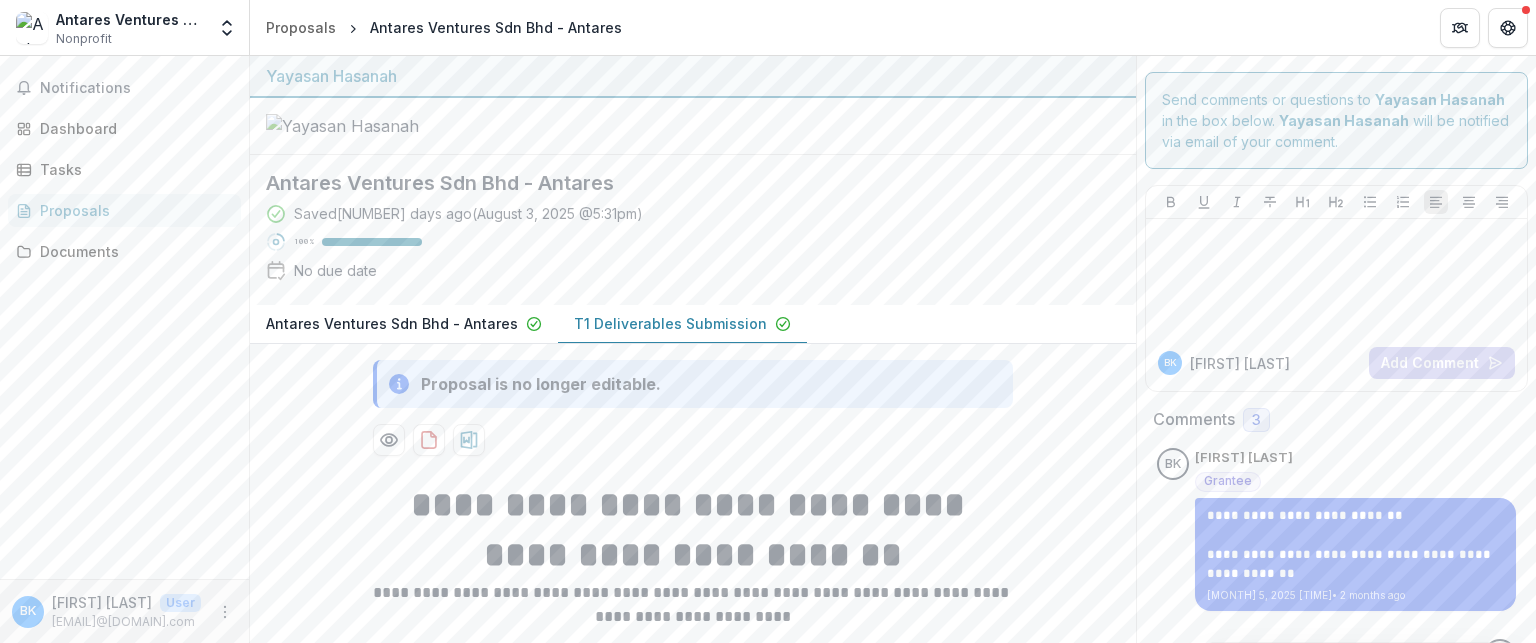 click at bounding box center [693, 126] 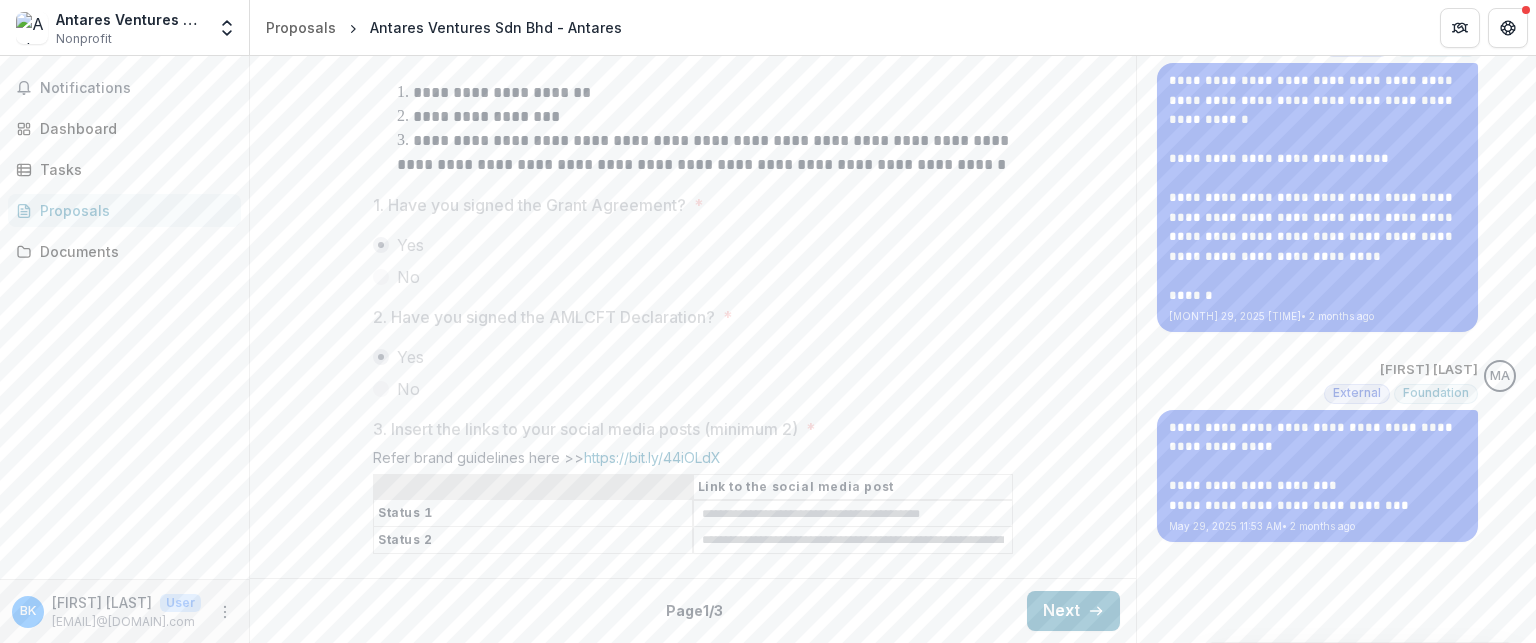 scroll, scrollTop: 710, scrollLeft: 0, axis: vertical 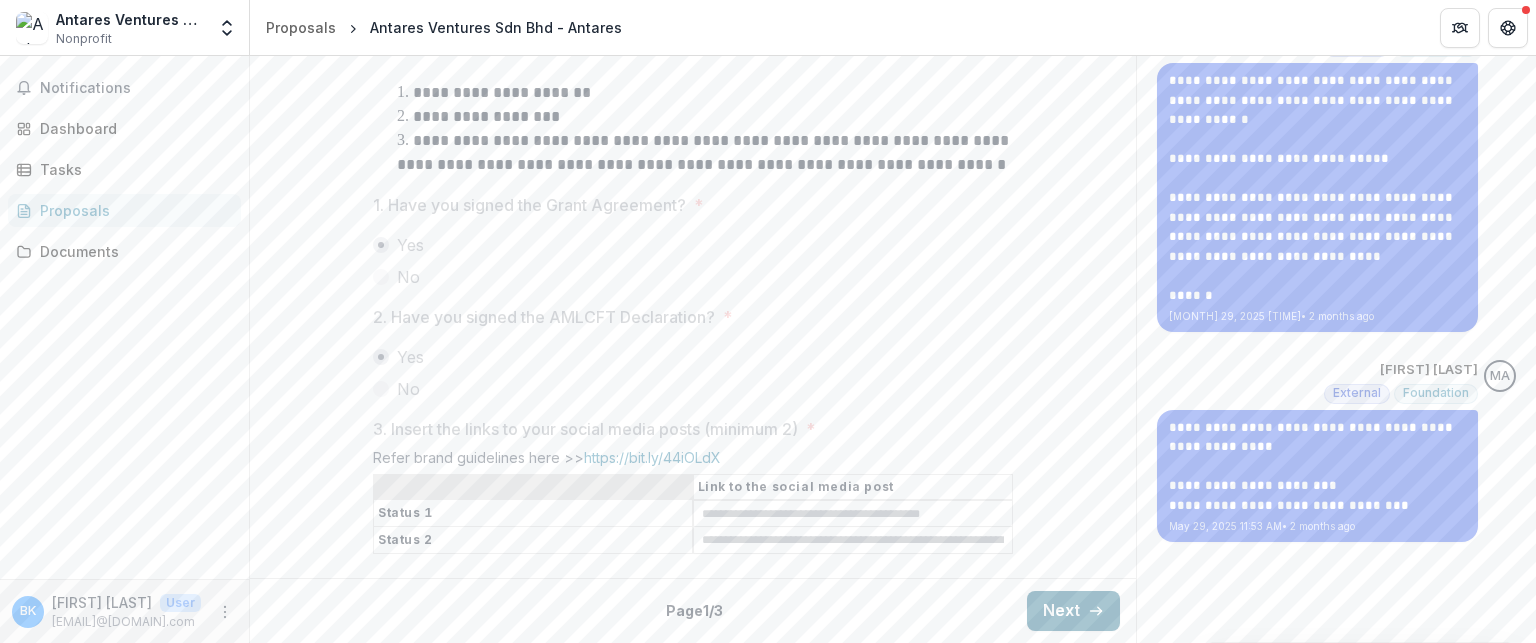 click on "Next" at bounding box center [1073, 611] 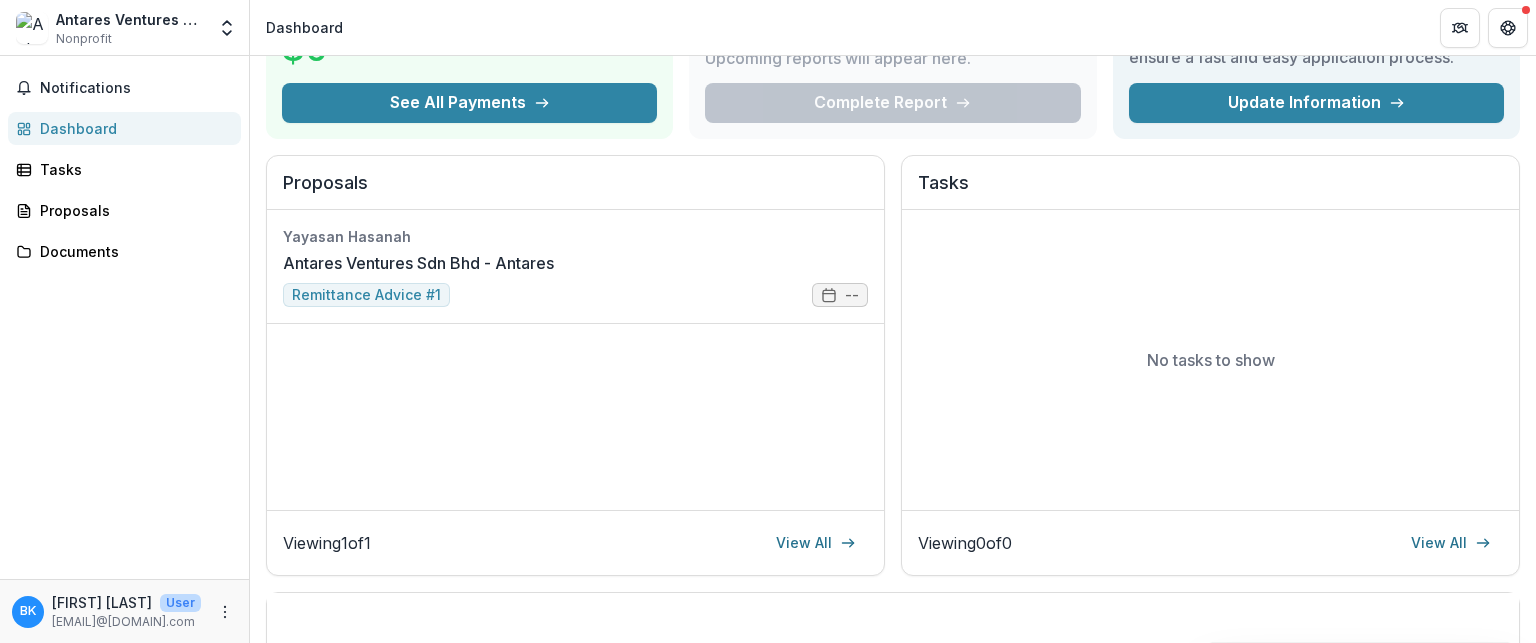 scroll, scrollTop: 200, scrollLeft: 0, axis: vertical 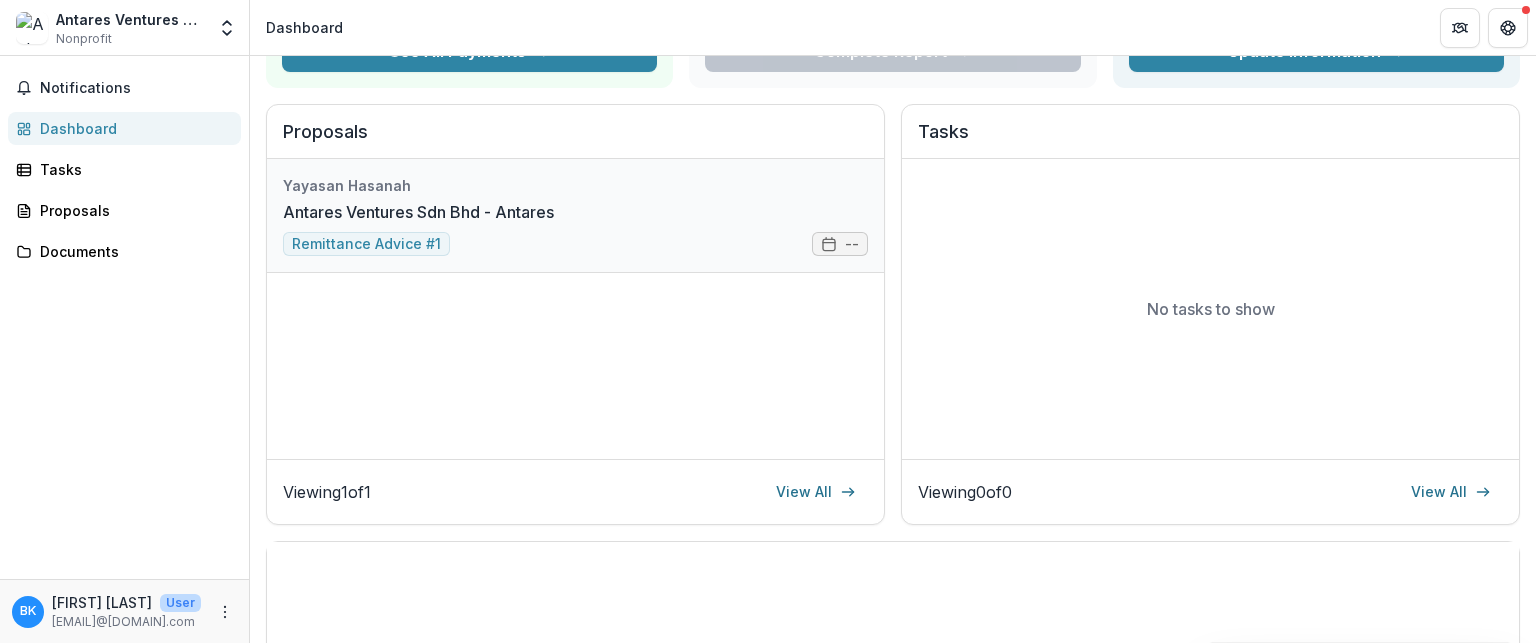 click on "Antares Ventures Sdn Bhd - Antares" at bounding box center (418, 212) 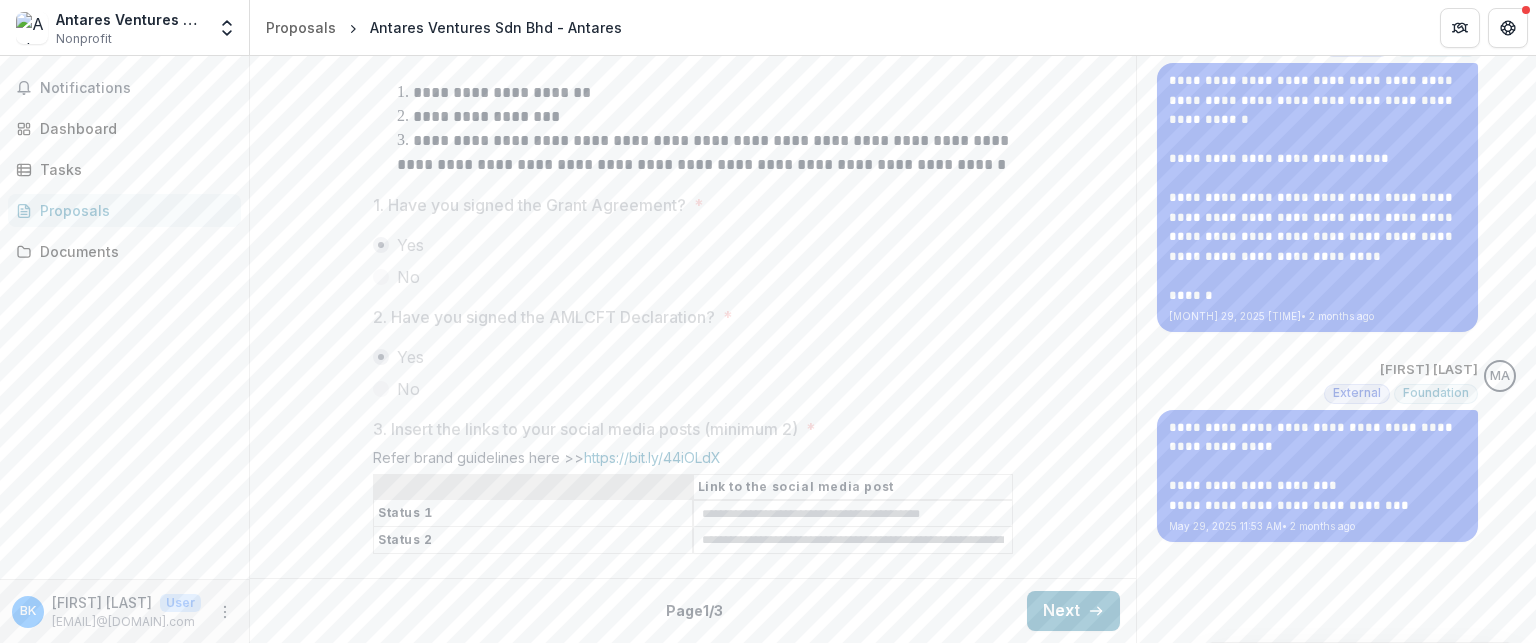 scroll, scrollTop: 710, scrollLeft: 0, axis: vertical 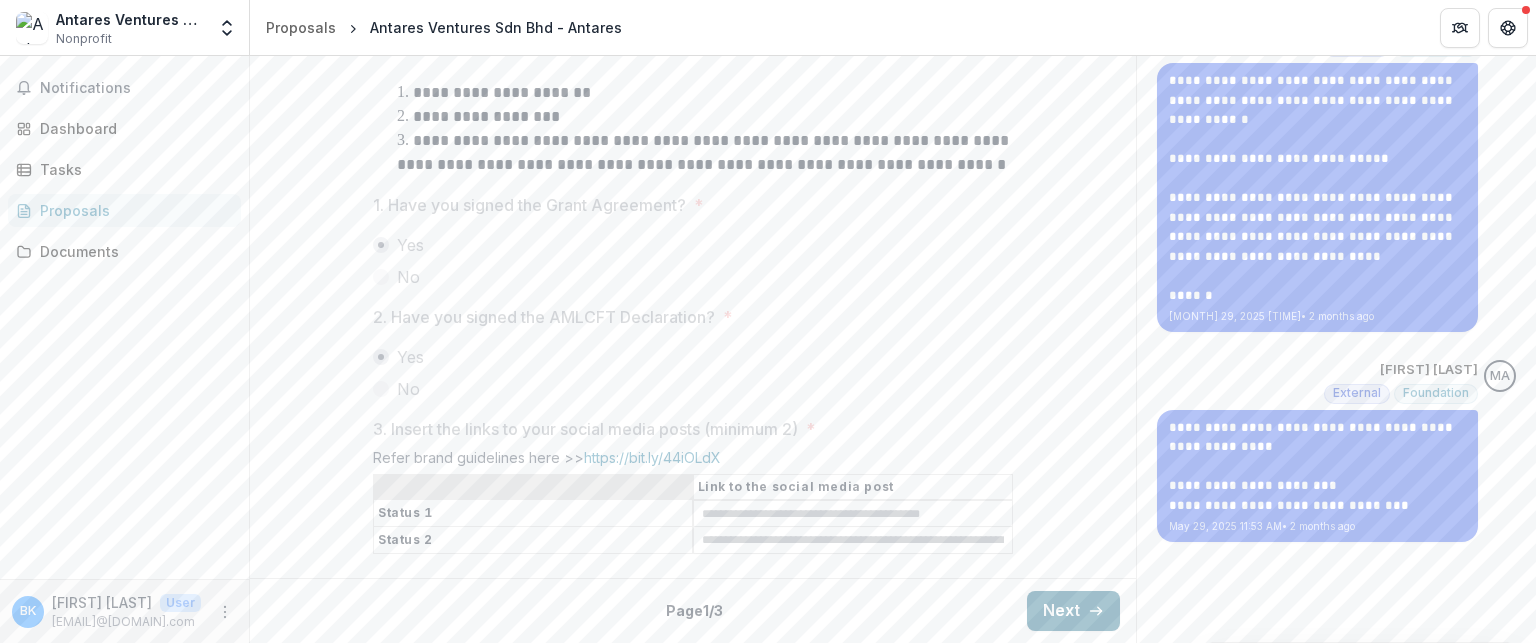 click on "Next" at bounding box center [1073, 611] 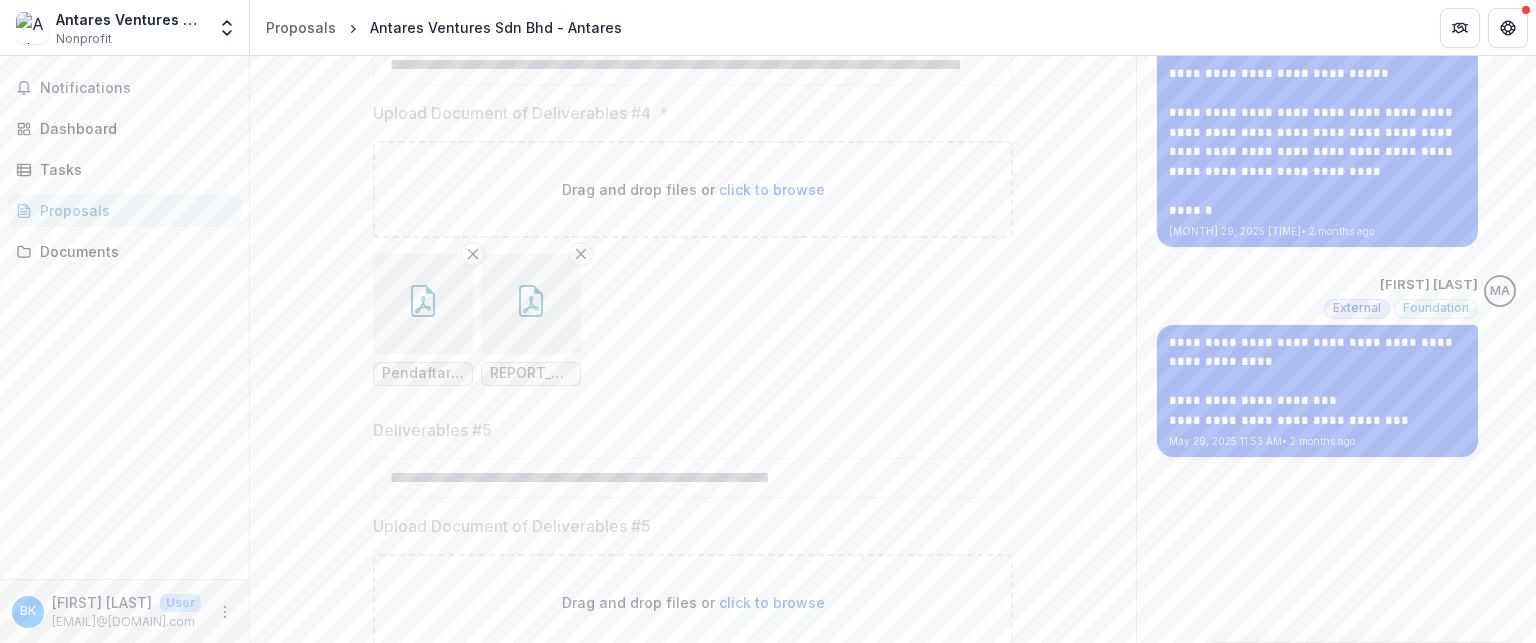 type 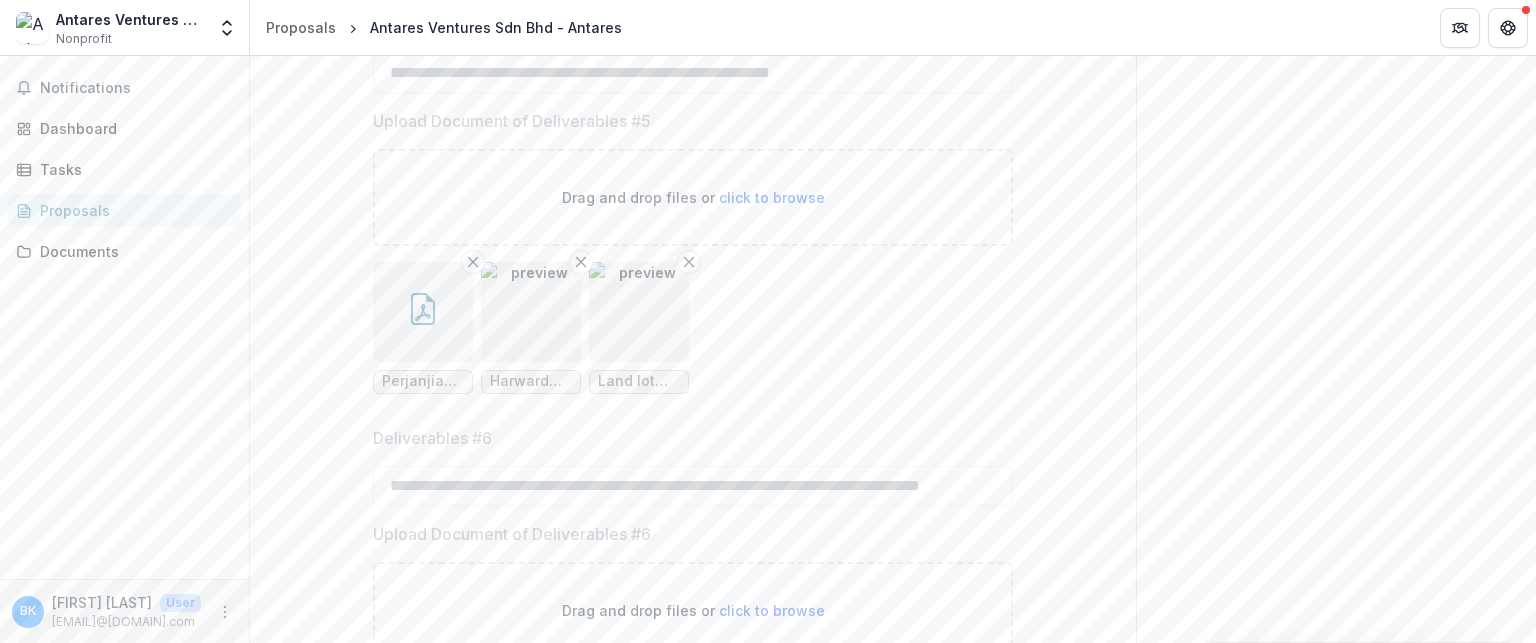 scroll, scrollTop: 1150, scrollLeft: 0, axis: vertical 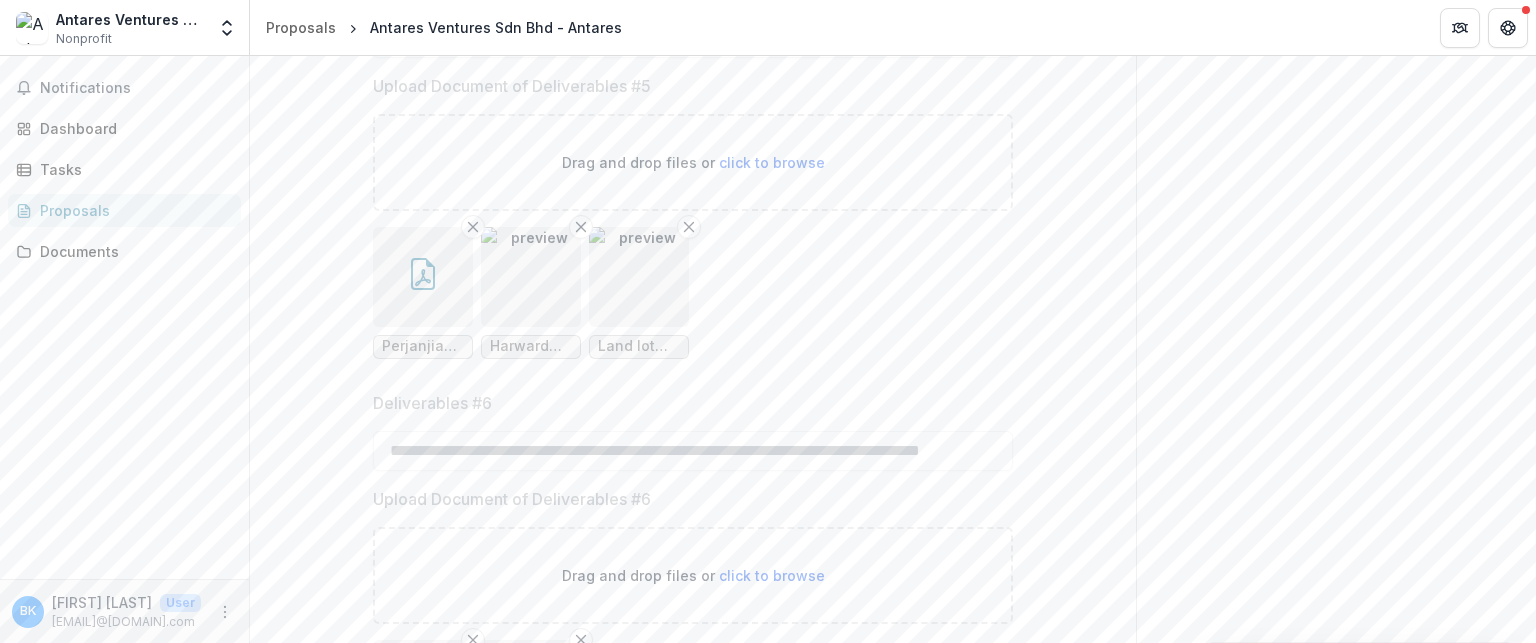click on "**********" at bounding box center (1336, 787) 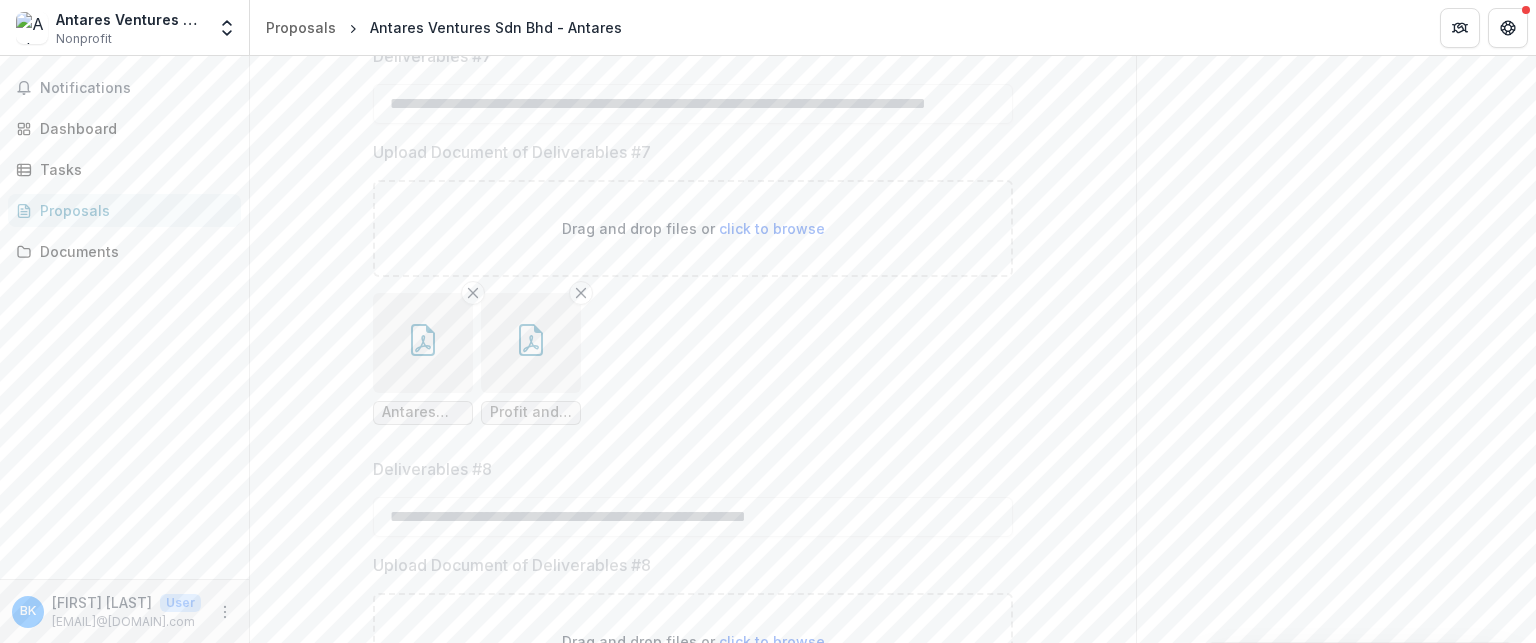 scroll, scrollTop: 1950, scrollLeft: 0, axis: vertical 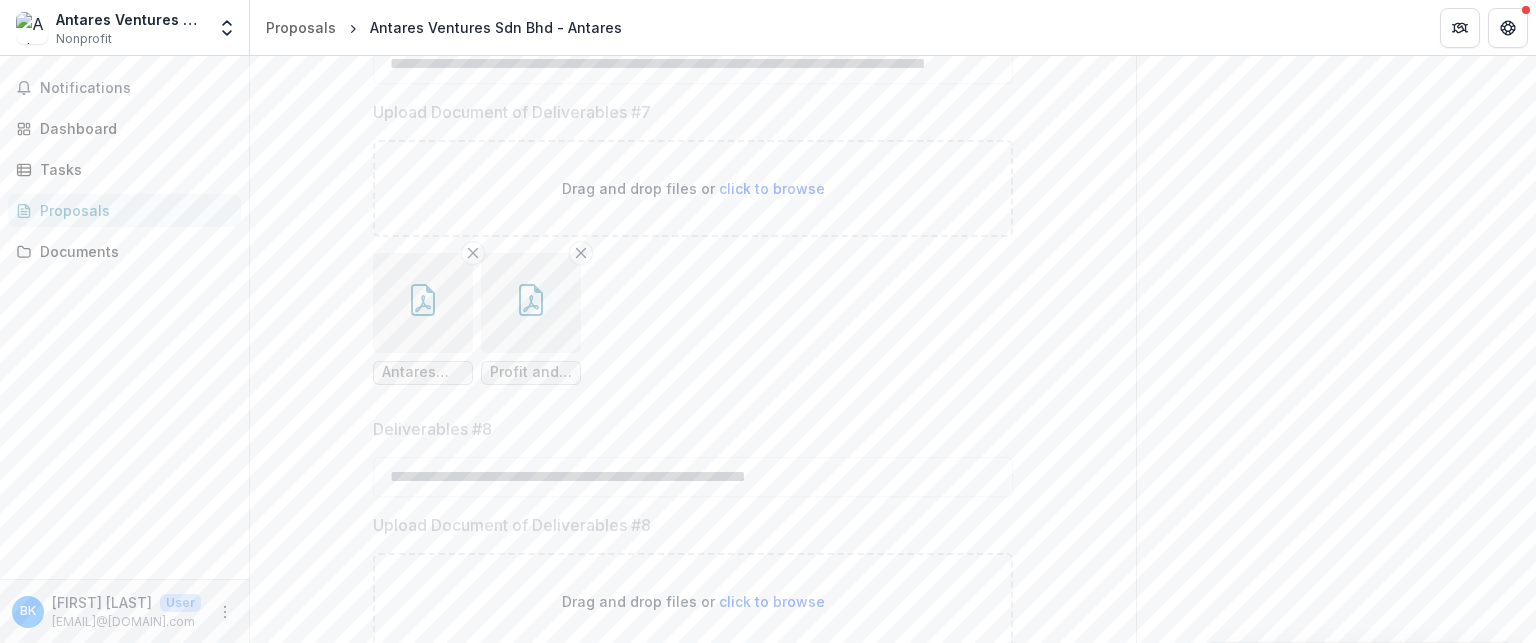 click on "Drag and drop files or   click to browse" at bounding box center [693, 188] 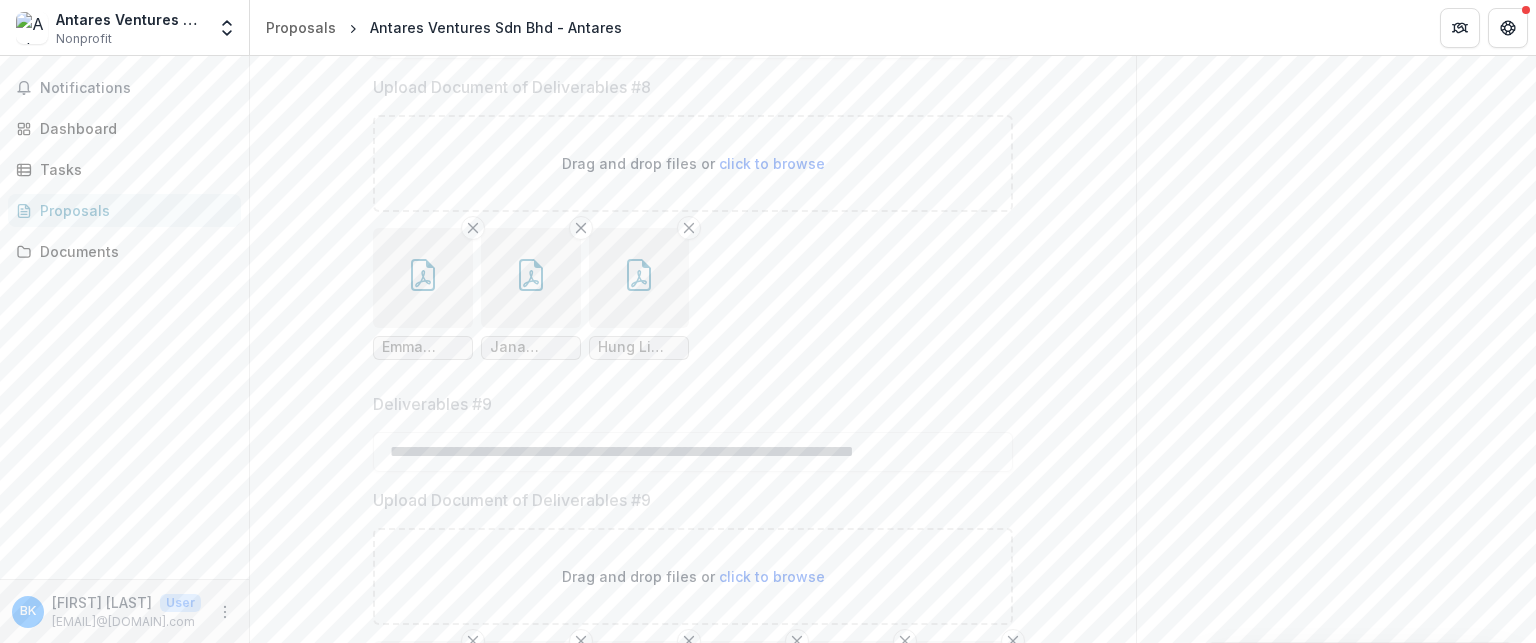 scroll, scrollTop: 2390, scrollLeft: 0, axis: vertical 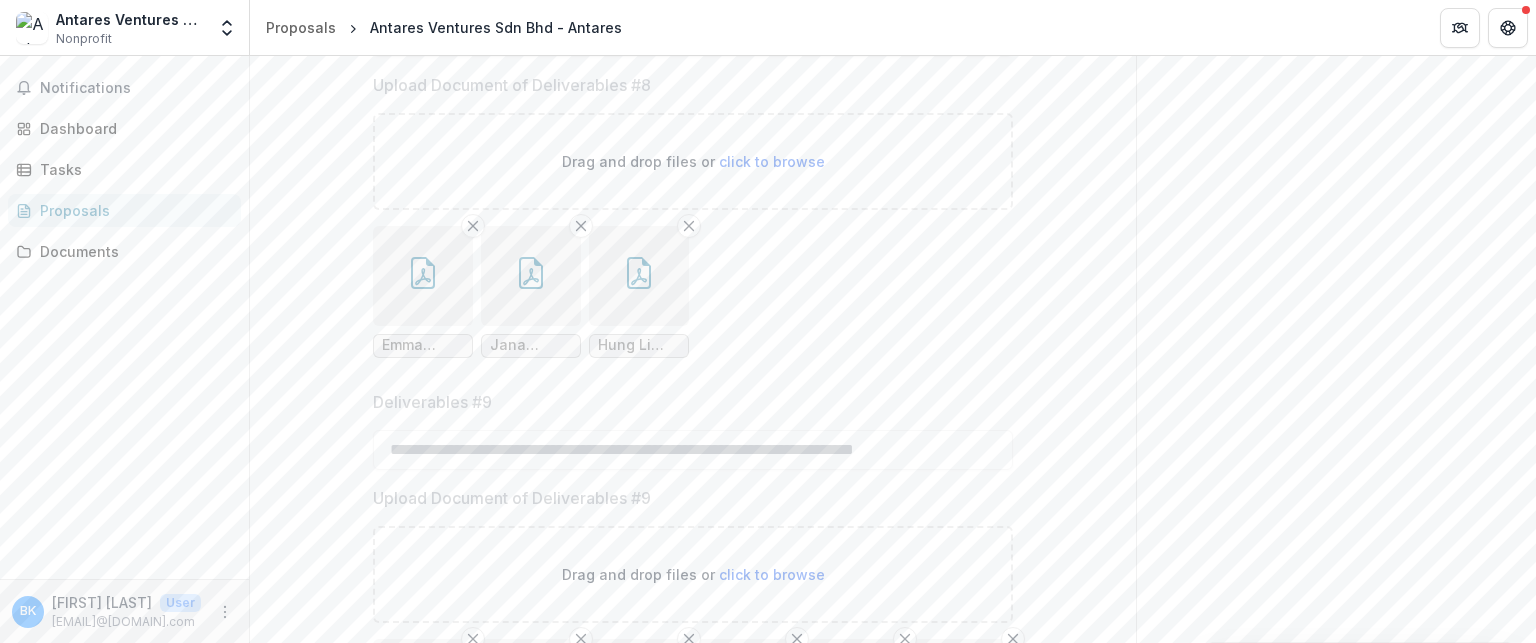 click on "Emma Industries_Quote for HIPPP.pdf Jana Agrobiotek_Quote for HIPPP.pdf Hung Li Agro_01-03-[YEAR].pdf" at bounding box center [693, 292] 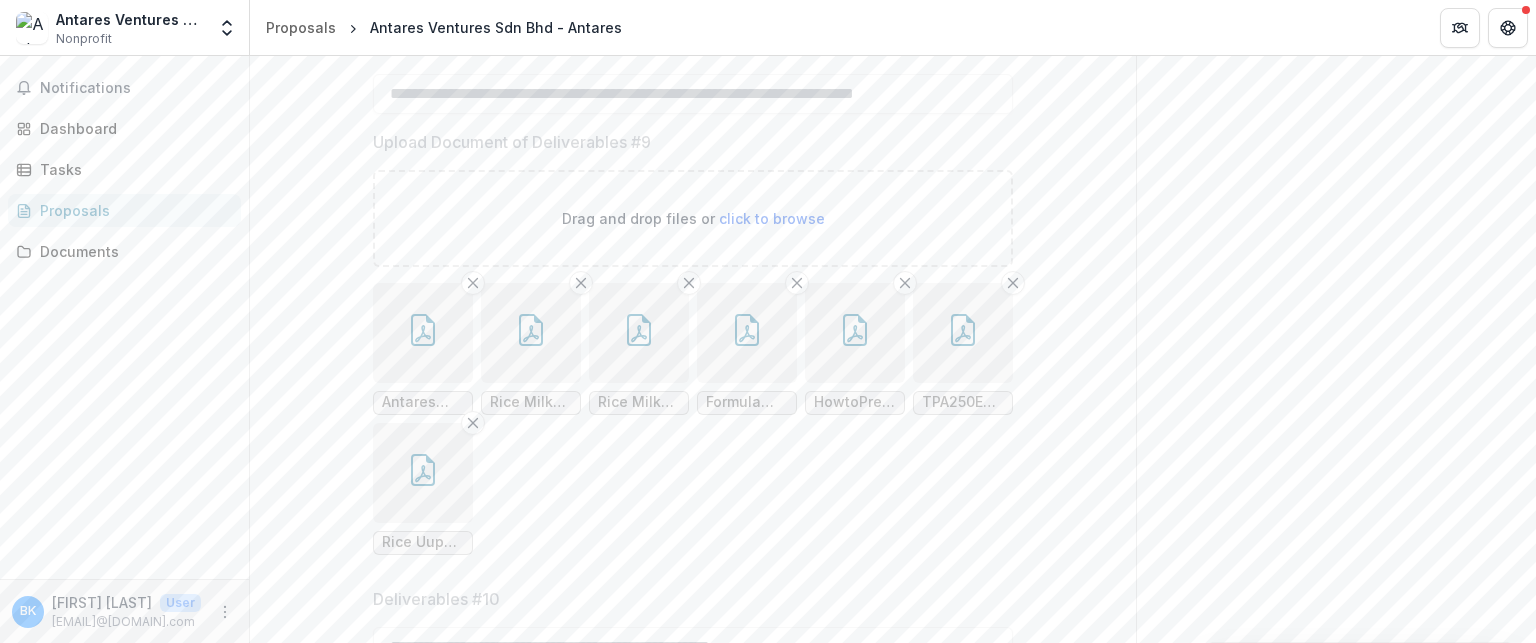 scroll, scrollTop: 2750, scrollLeft: 0, axis: vertical 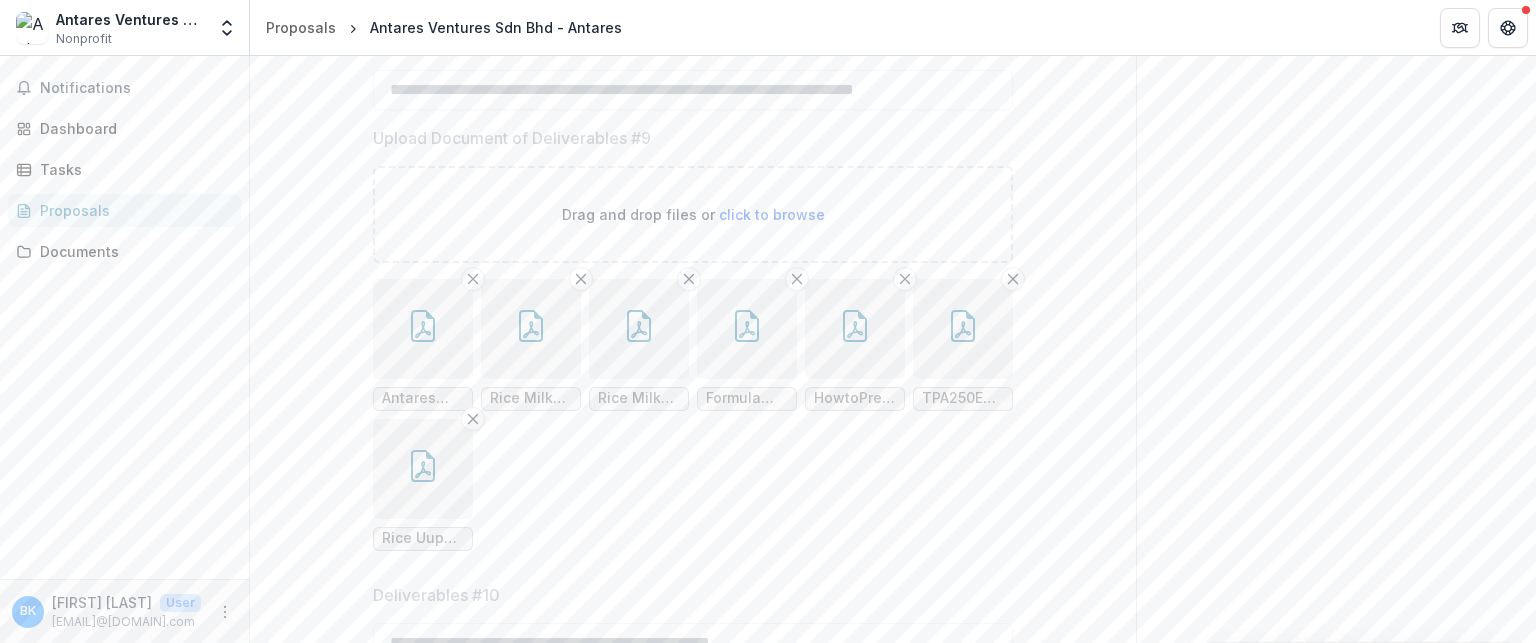 click on "**********" at bounding box center (693, -645) 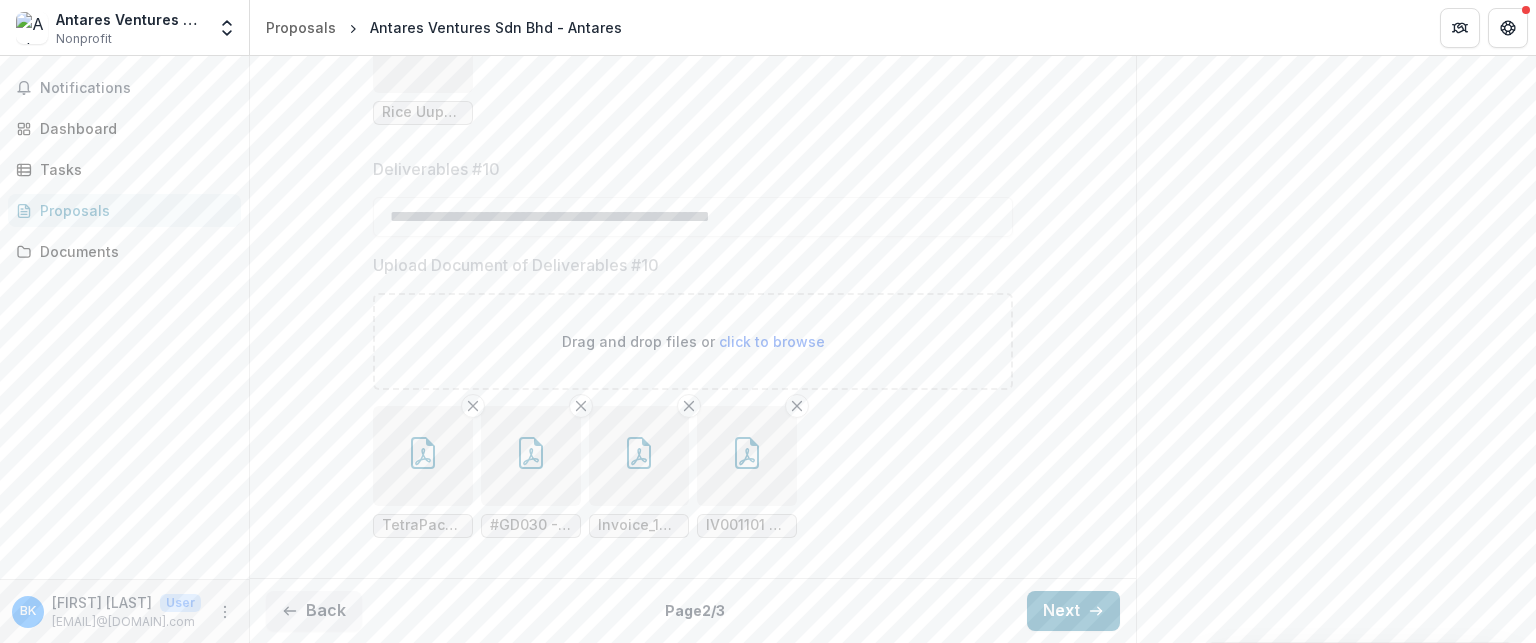 scroll, scrollTop: 3259, scrollLeft: 0, axis: vertical 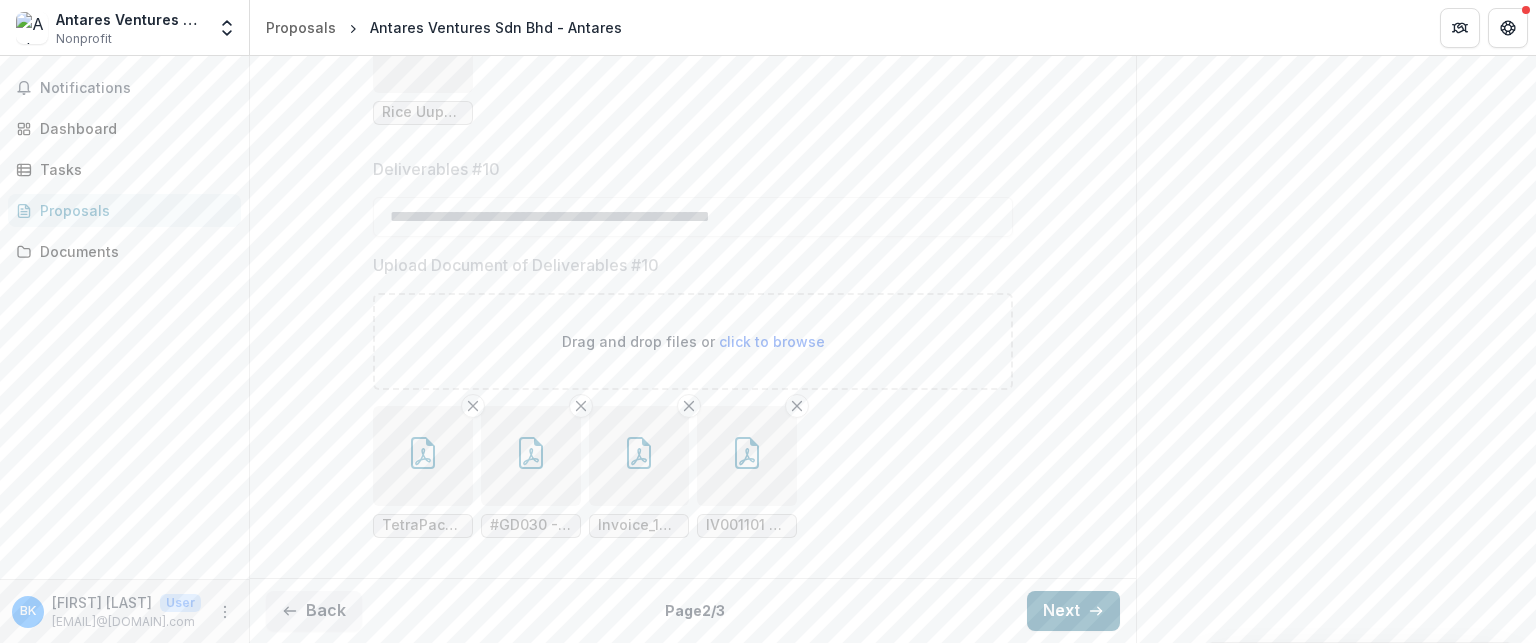 click on "Next" at bounding box center (1073, 611) 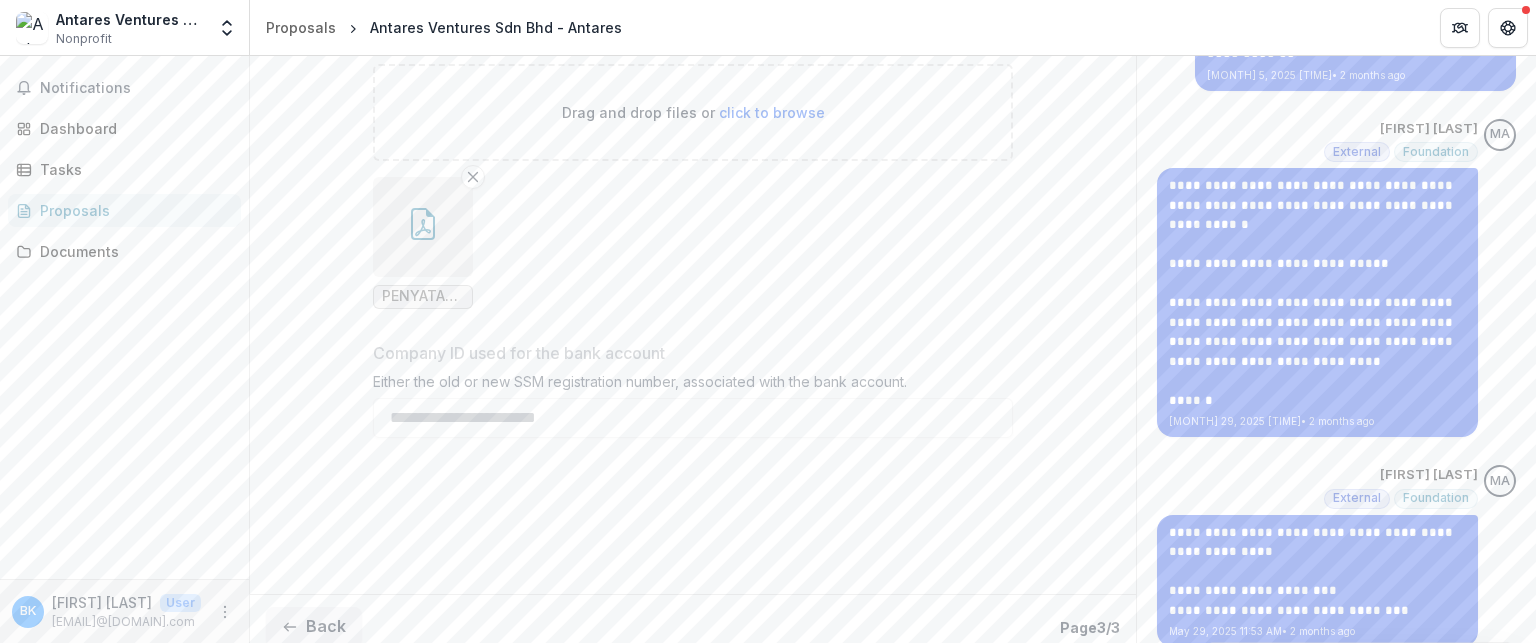 scroll, scrollTop: 535, scrollLeft: 0, axis: vertical 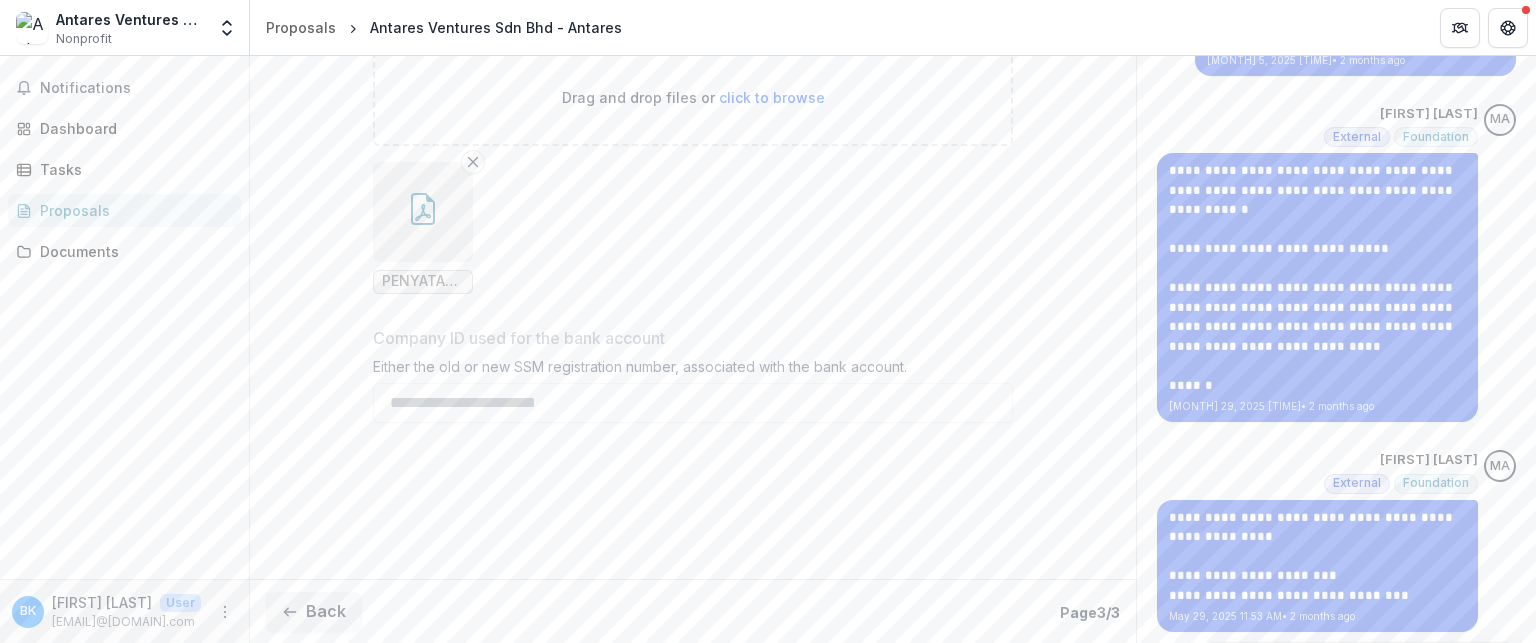 click on "Back Page  3  /  3" at bounding box center [693, 611] 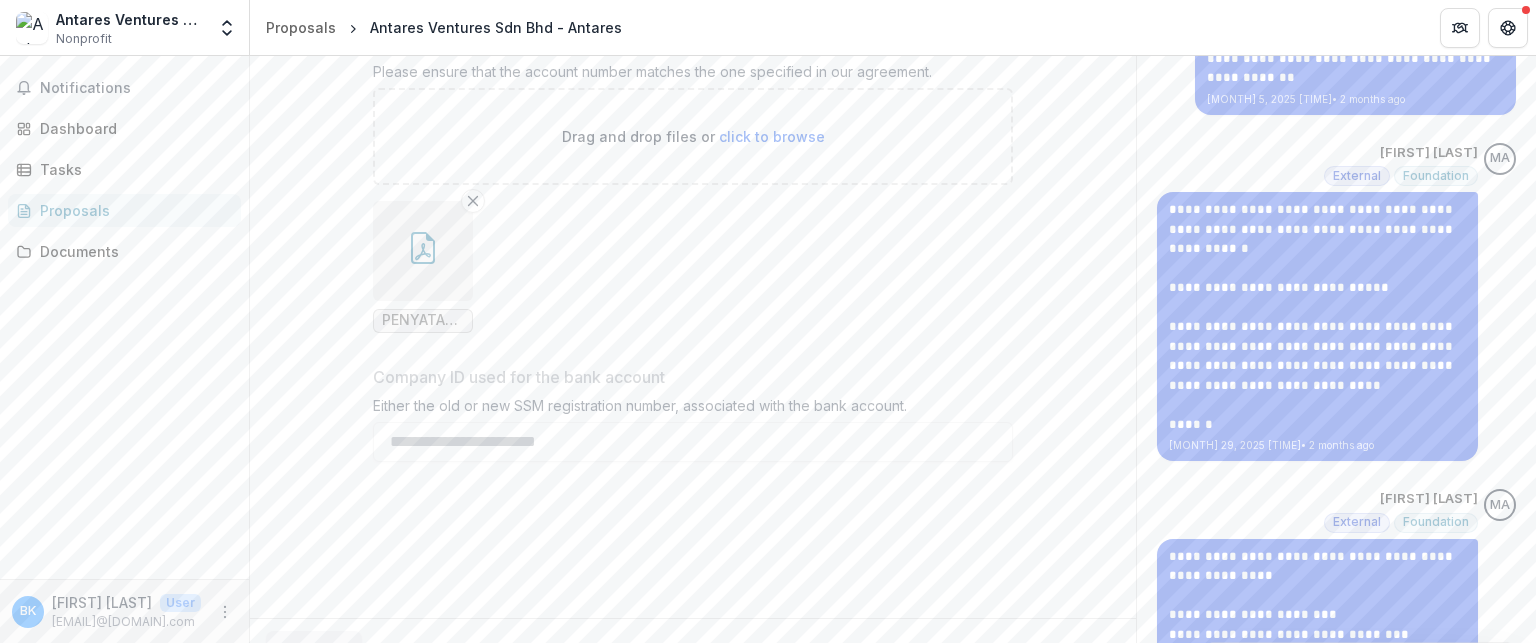 scroll, scrollTop: 535, scrollLeft: 0, axis: vertical 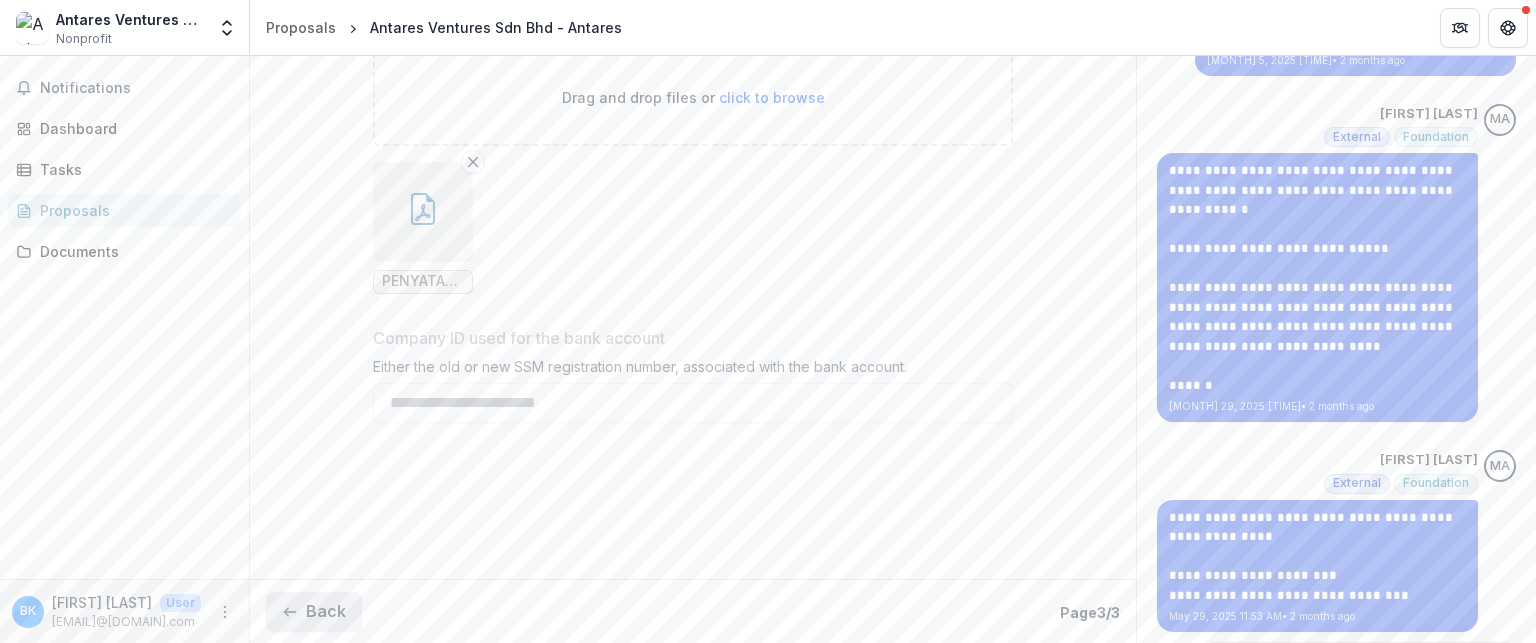 click on "Back" at bounding box center (314, 612) 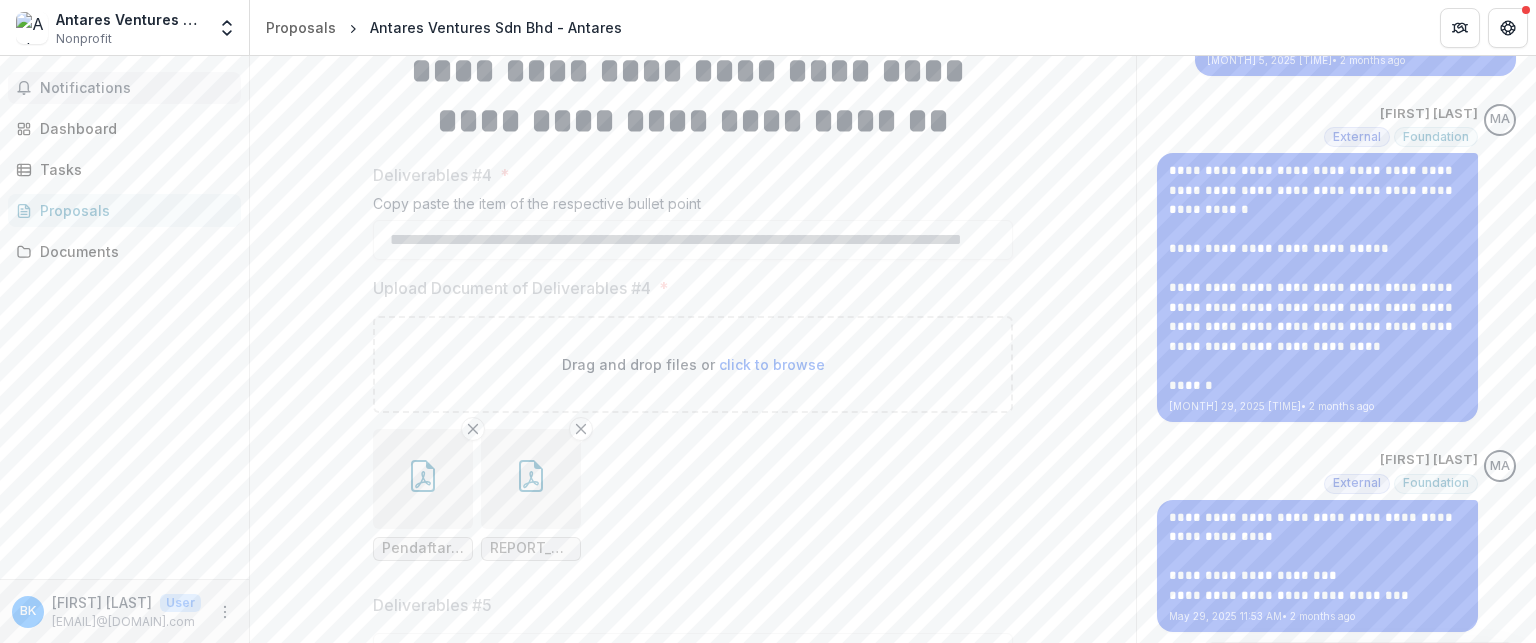 click on "Notifications" at bounding box center [136, 88] 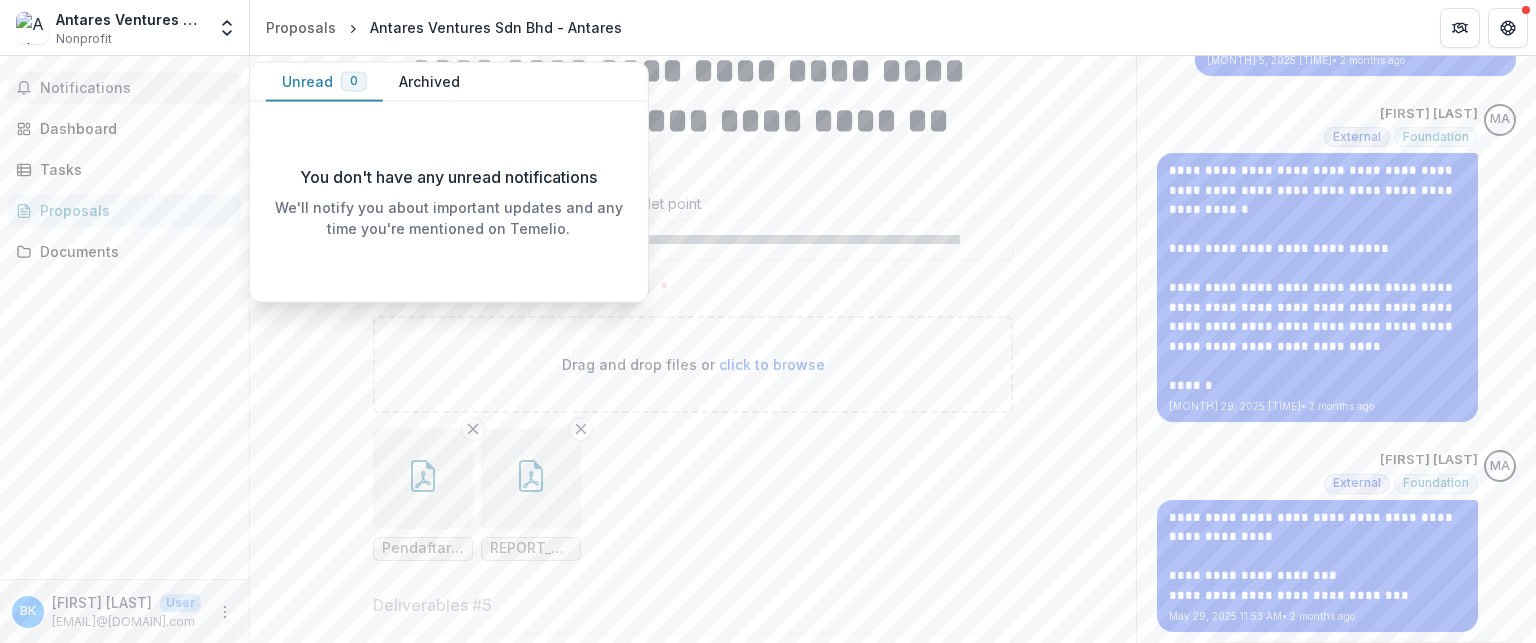 click on "Notifications" at bounding box center [136, 88] 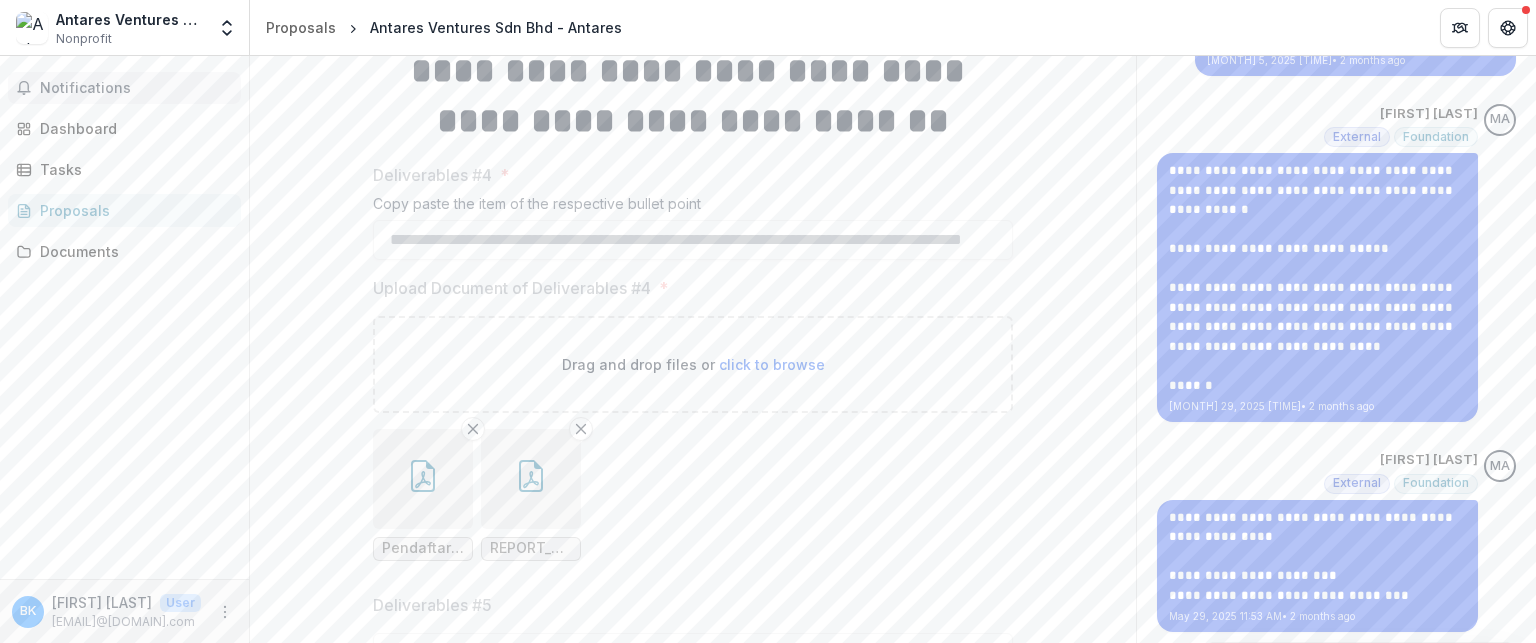 click on "Notifications" at bounding box center (136, 88) 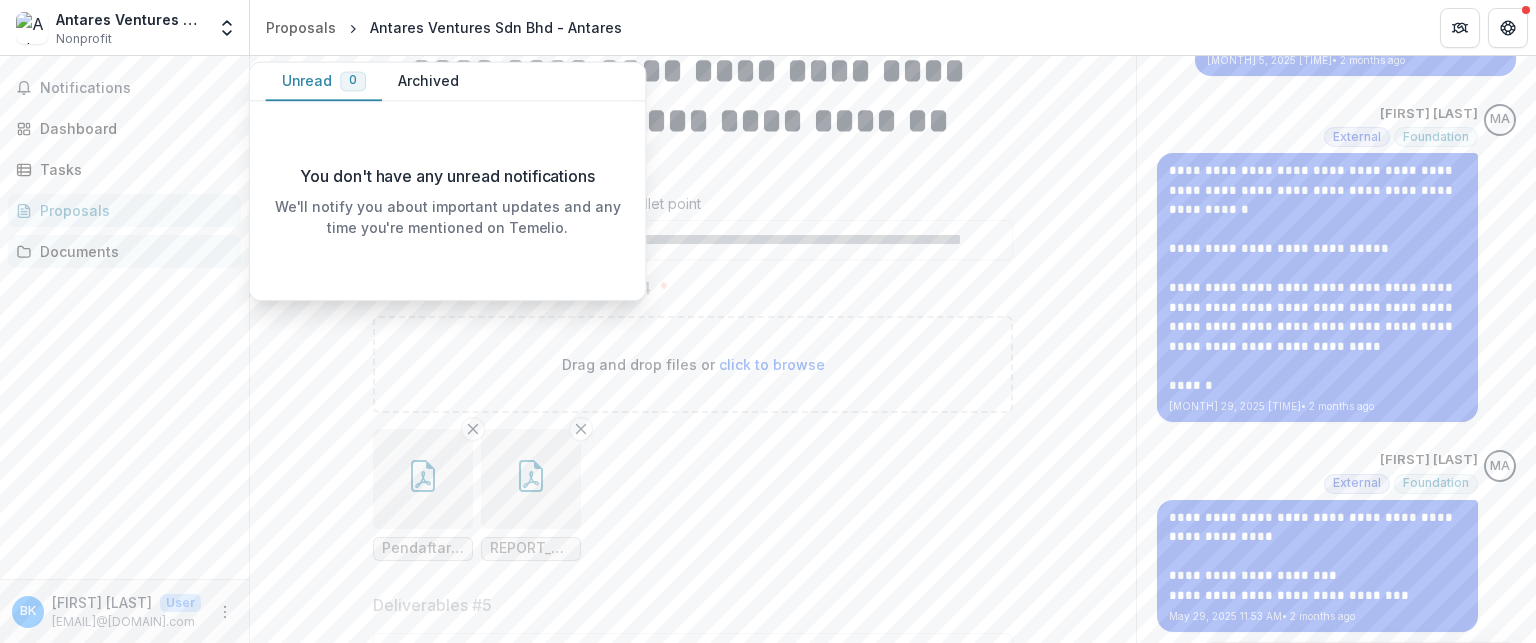 click on "Documents" at bounding box center (132, 251) 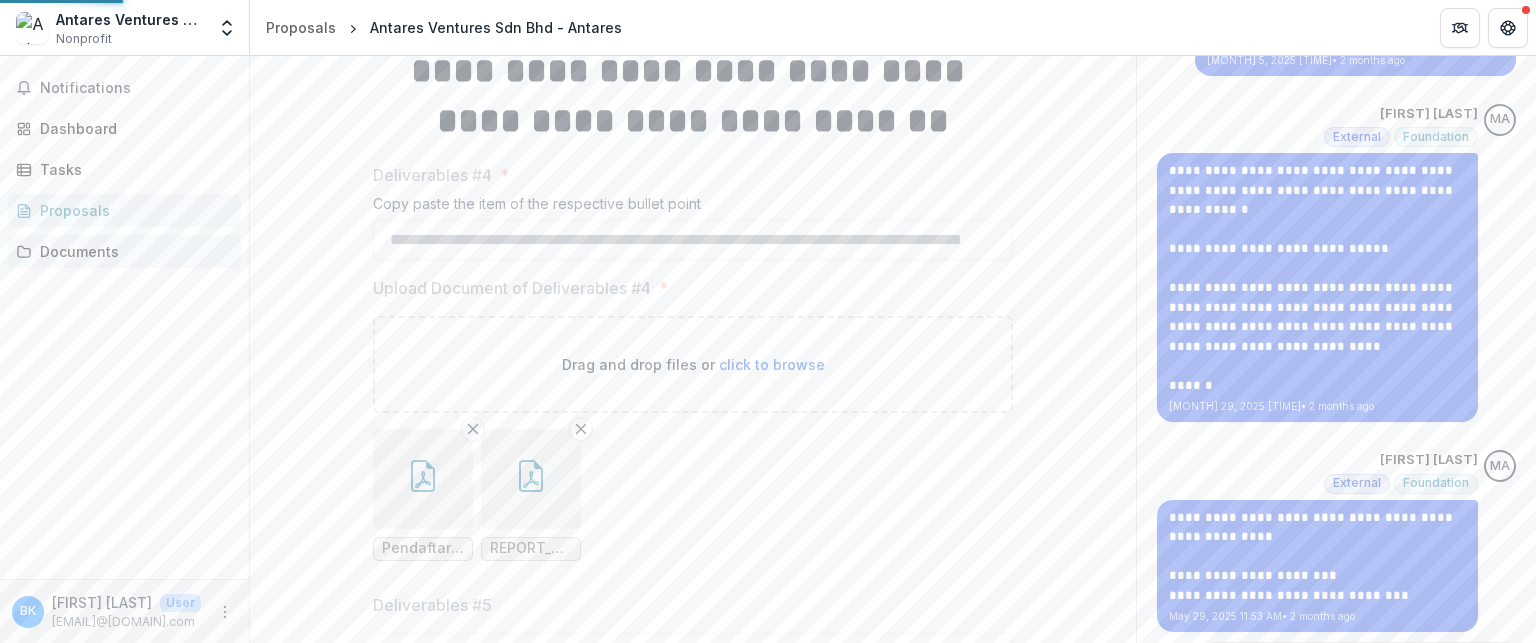 scroll, scrollTop: 0, scrollLeft: 0, axis: both 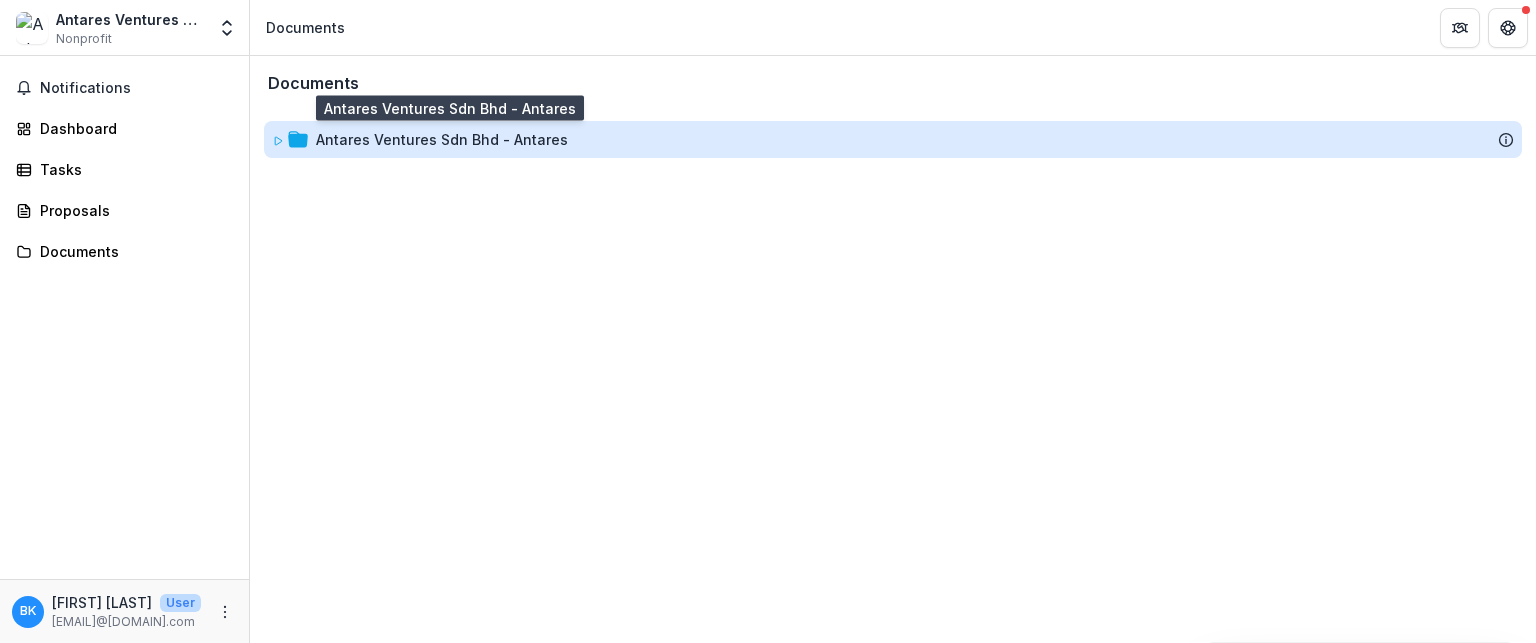 click on "Antares Ventures Sdn Bhd - Antares" at bounding box center (442, 139) 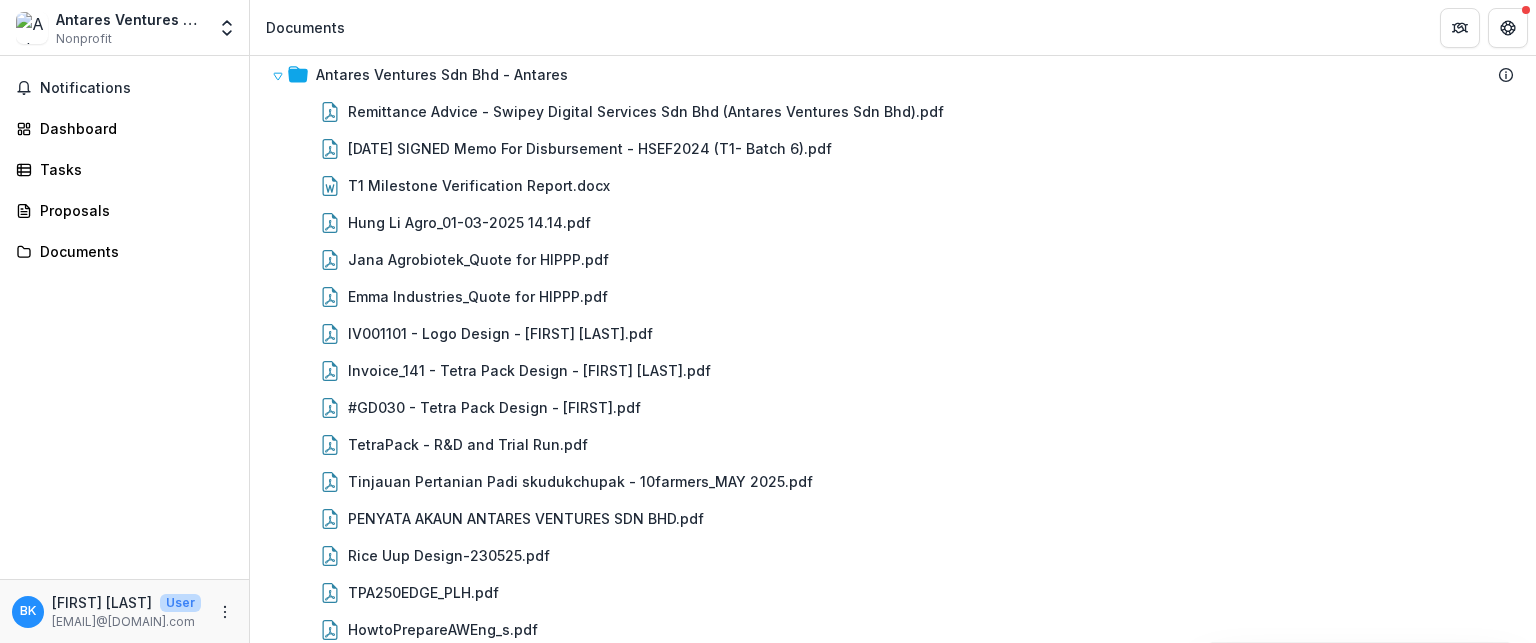 scroll, scrollTop: 80, scrollLeft: 0, axis: vertical 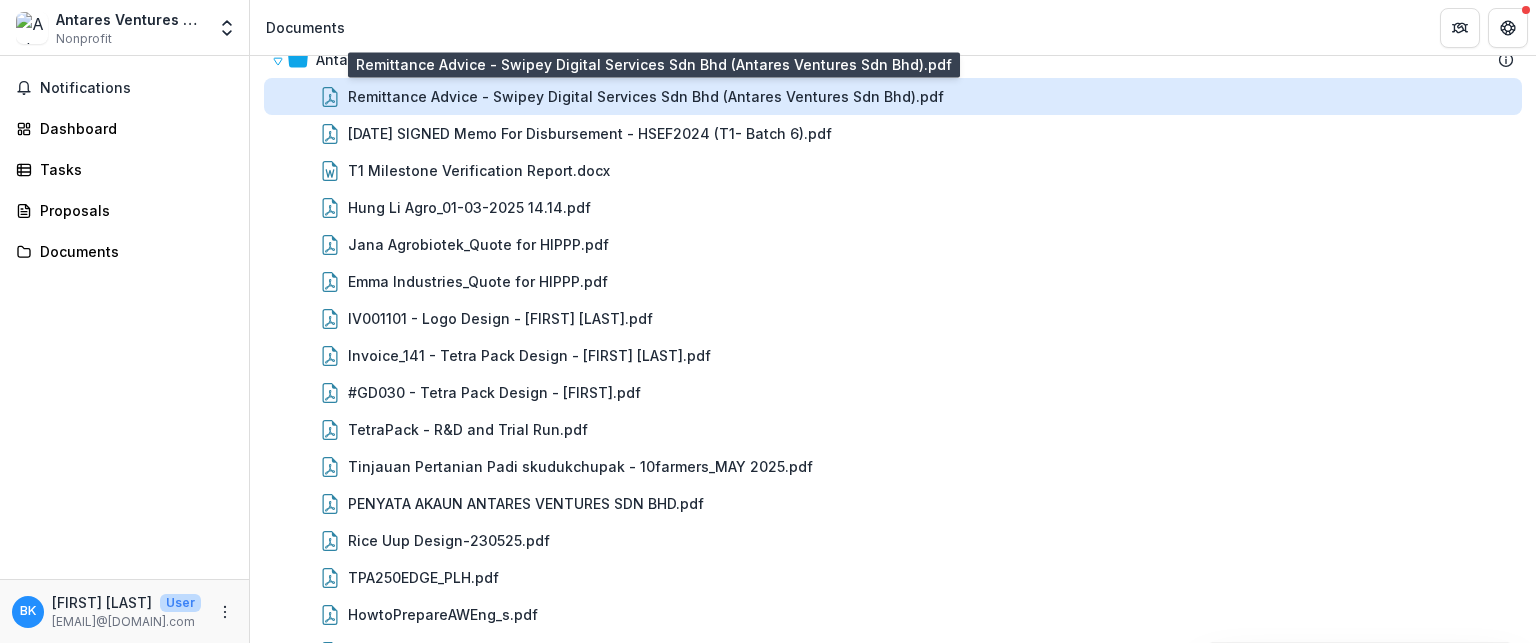 click on "Remittance Advice - Swipey Digital Services Sdn Bhd (Antares Ventures Sdn Bhd).pdf" at bounding box center (646, 96) 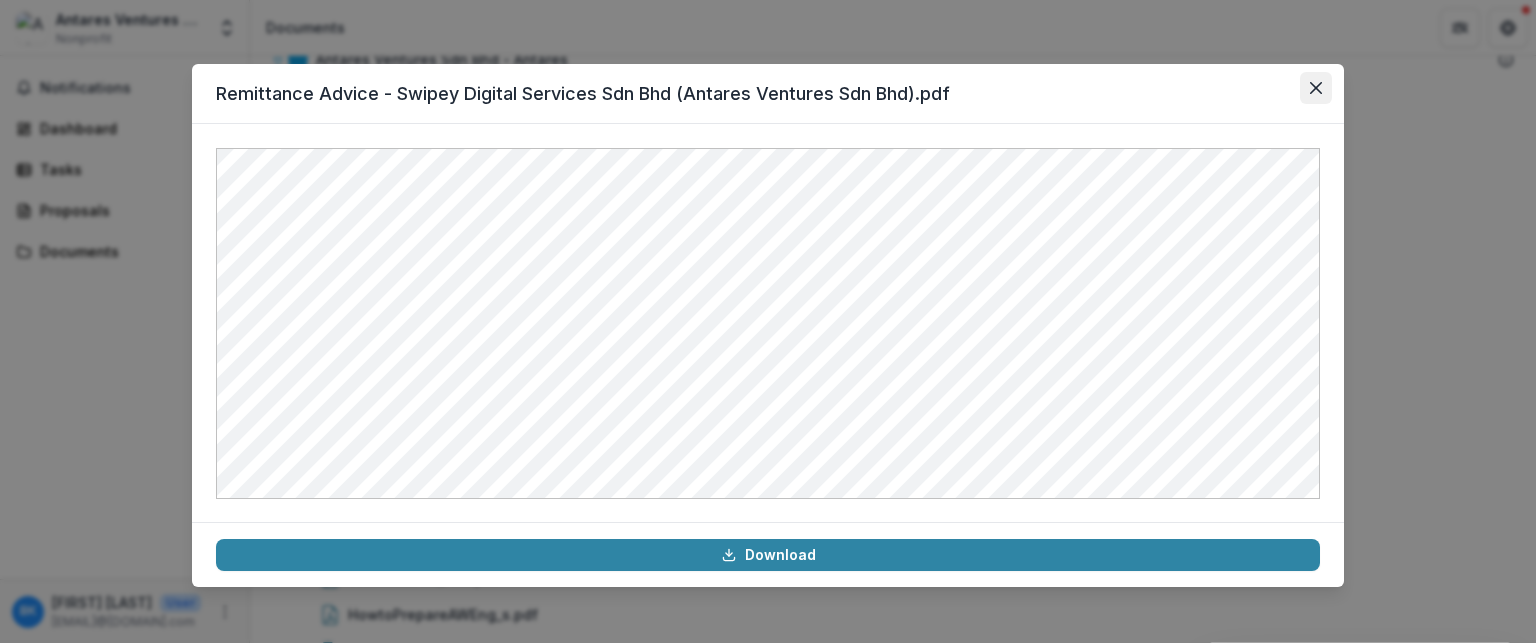click at bounding box center [1316, 88] 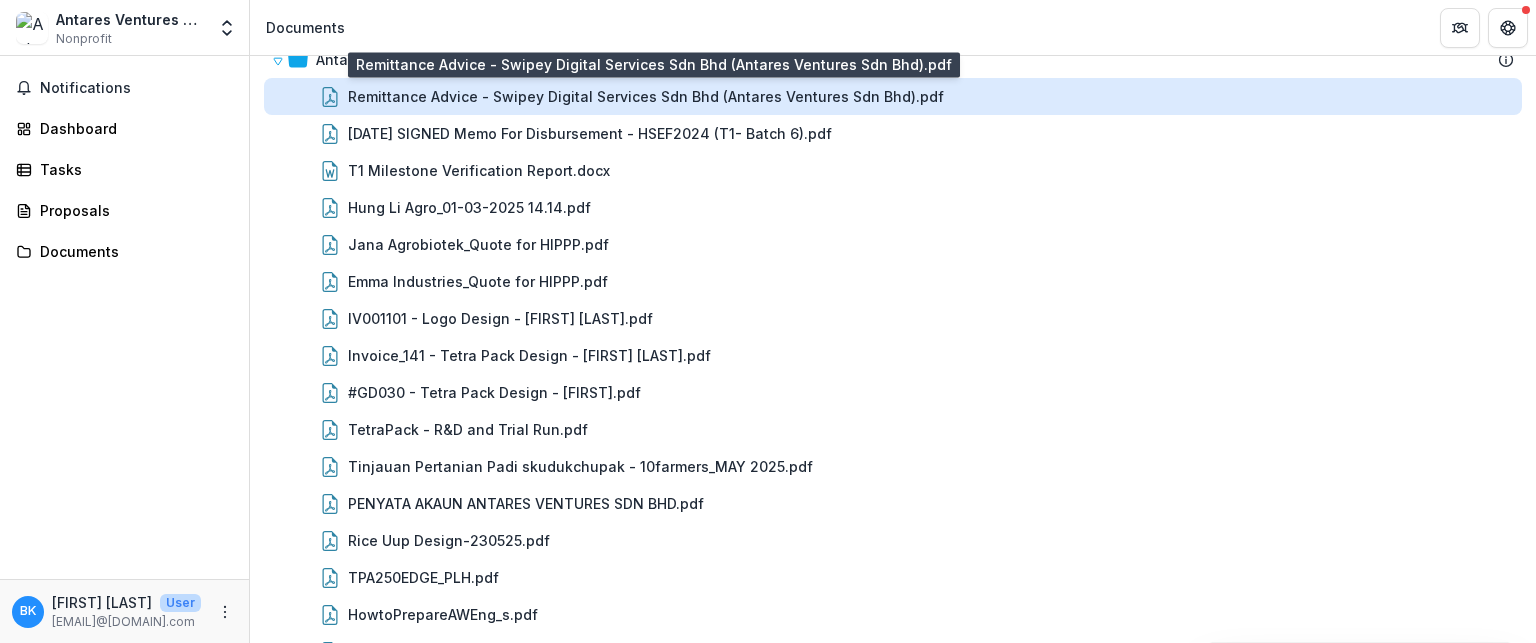 click on "Remittance Advice - Swipey Digital Services Sdn Bhd (Antares Ventures Sdn Bhd).pdf" at bounding box center (646, 96) 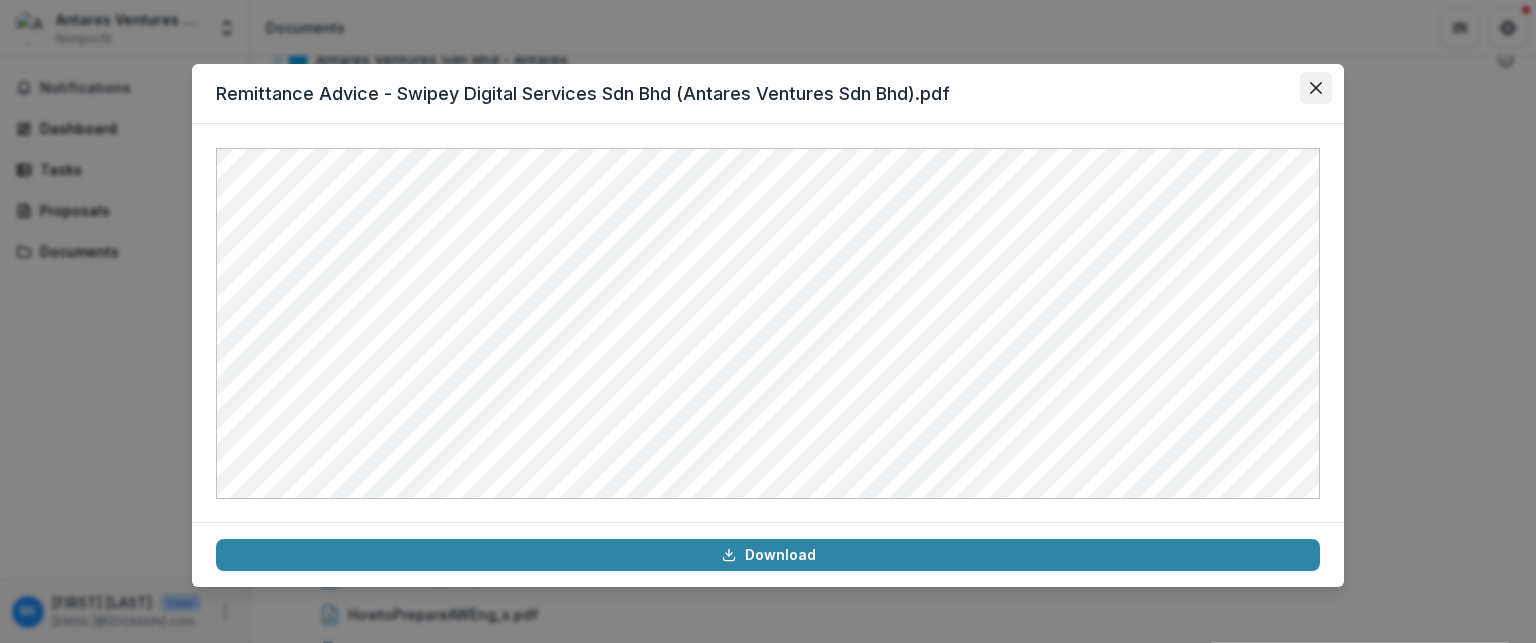 click 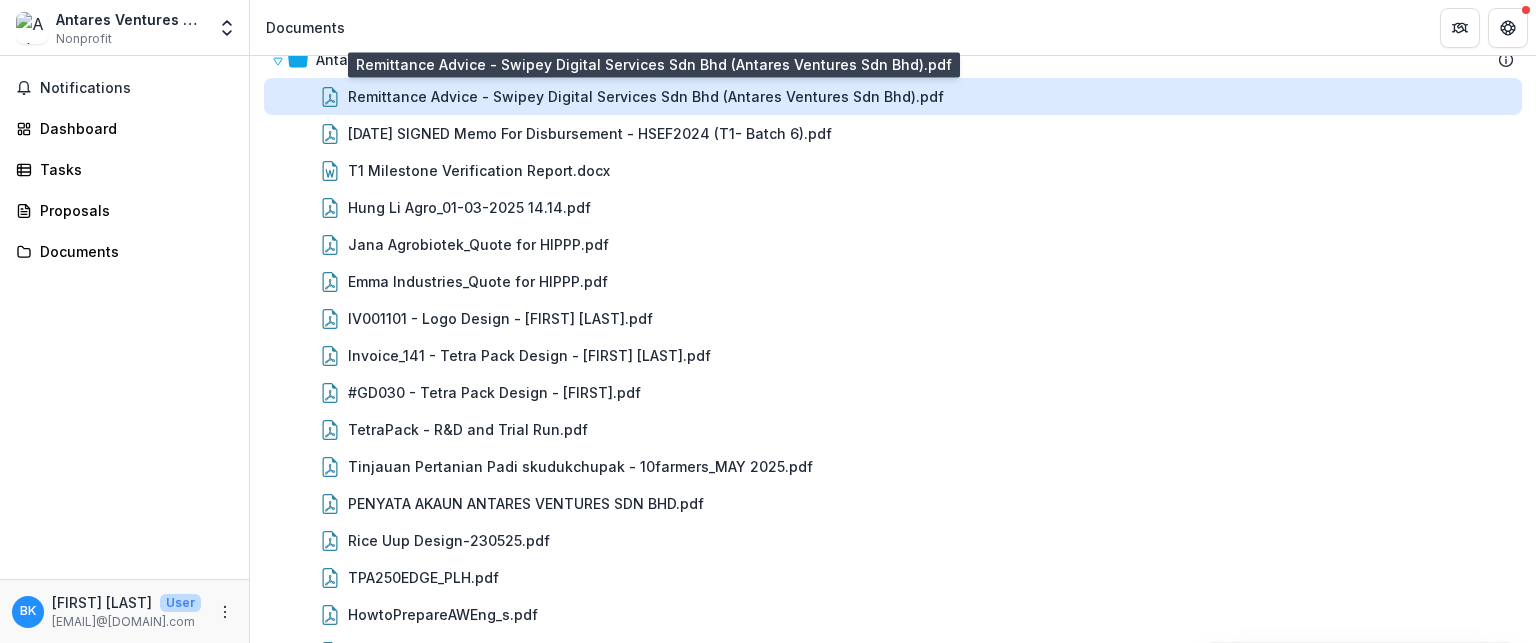 click on "Remittance Advice - Swipey Digital Services Sdn Bhd (Antares Ventures Sdn Bhd).pdf" at bounding box center [646, 96] 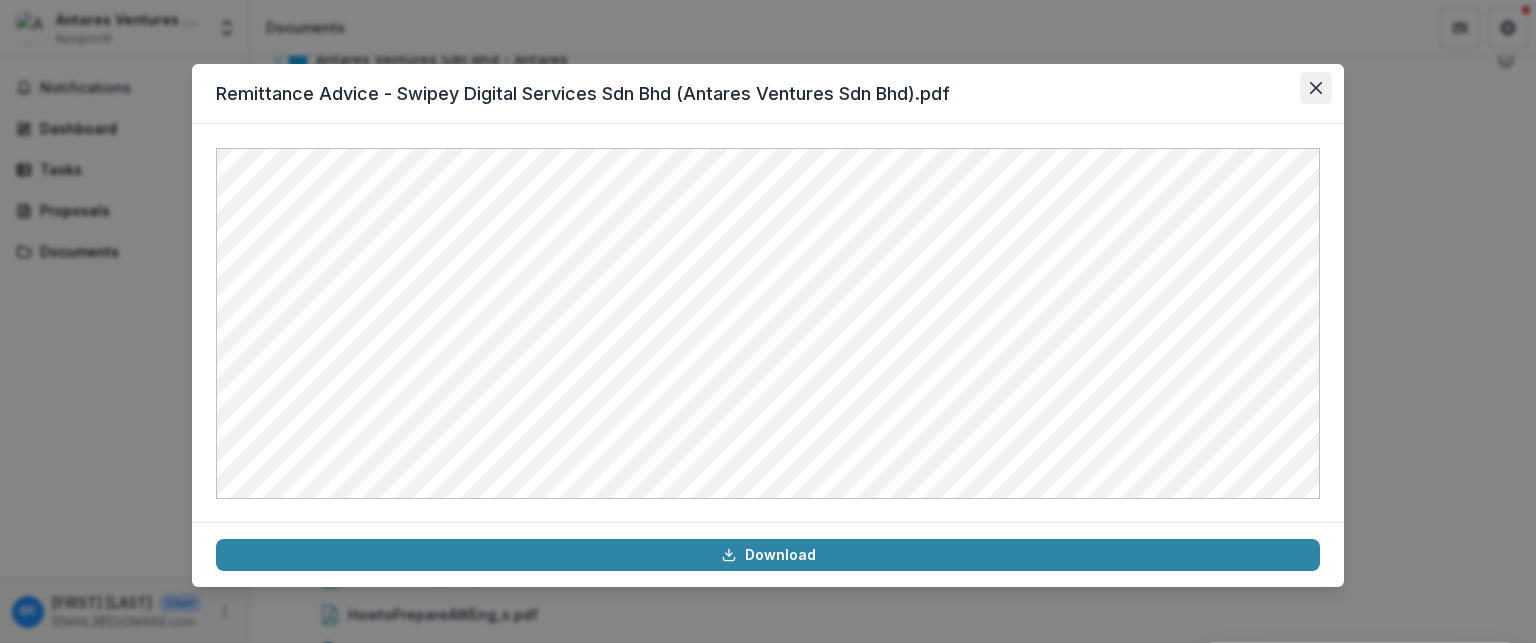click 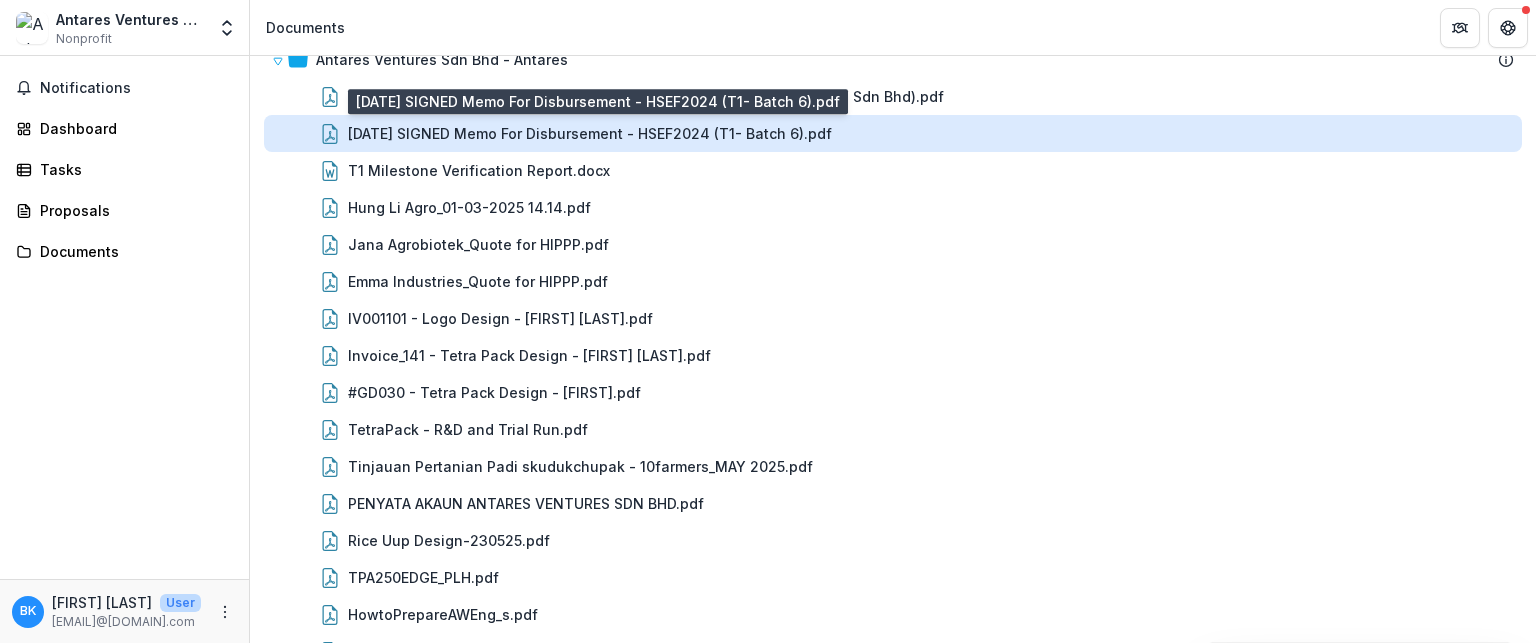 click on "[DATE] SIGNED Memo For Disbursement - HSEF2024 (T1- Batch 6).pdf" at bounding box center (590, 133) 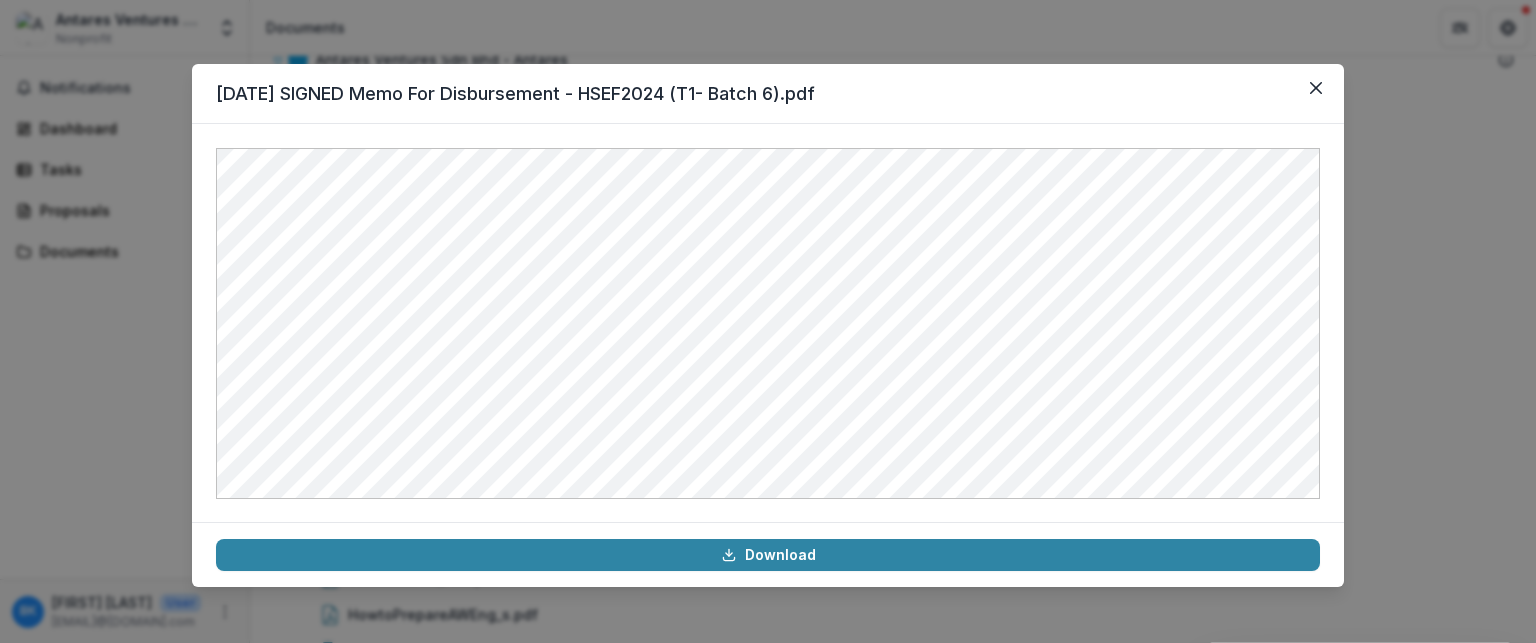 drag, startPoint x: 1023, startPoint y: 66, endPoint x: 1007, endPoint y: 119, distance: 55.362442 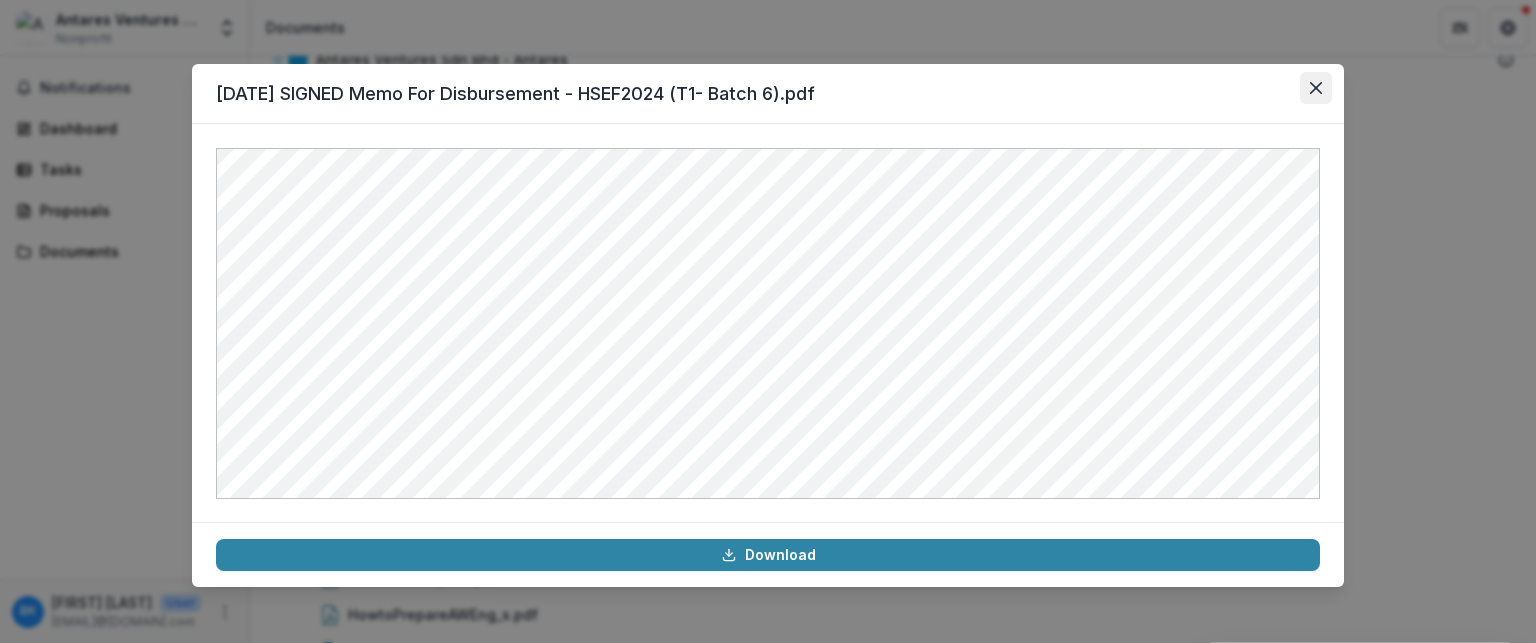 click 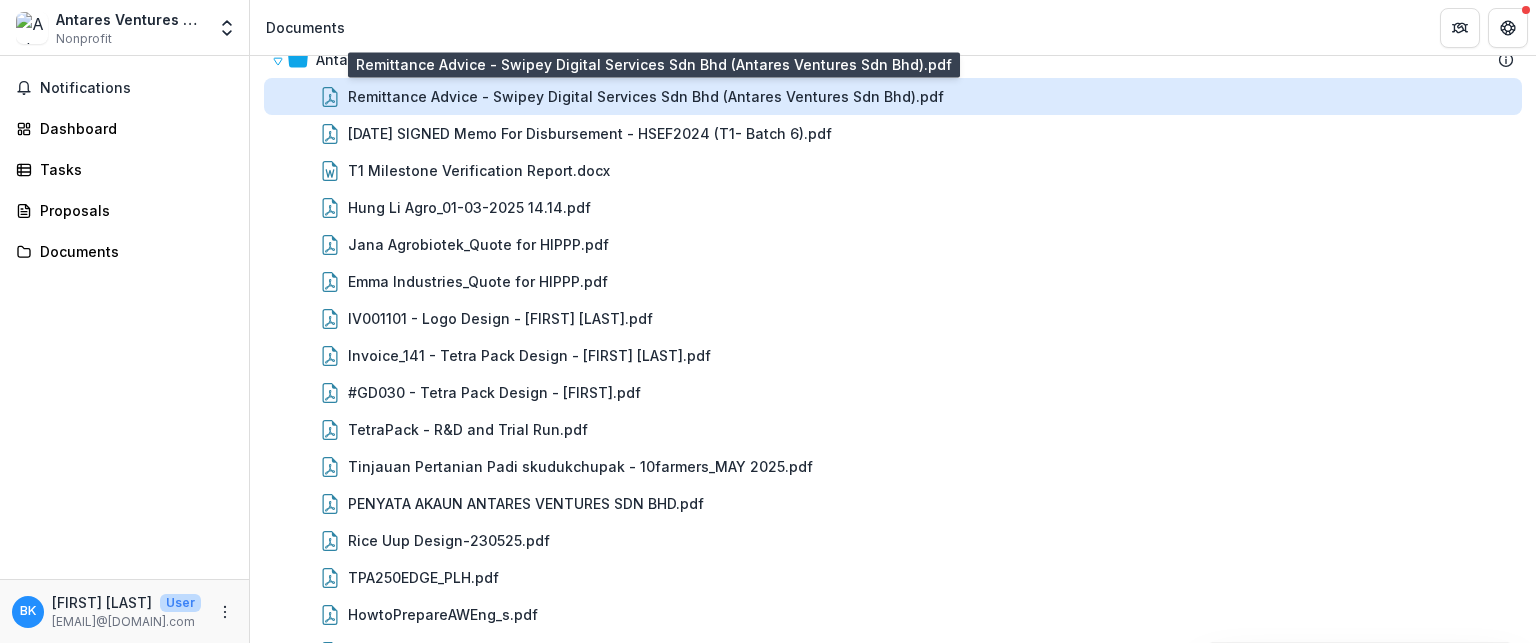 click on "Remittance Advice - Swipey Digital Services Sdn Bhd (Antares Ventures Sdn Bhd).pdf" at bounding box center (646, 96) 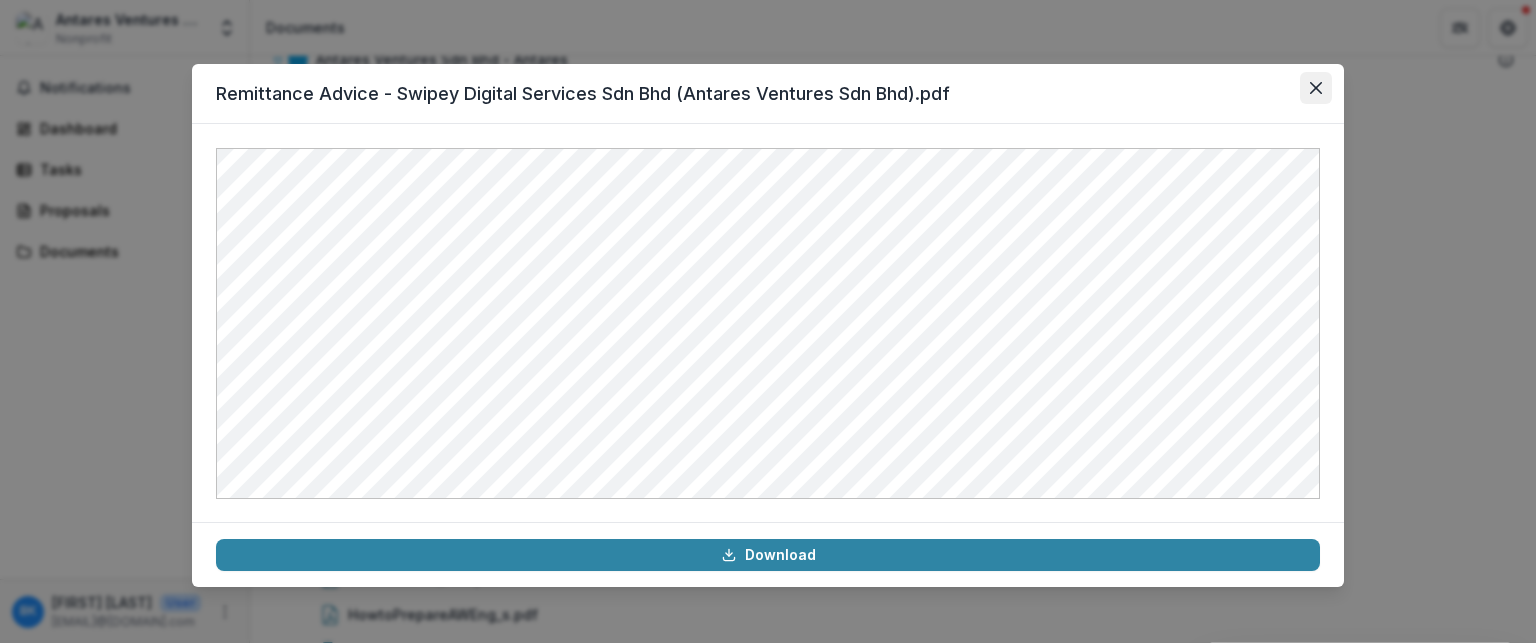 click 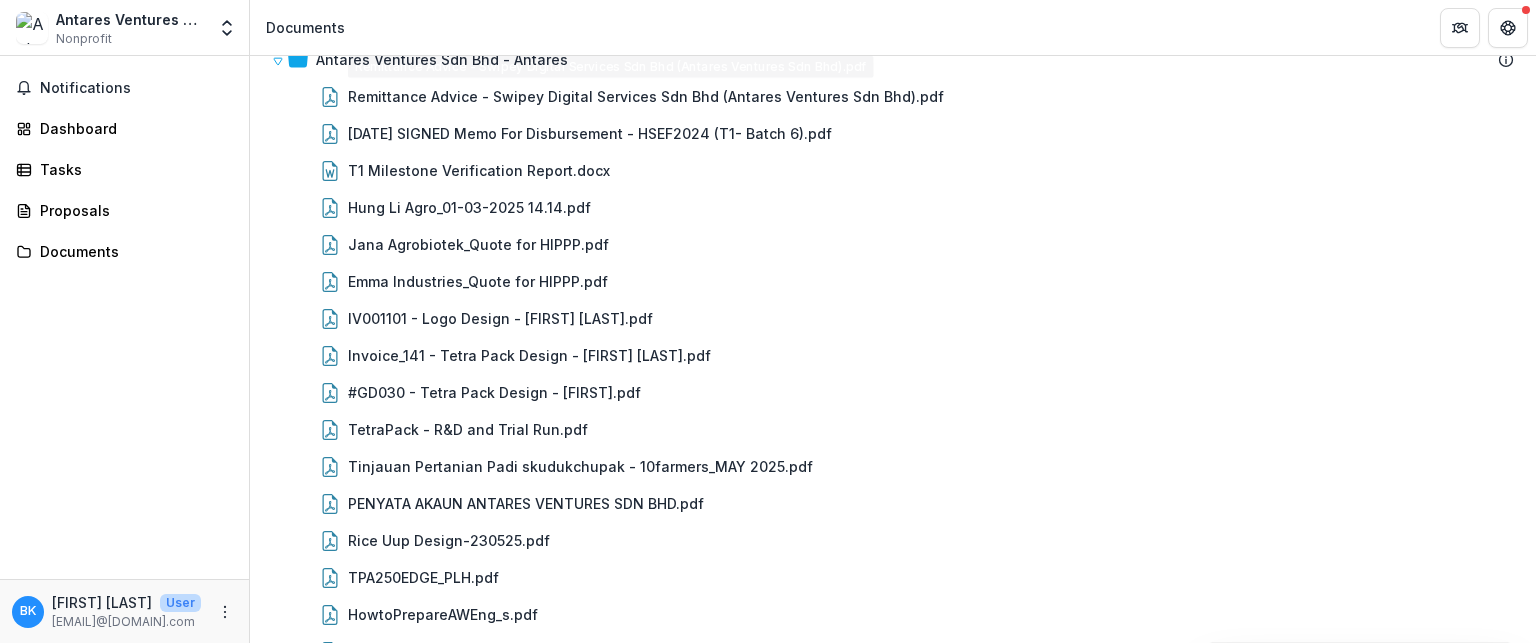 click on "Documents" at bounding box center (893, 27) 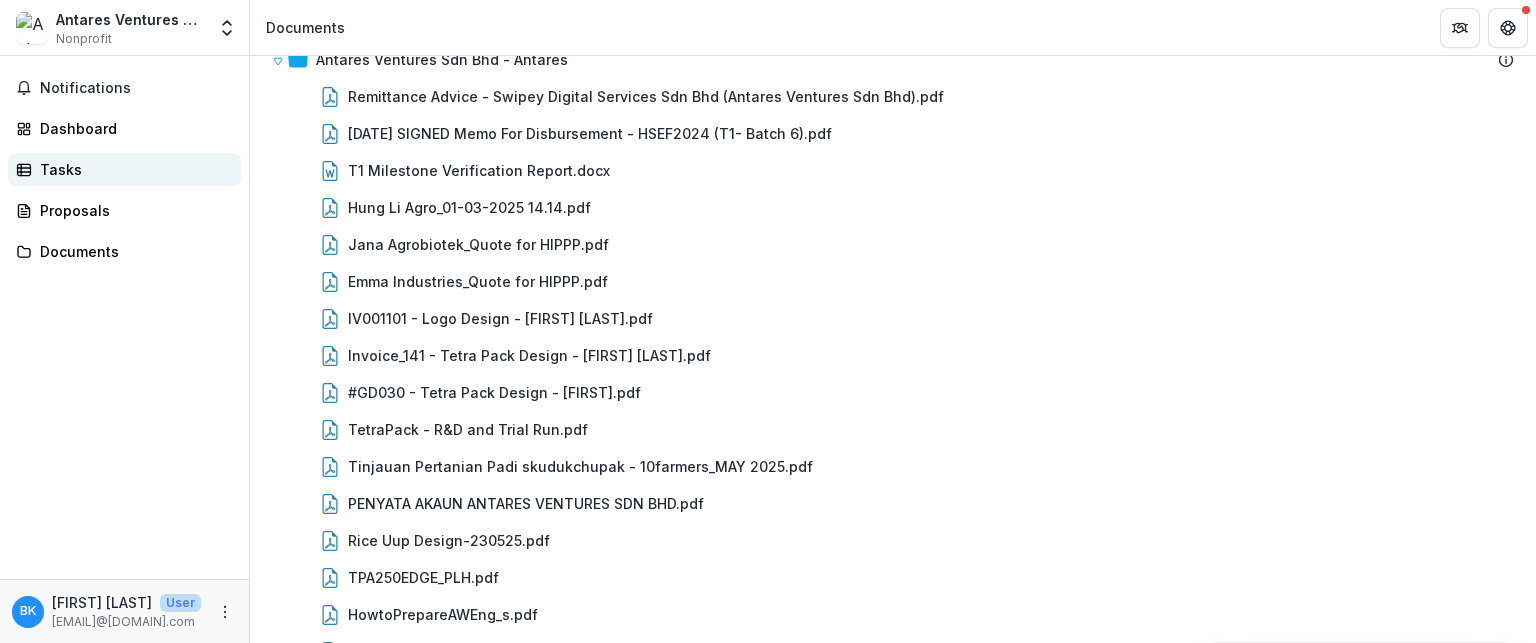 click on "Tasks" at bounding box center (132, 169) 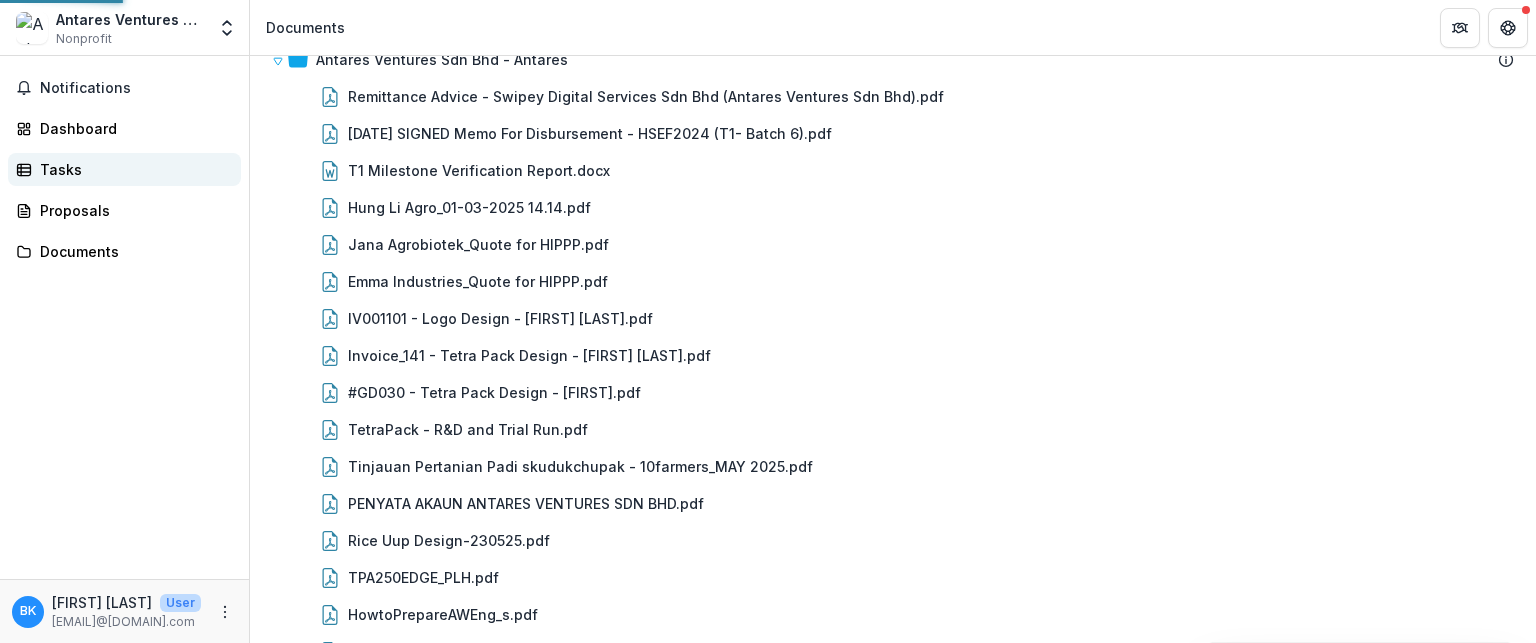 scroll, scrollTop: 0, scrollLeft: 0, axis: both 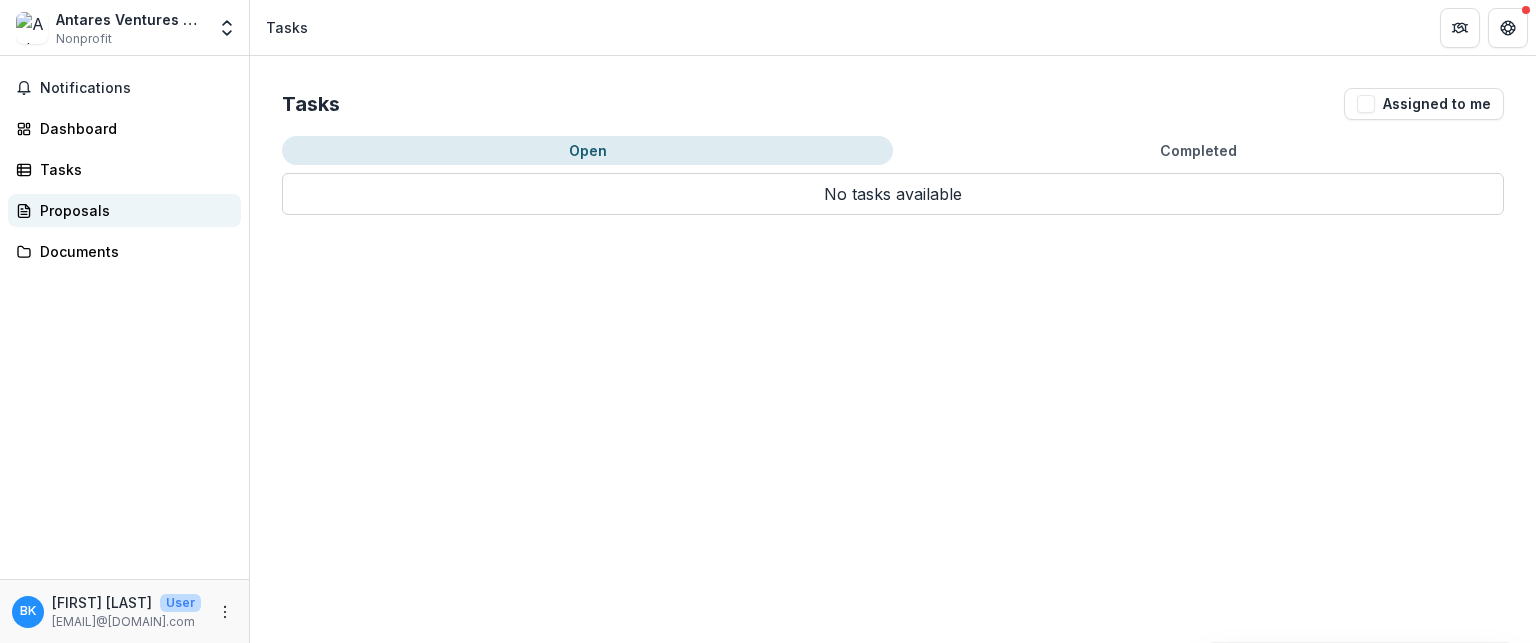 click on "Proposals" at bounding box center (124, 210) 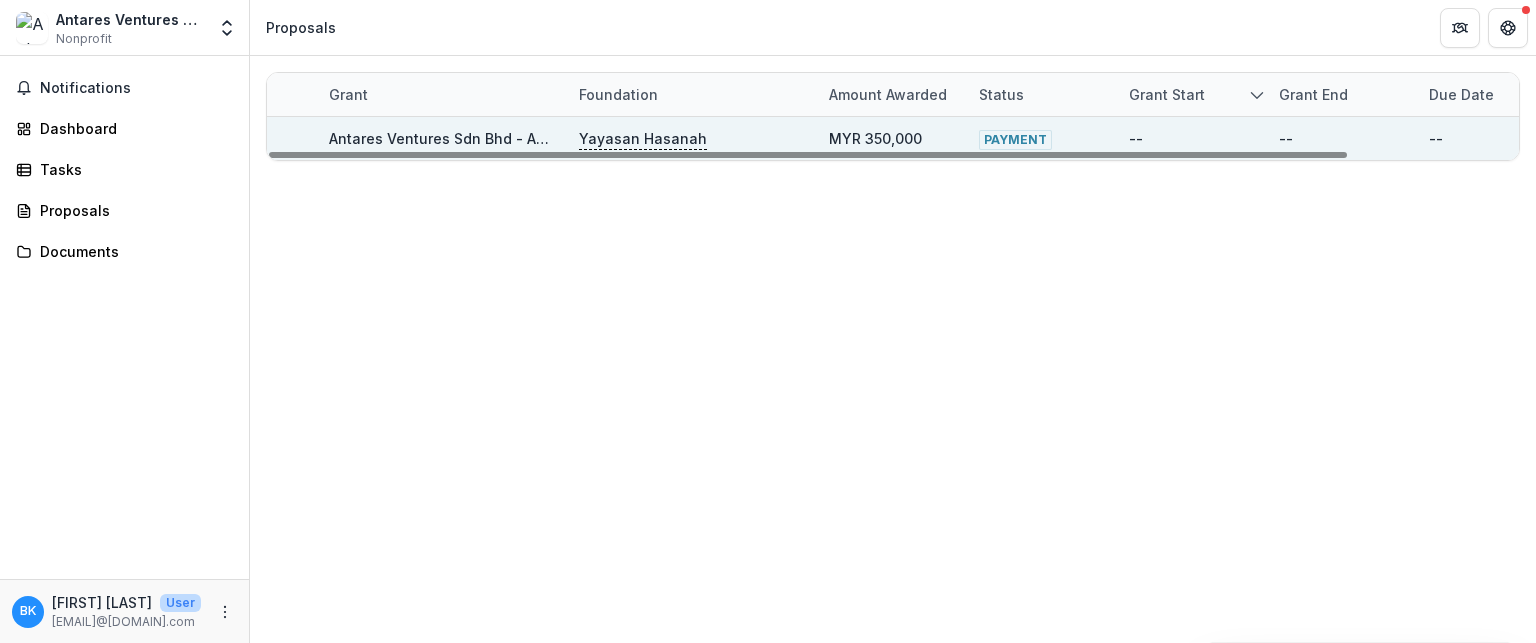 click on "Antares Ventures Sdn Bhd - Antares" at bounding box center (455, 138) 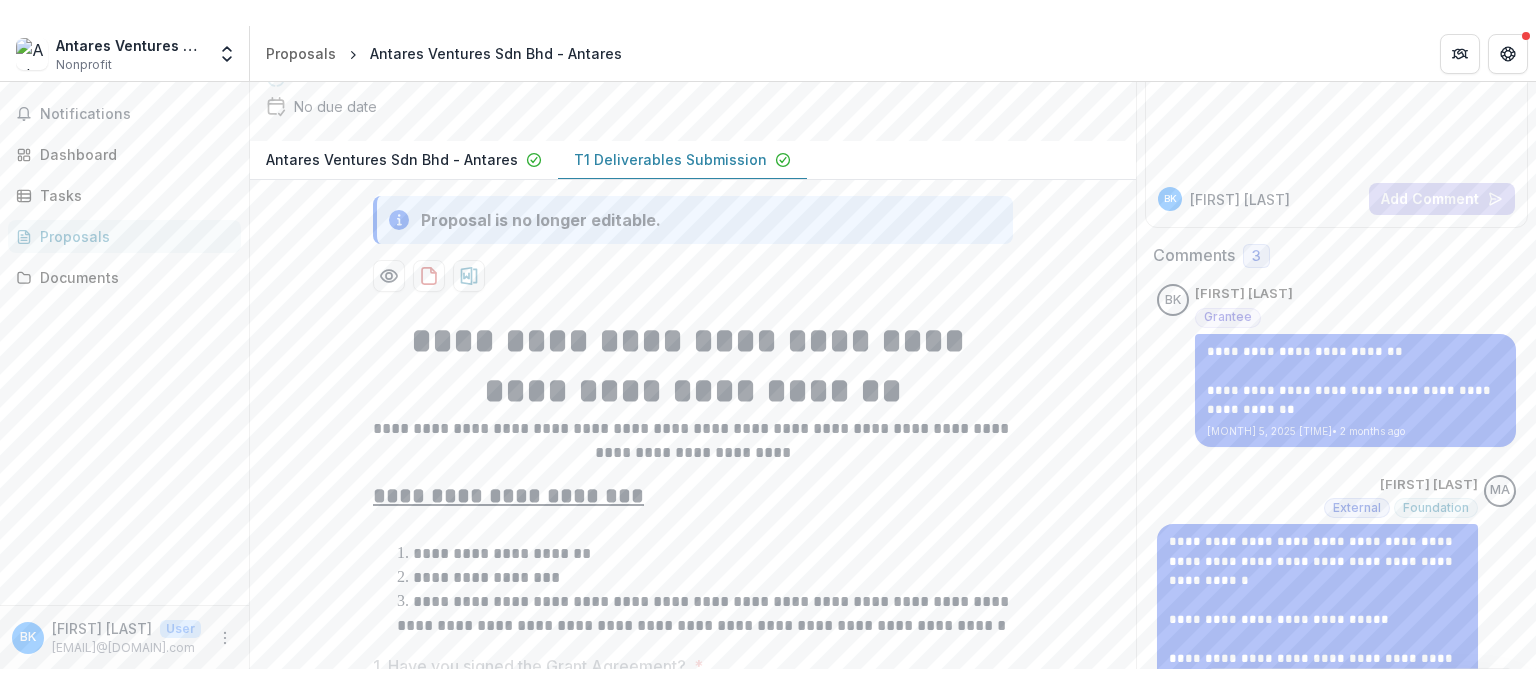 scroll, scrollTop: 150, scrollLeft: 0, axis: vertical 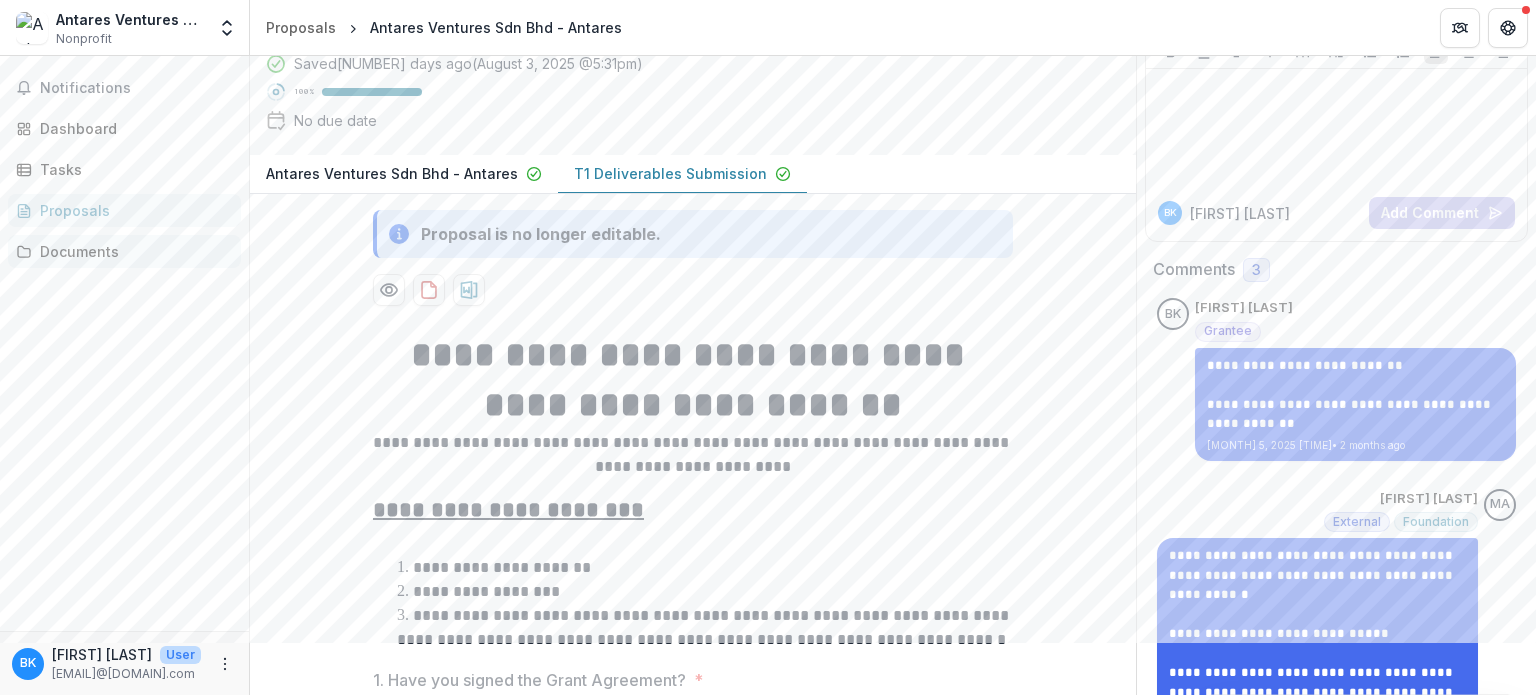 click on "Documents" at bounding box center [132, 251] 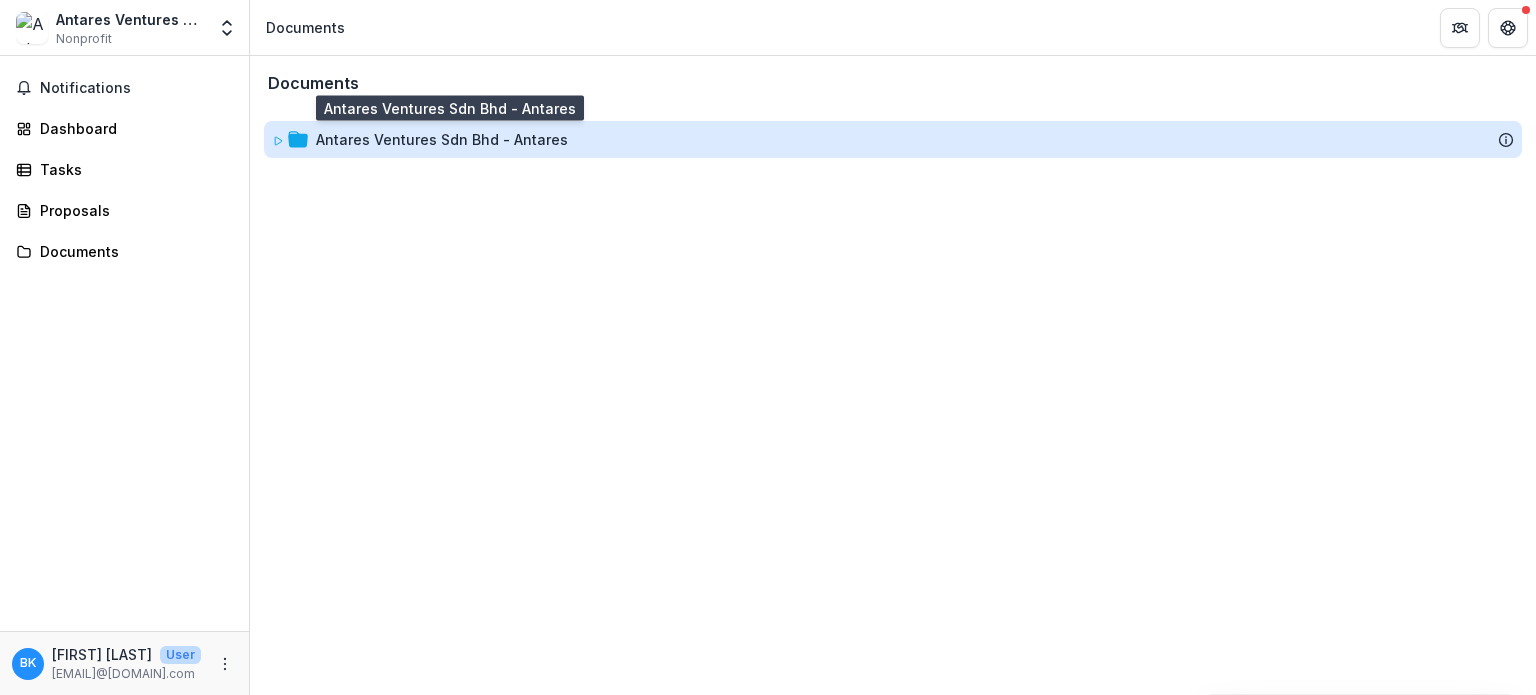 click on "Antares Ventures Sdn Bhd - Antares" at bounding box center [442, 139] 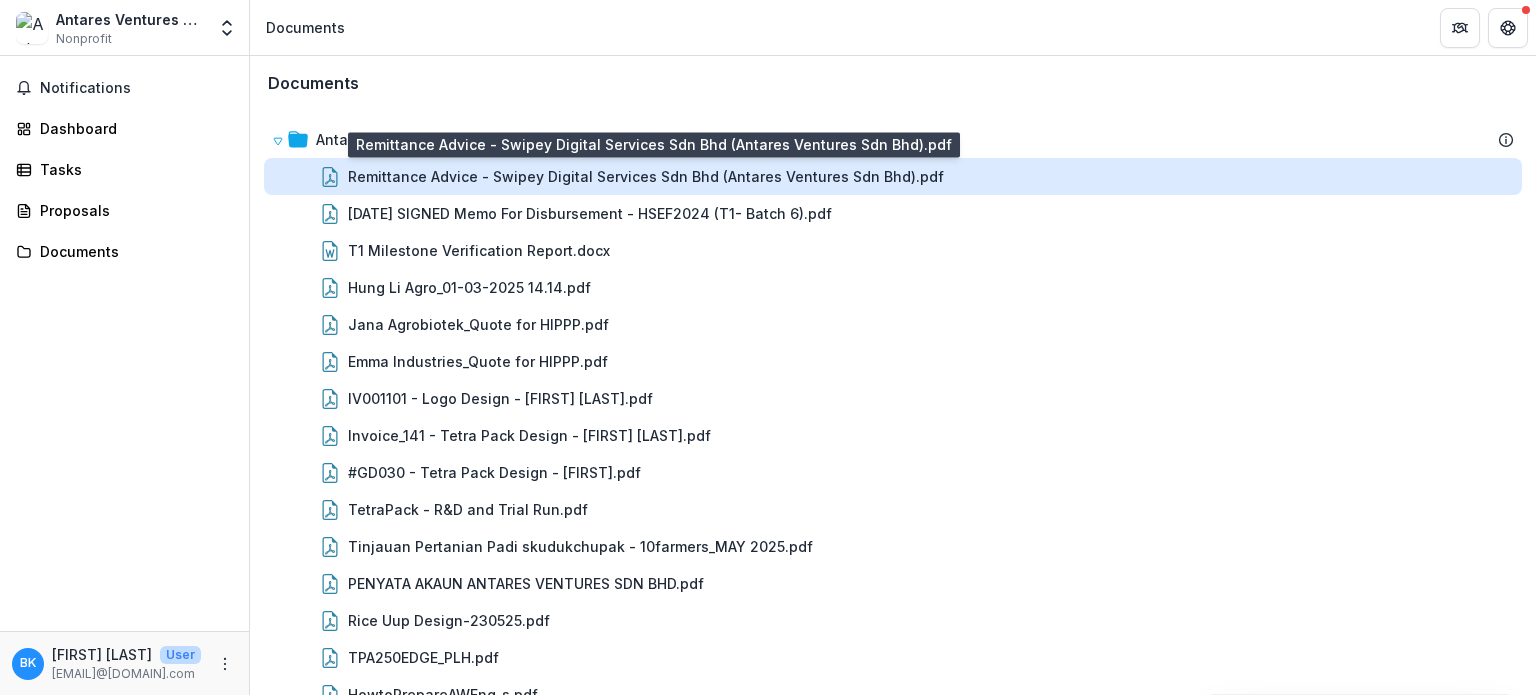 click on "Remittance Advice - Swipey Digital Services Sdn Bhd (Antares Ventures Sdn Bhd).pdf" at bounding box center (646, 176) 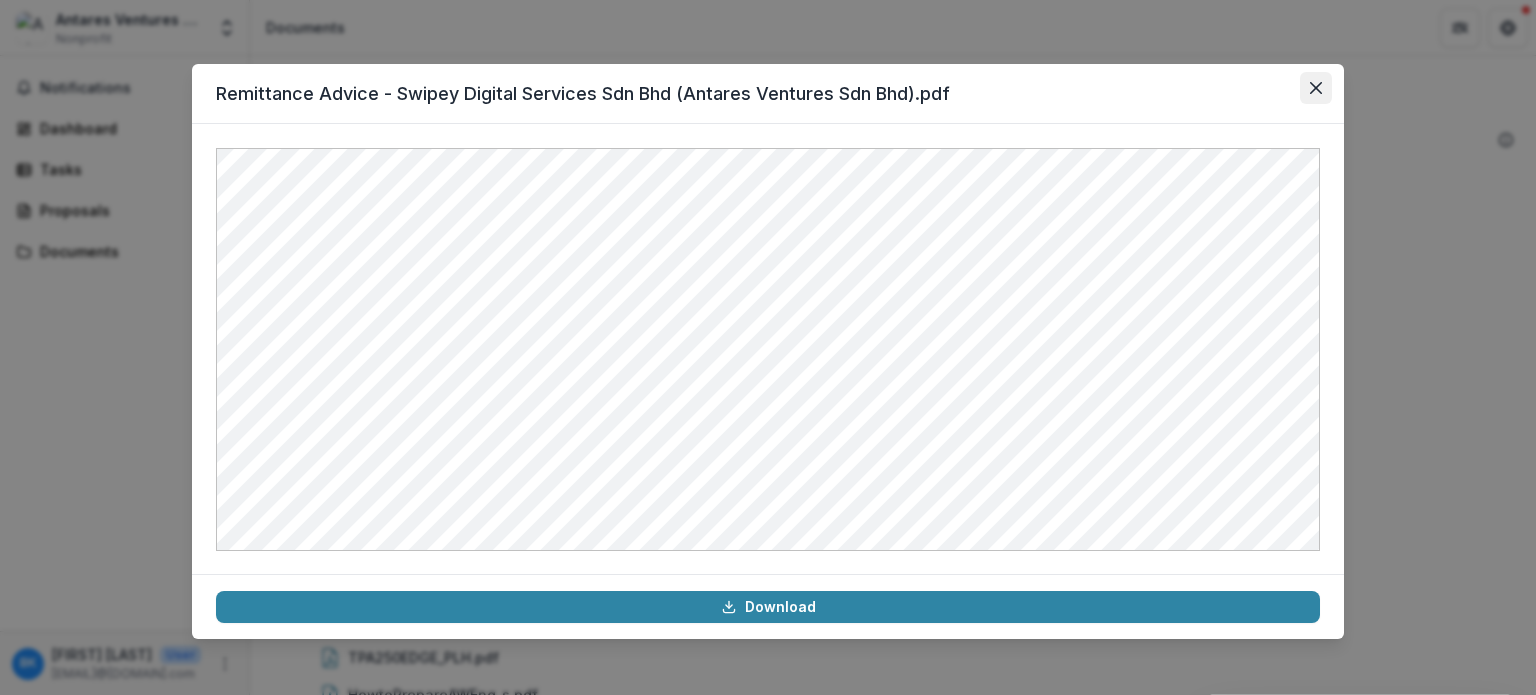 click 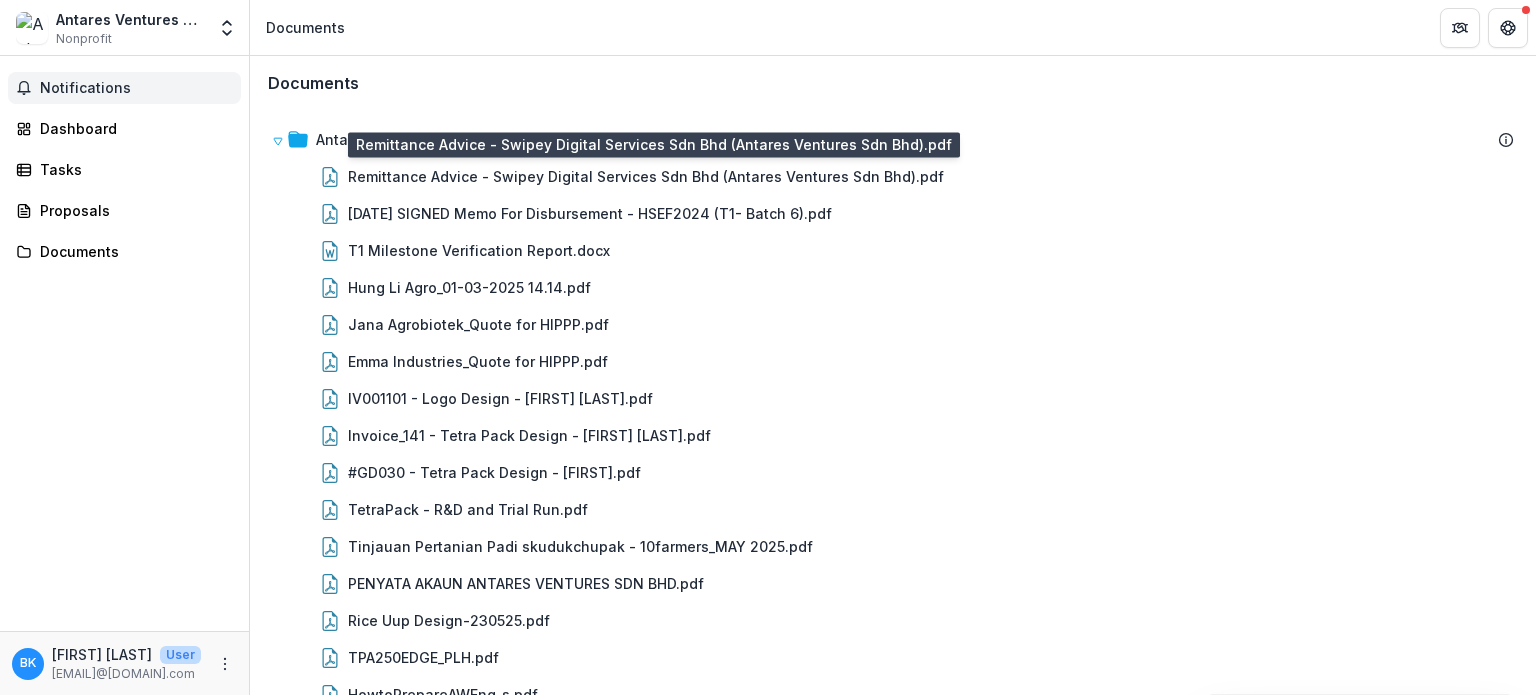 click on "Notifications" at bounding box center (136, 88) 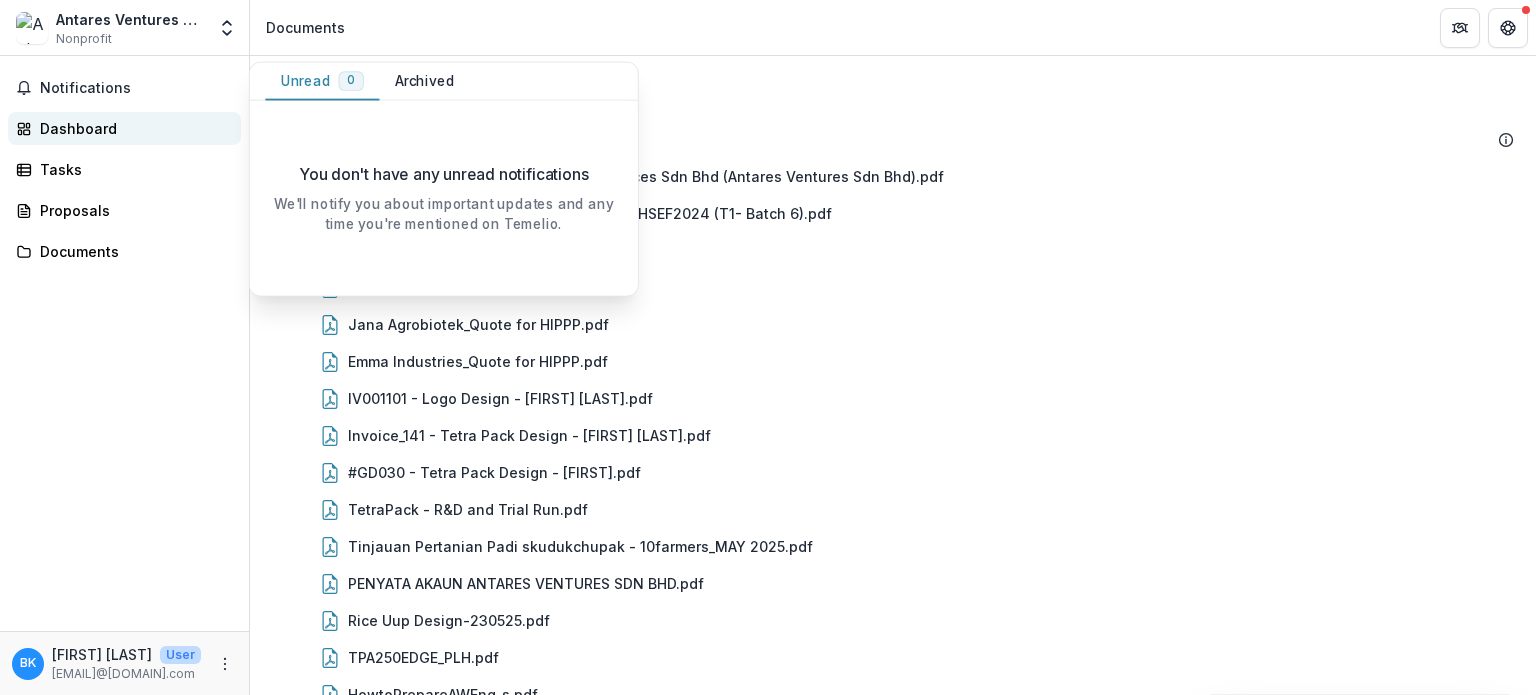 click on "Dashboard" at bounding box center [132, 128] 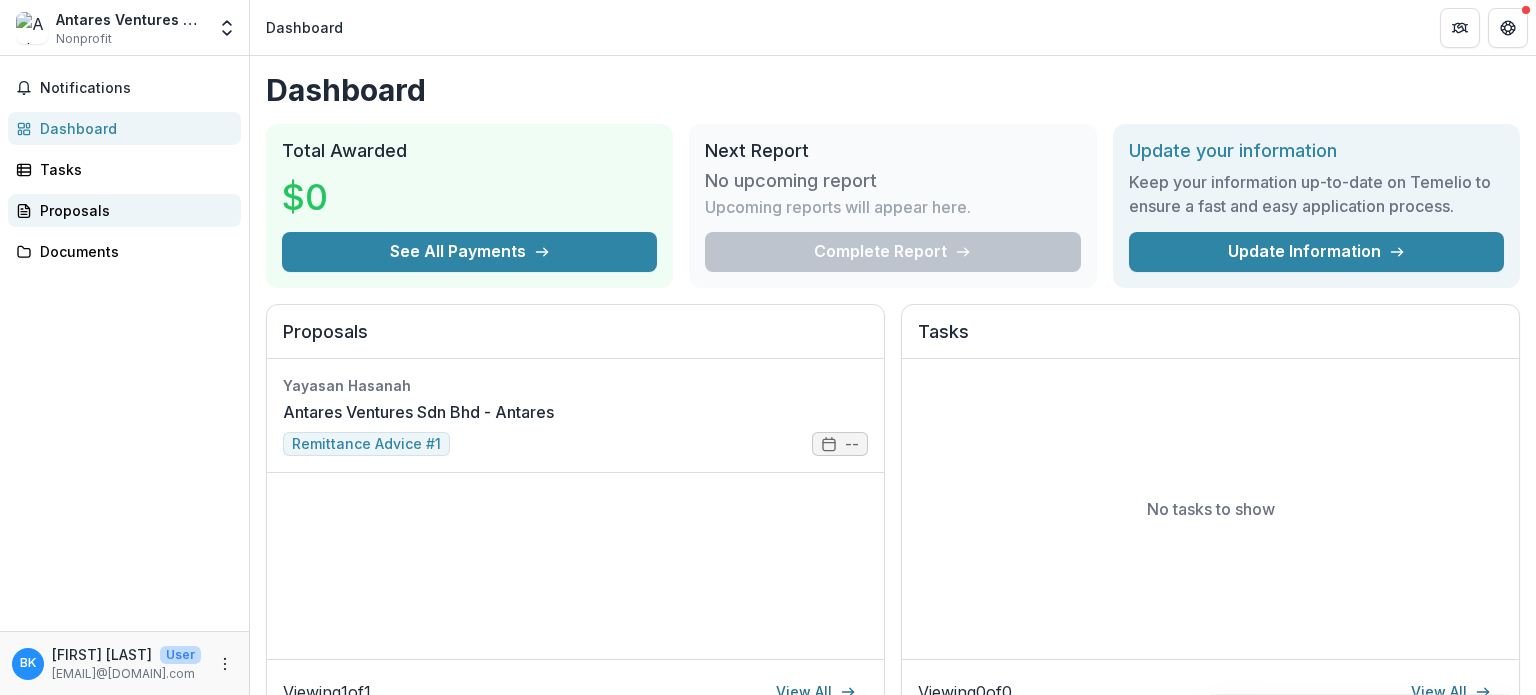 click on "Proposals" at bounding box center [132, 210] 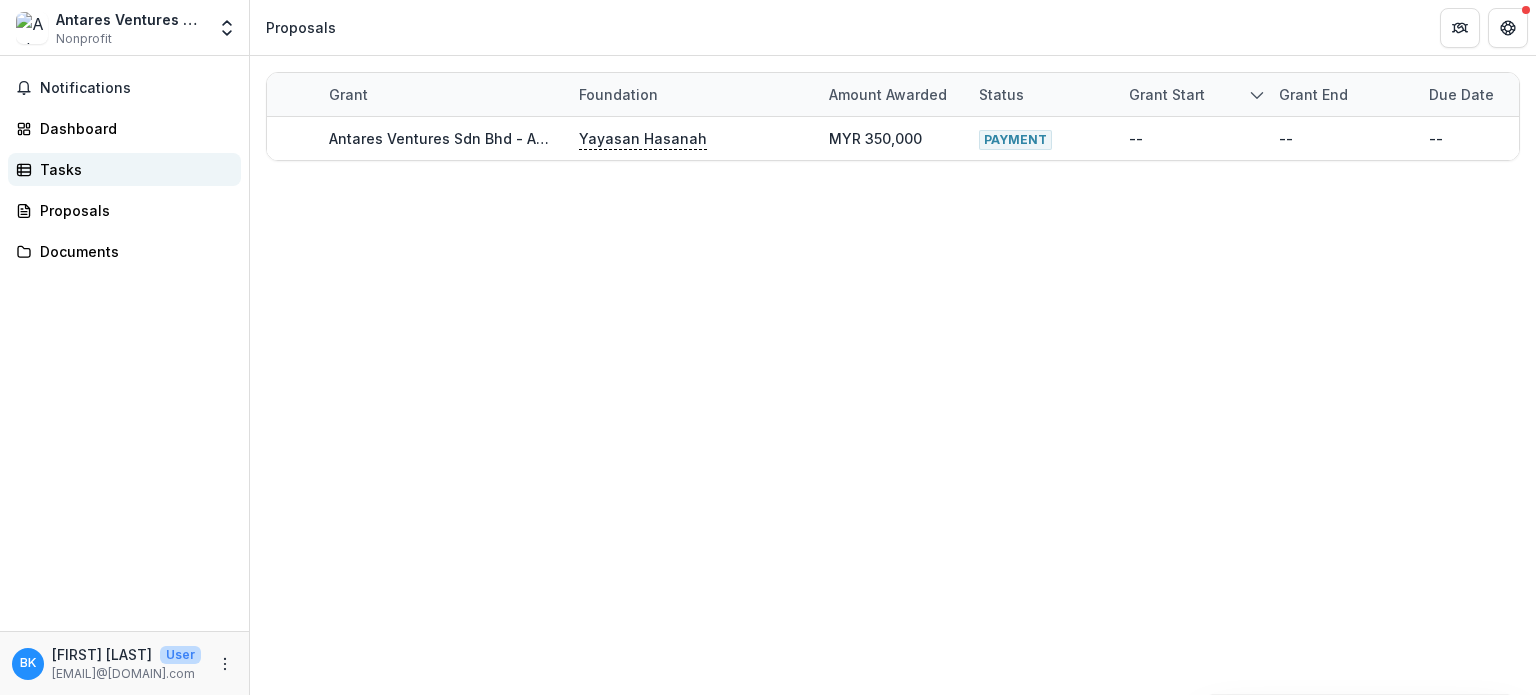 click on "Tasks" at bounding box center (132, 169) 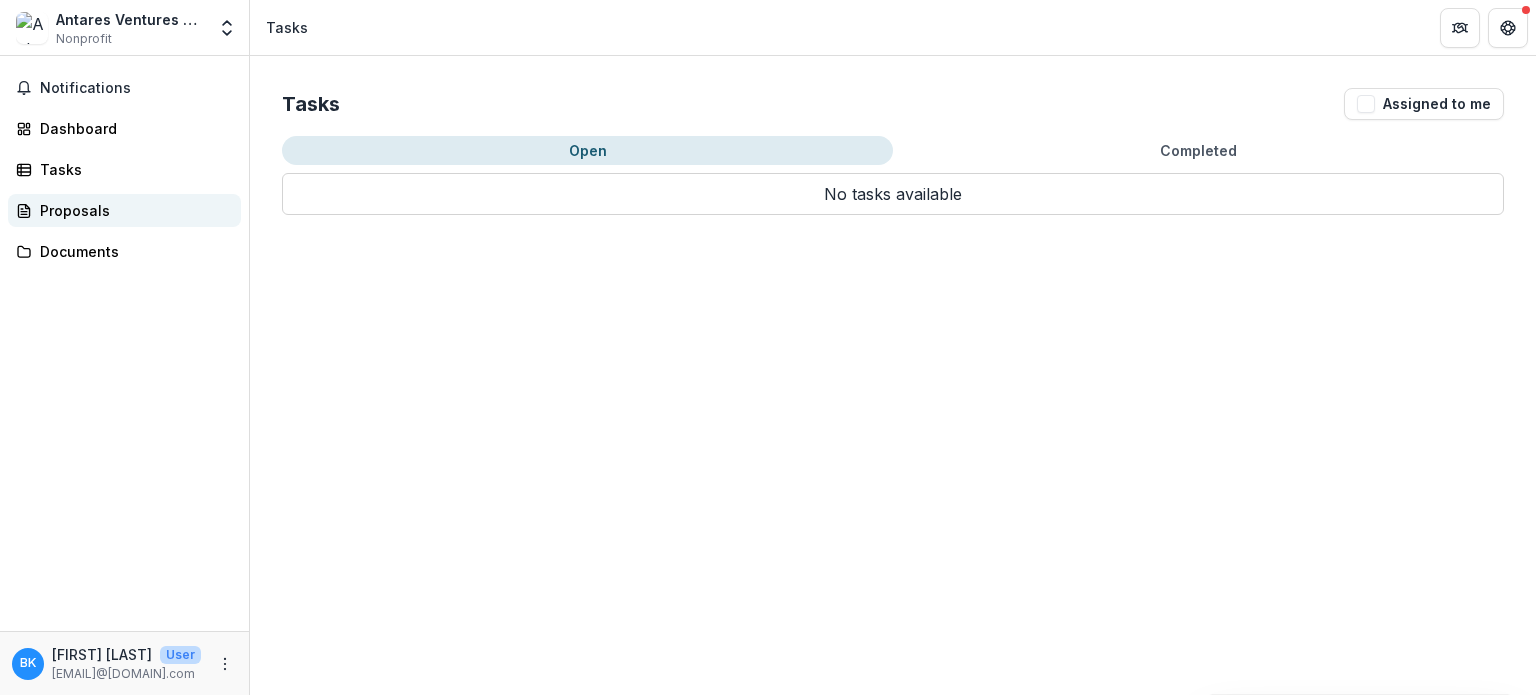 click on "Proposals" at bounding box center (132, 210) 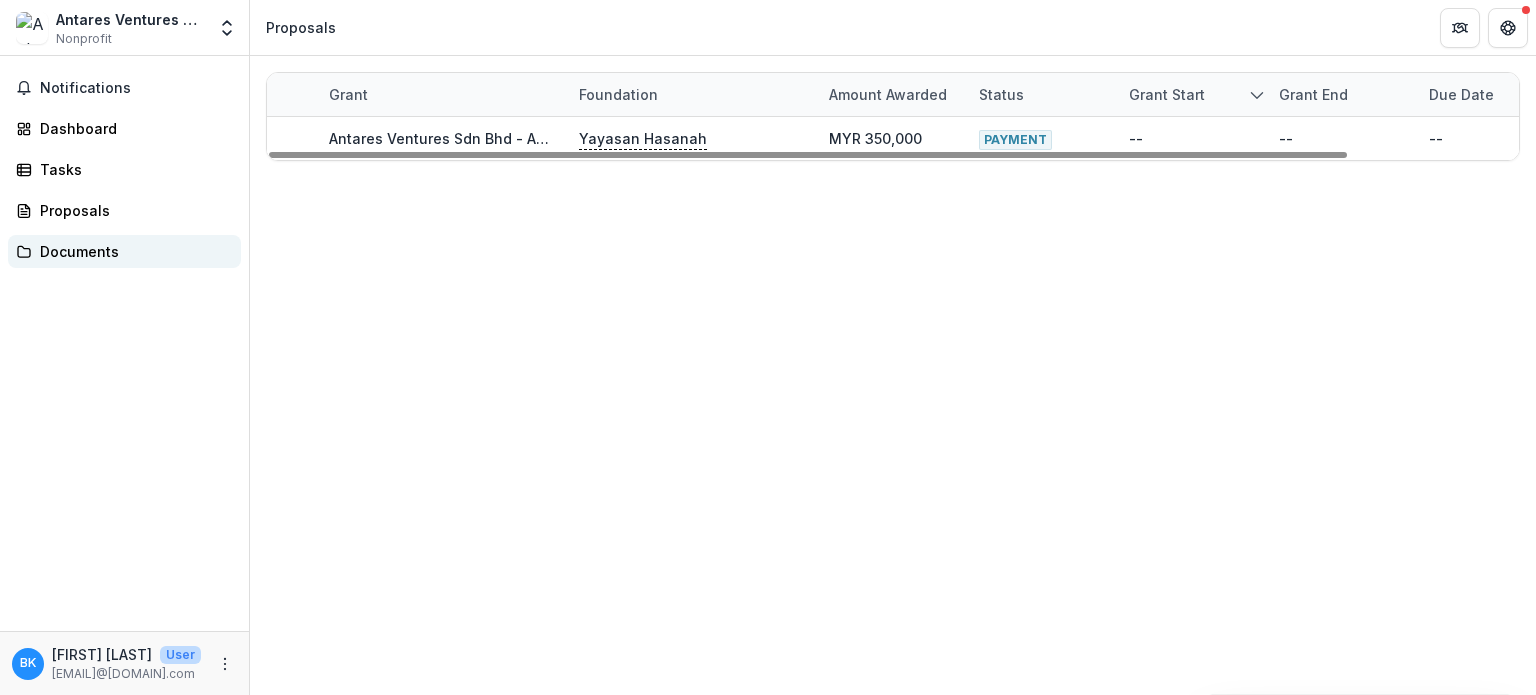 click on "Documents" at bounding box center (132, 251) 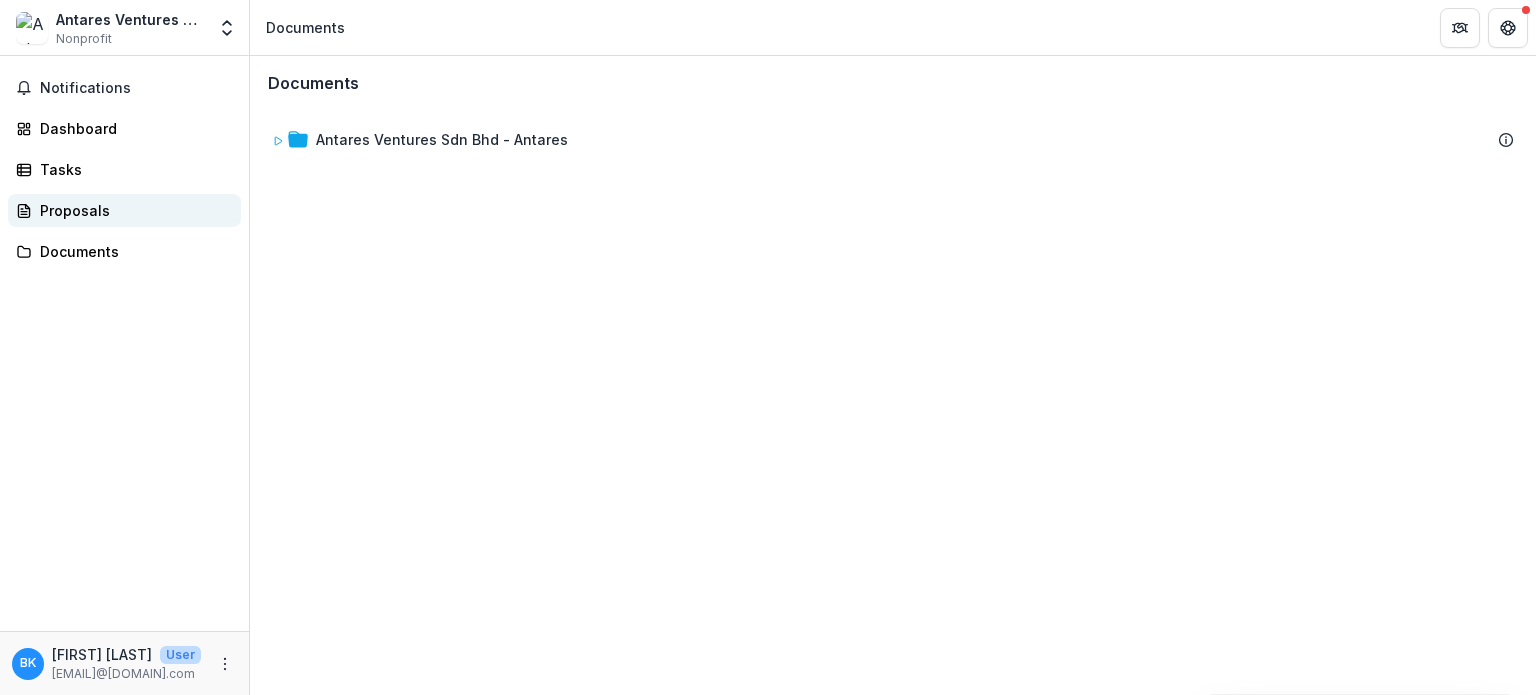click on "Proposals" at bounding box center [132, 210] 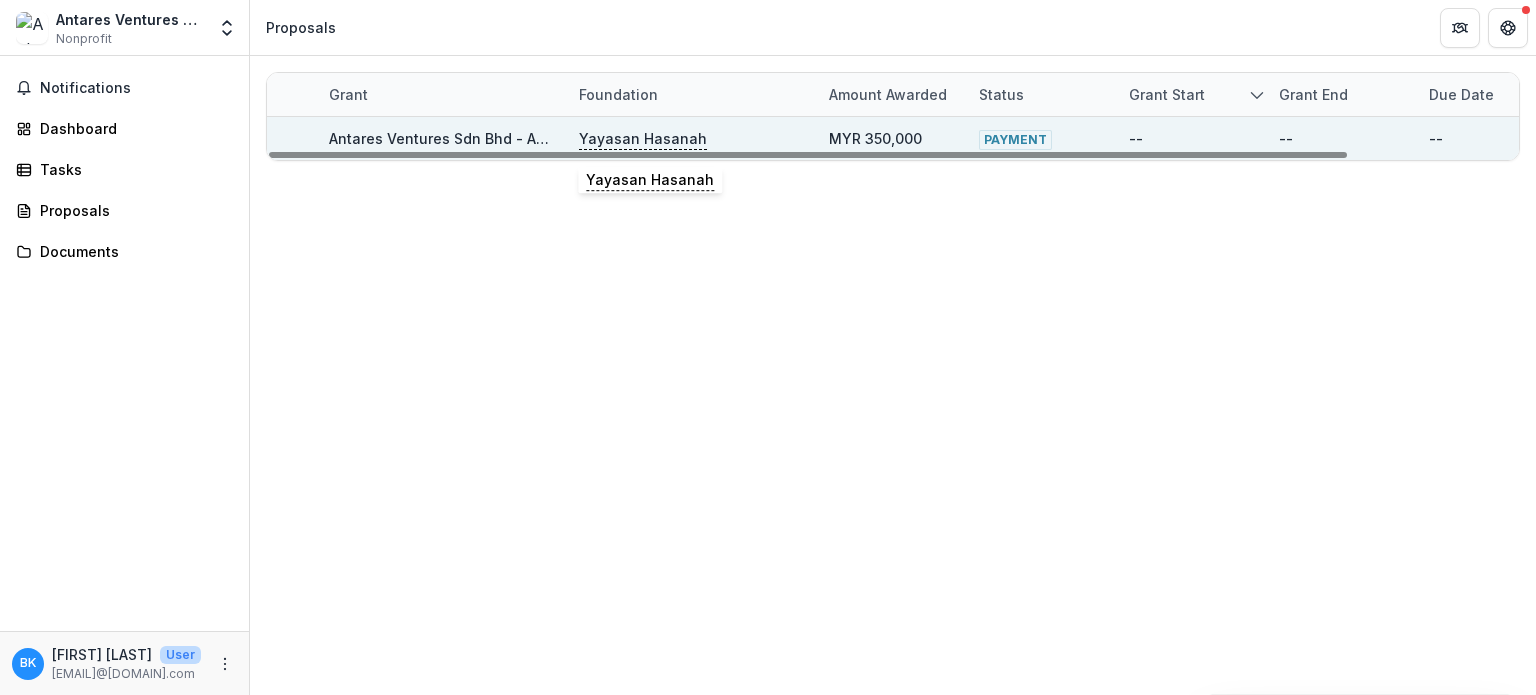 click on "Yayasan Hasanah" at bounding box center (692, 138) 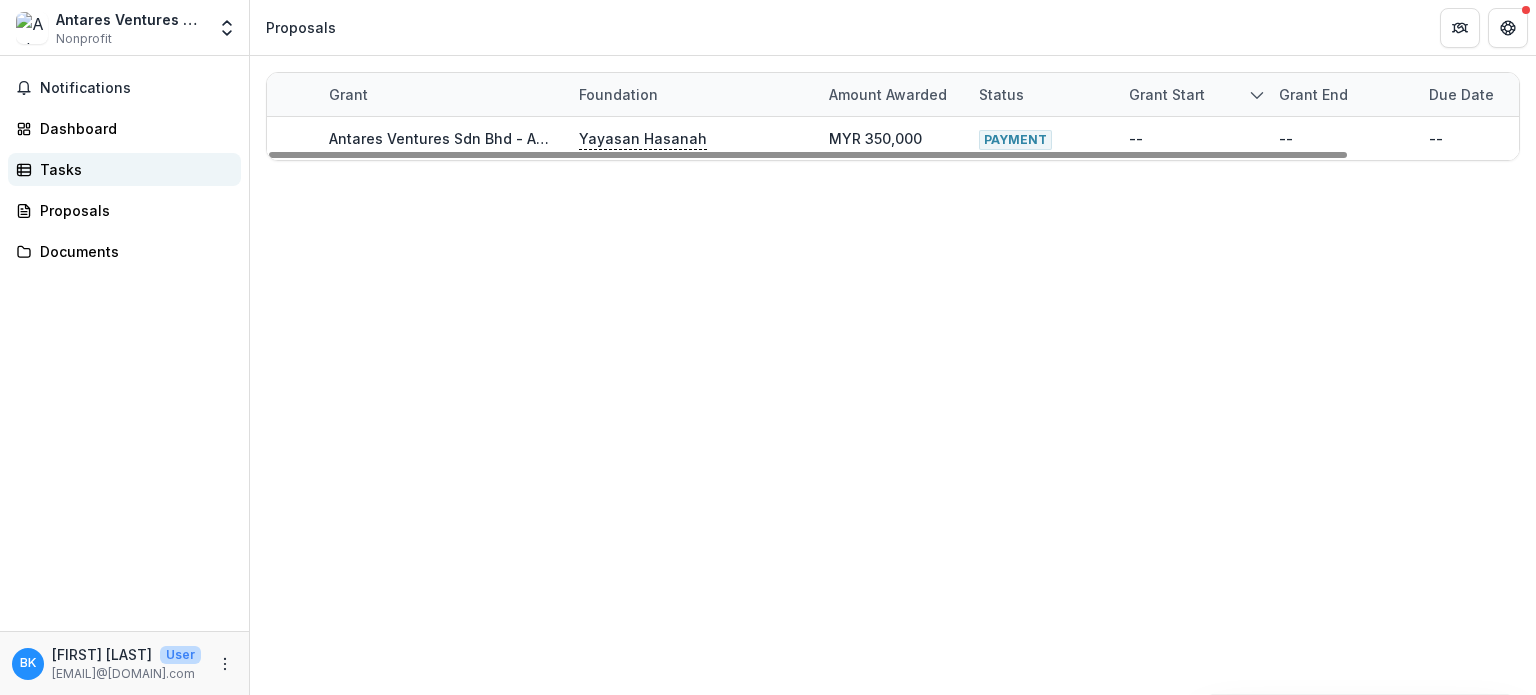 click on "Tasks" at bounding box center (132, 169) 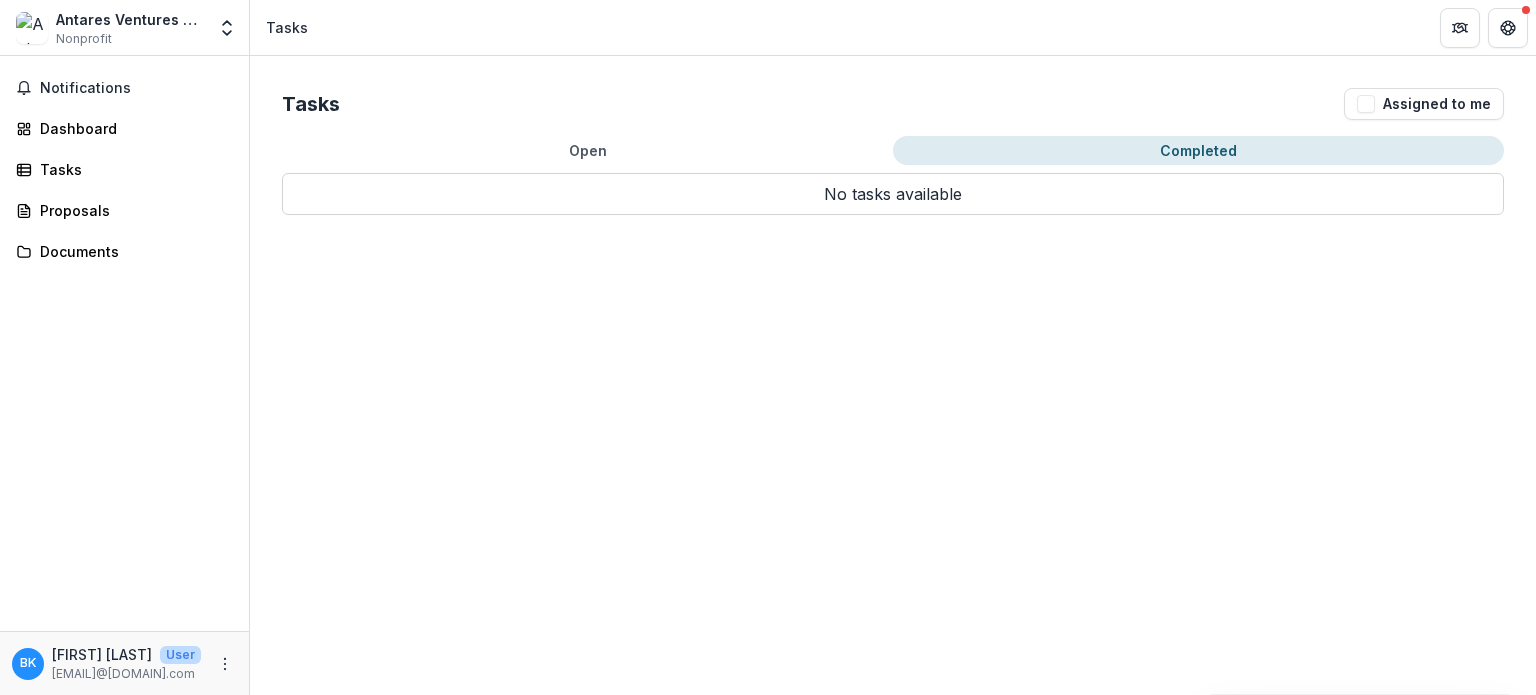 click on "Completed" at bounding box center (1198, 150) 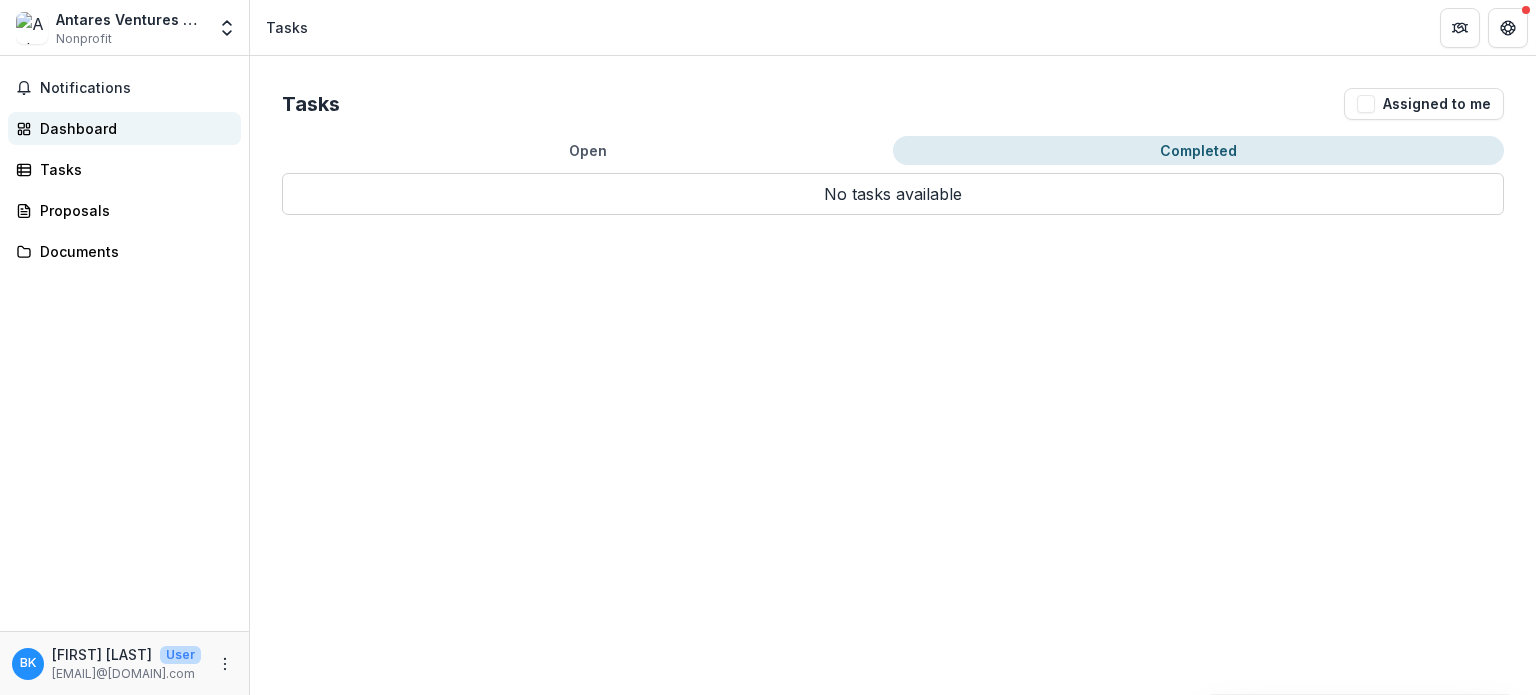 click on "Dashboard" at bounding box center (132, 128) 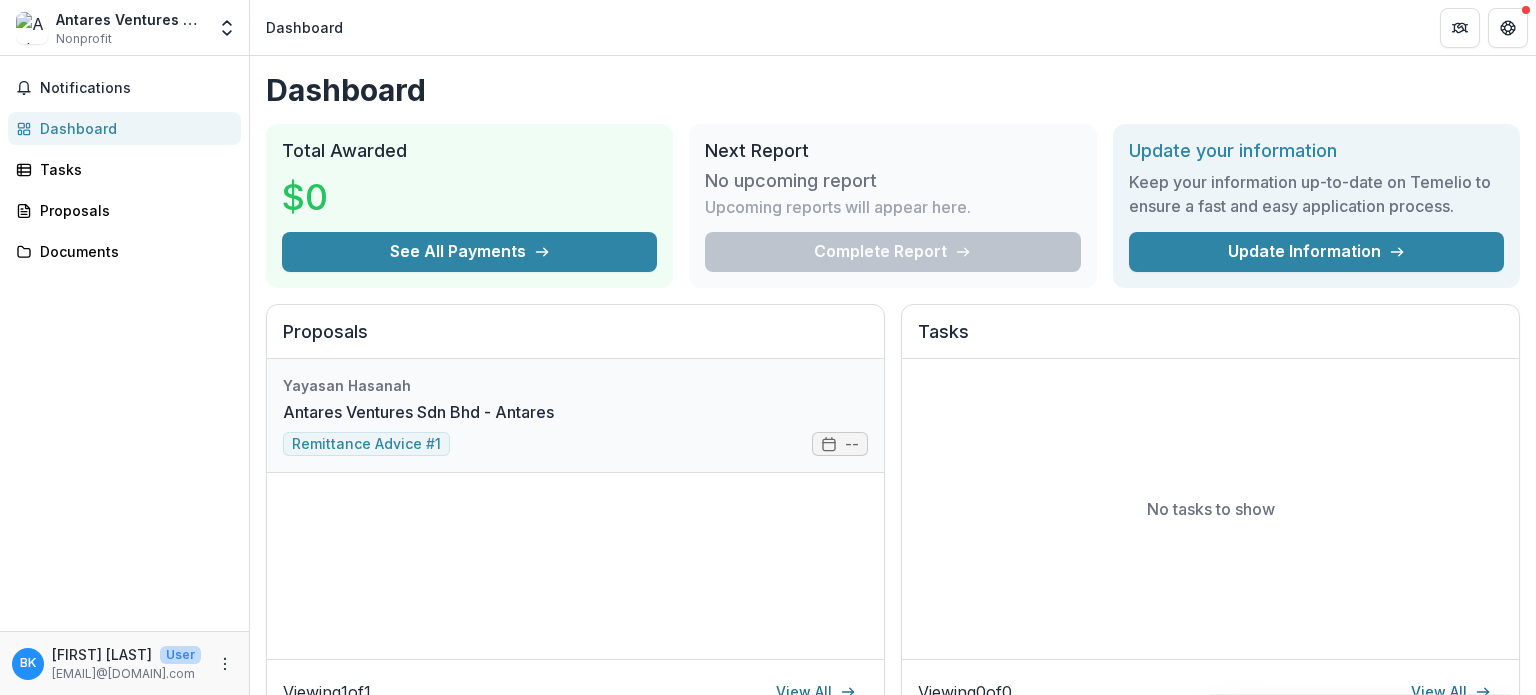 click on "Antares Ventures Sdn Bhd - Antares" at bounding box center [418, 412] 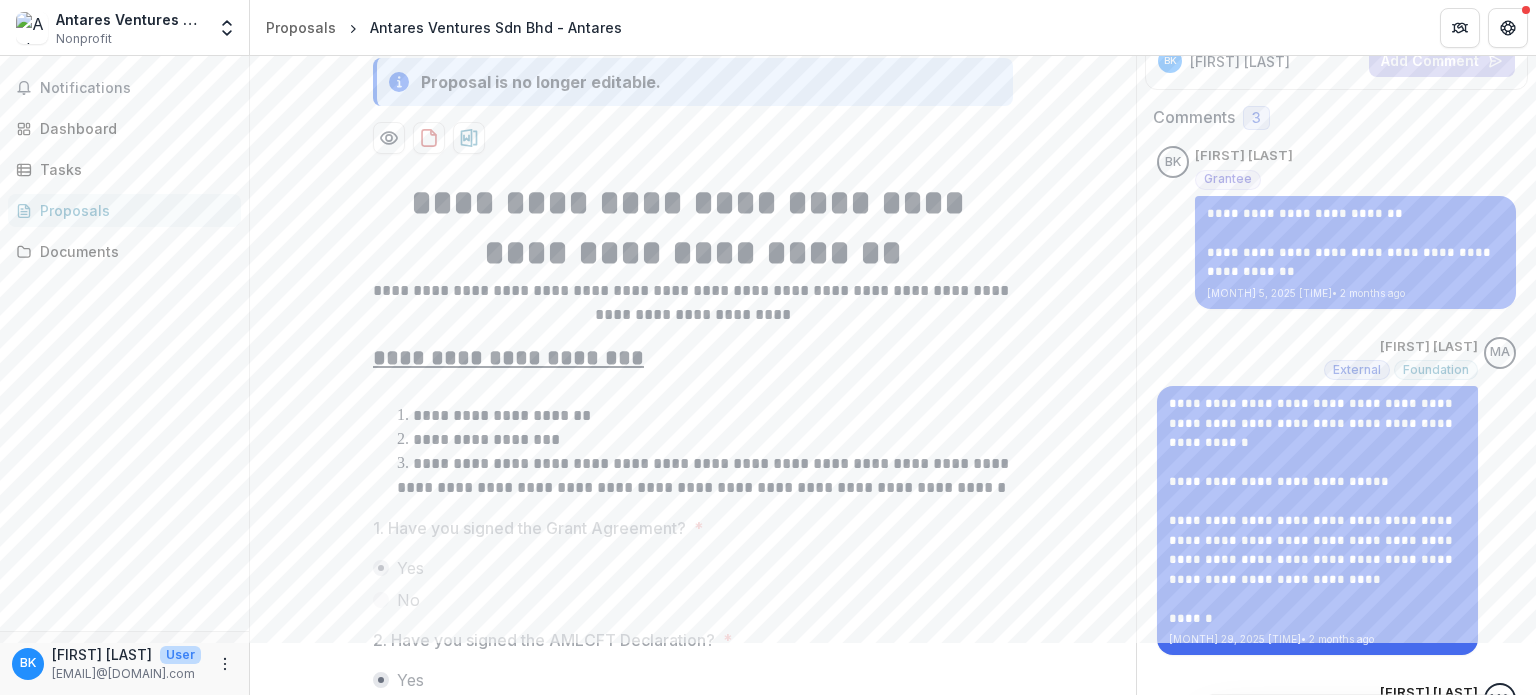 scroll, scrollTop: 300, scrollLeft: 0, axis: vertical 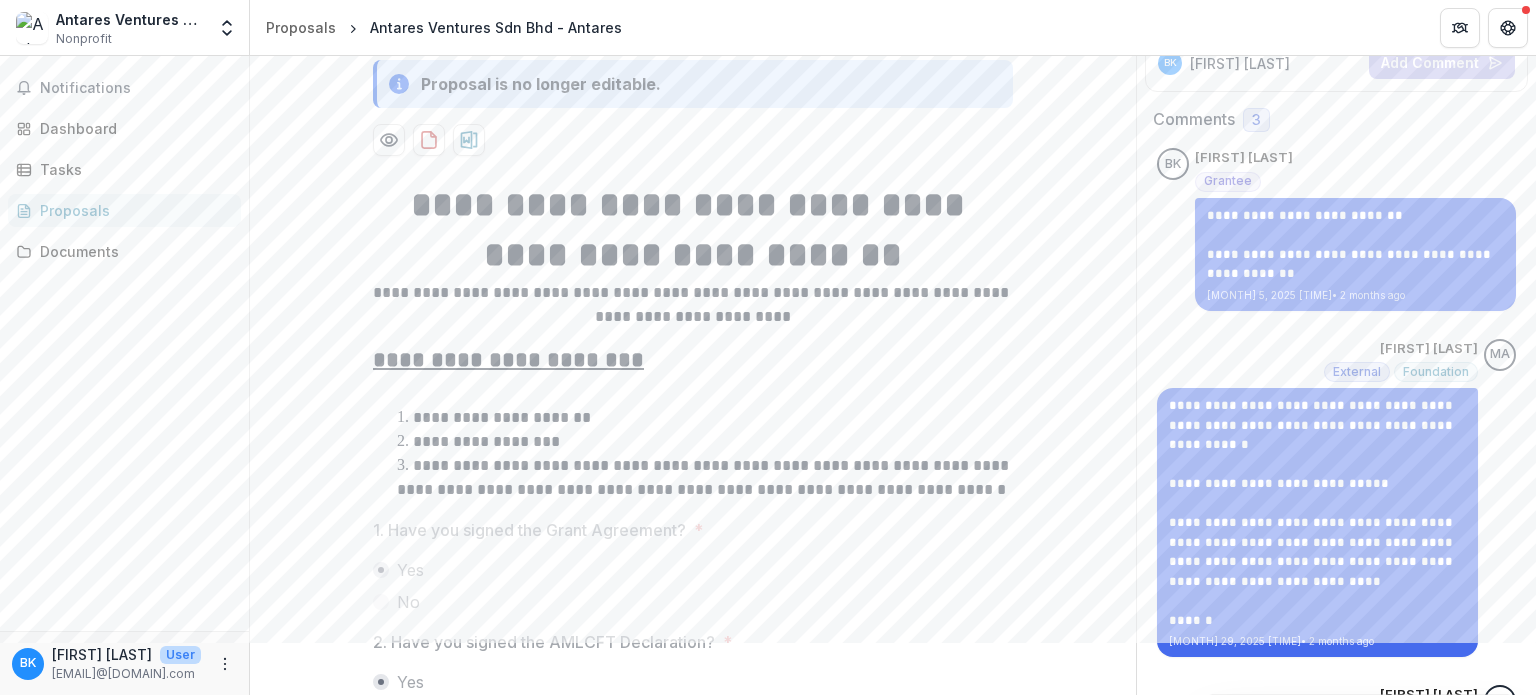 click on "**********" at bounding box center (693, 230) 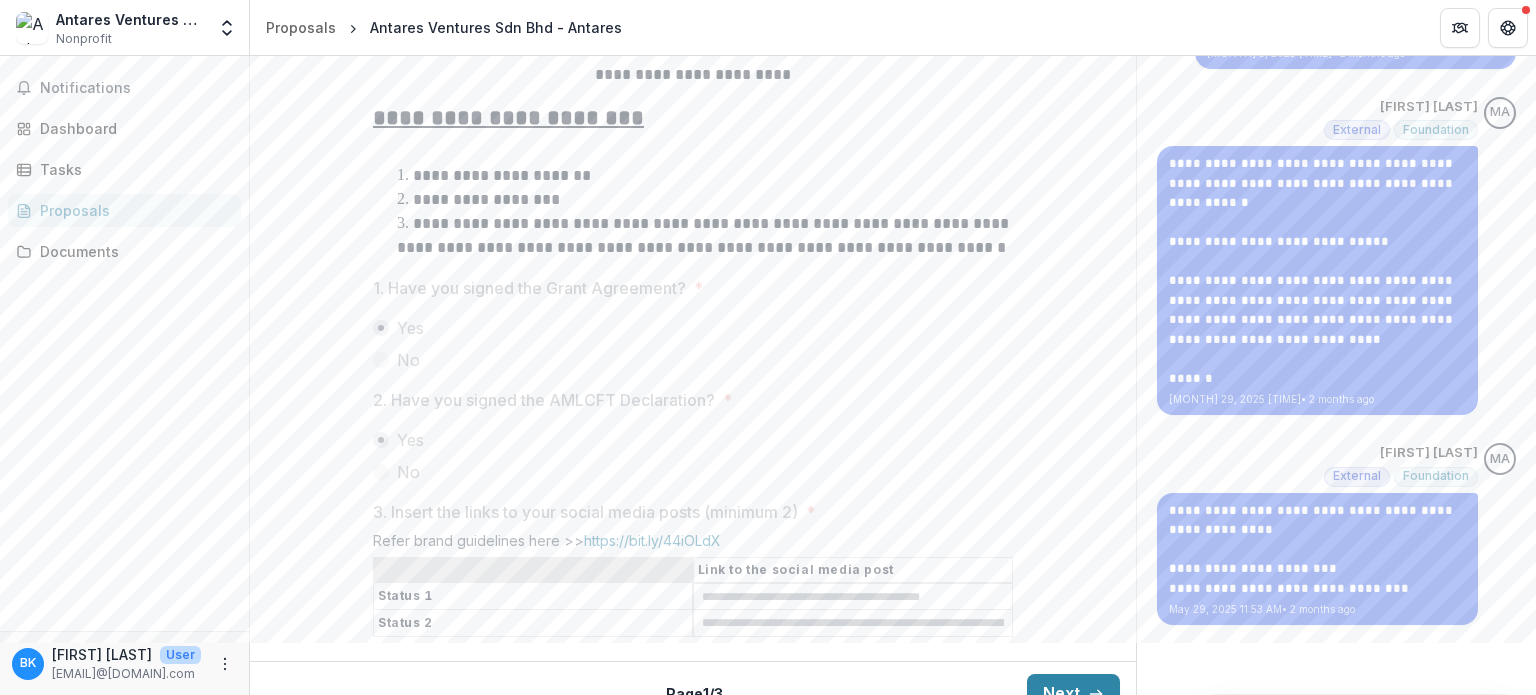 scroll, scrollTop: 658, scrollLeft: 0, axis: vertical 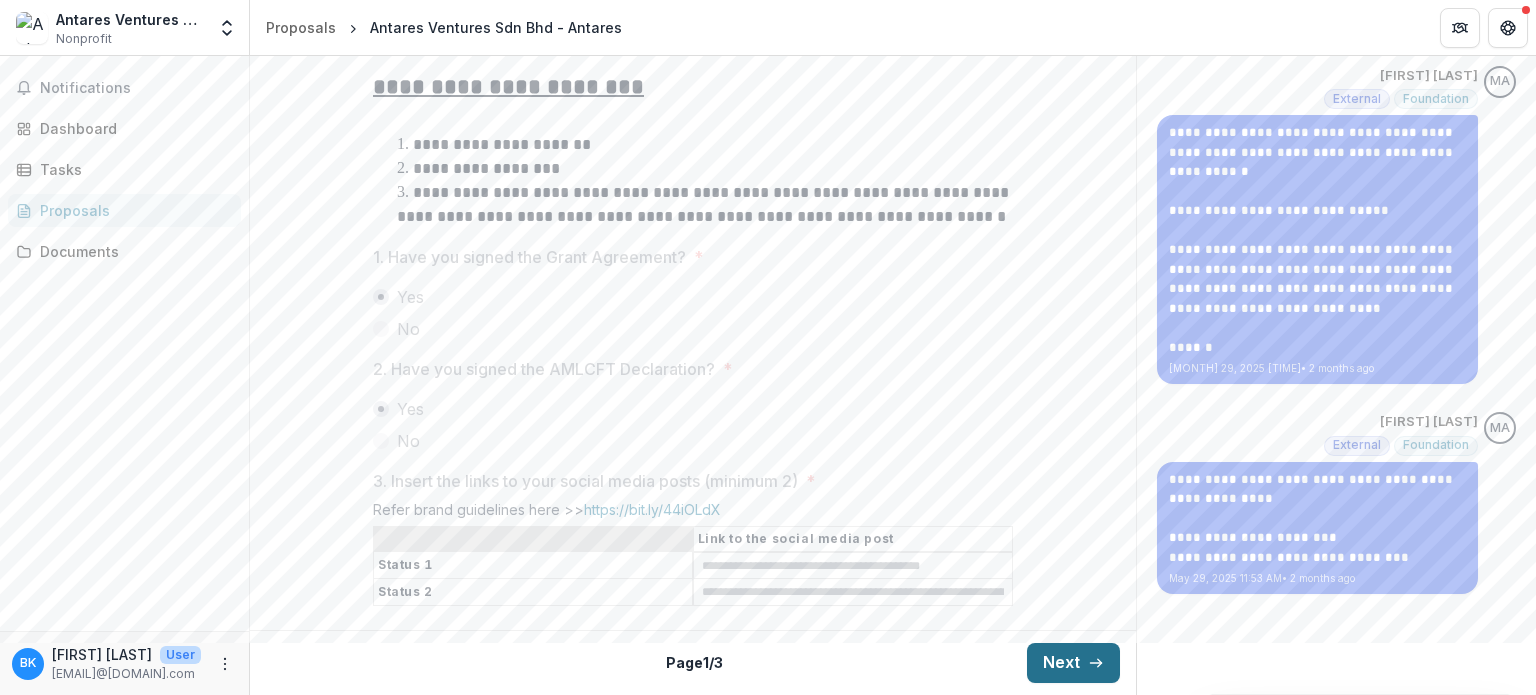 click on "Next" at bounding box center (1073, 663) 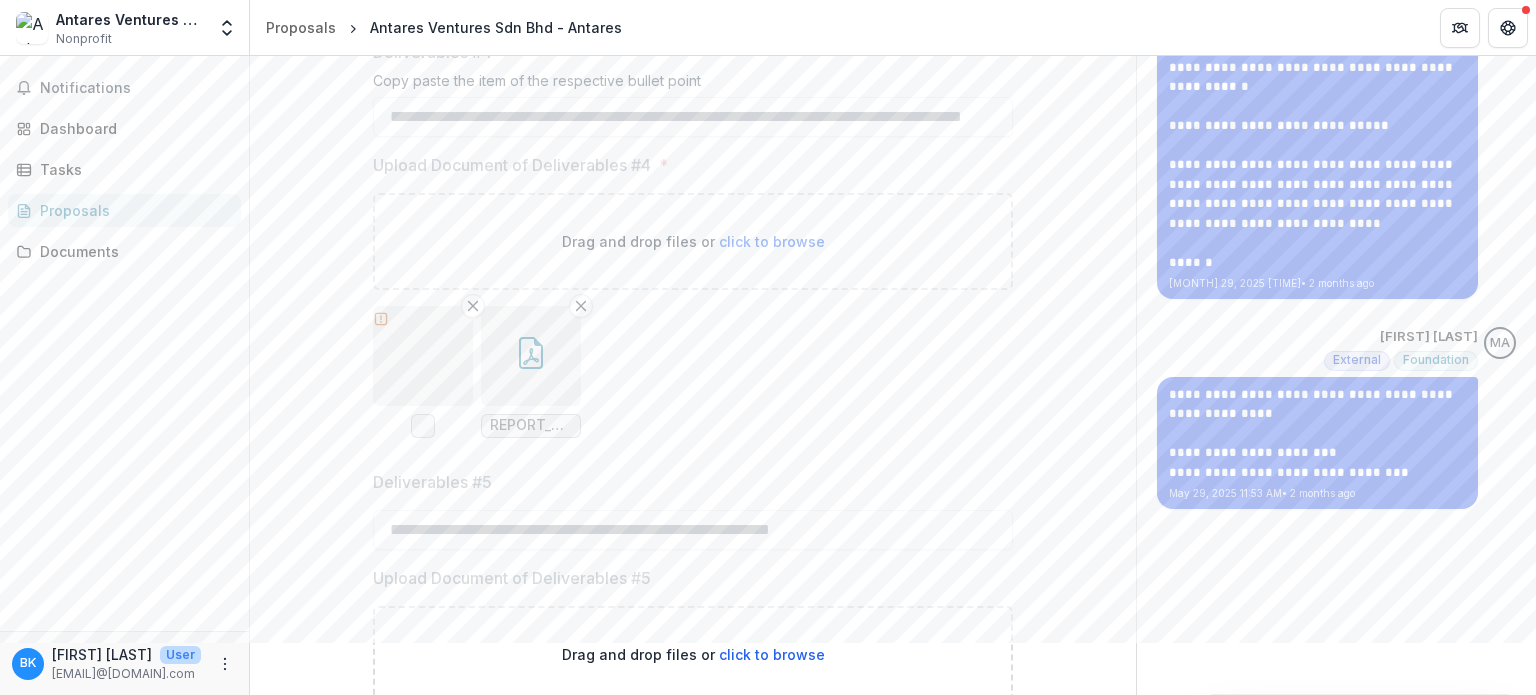 type 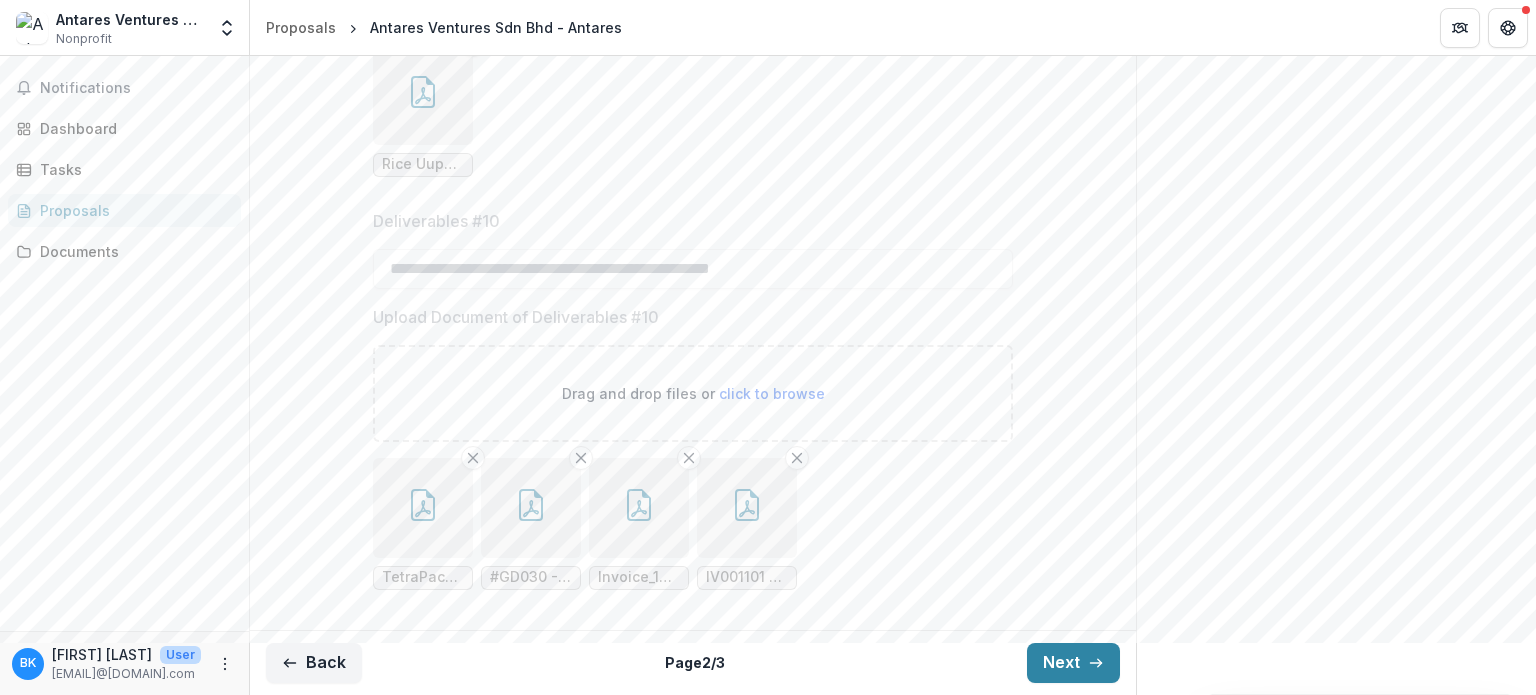 scroll, scrollTop: 3207, scrollLeft: 0, axis: vertical 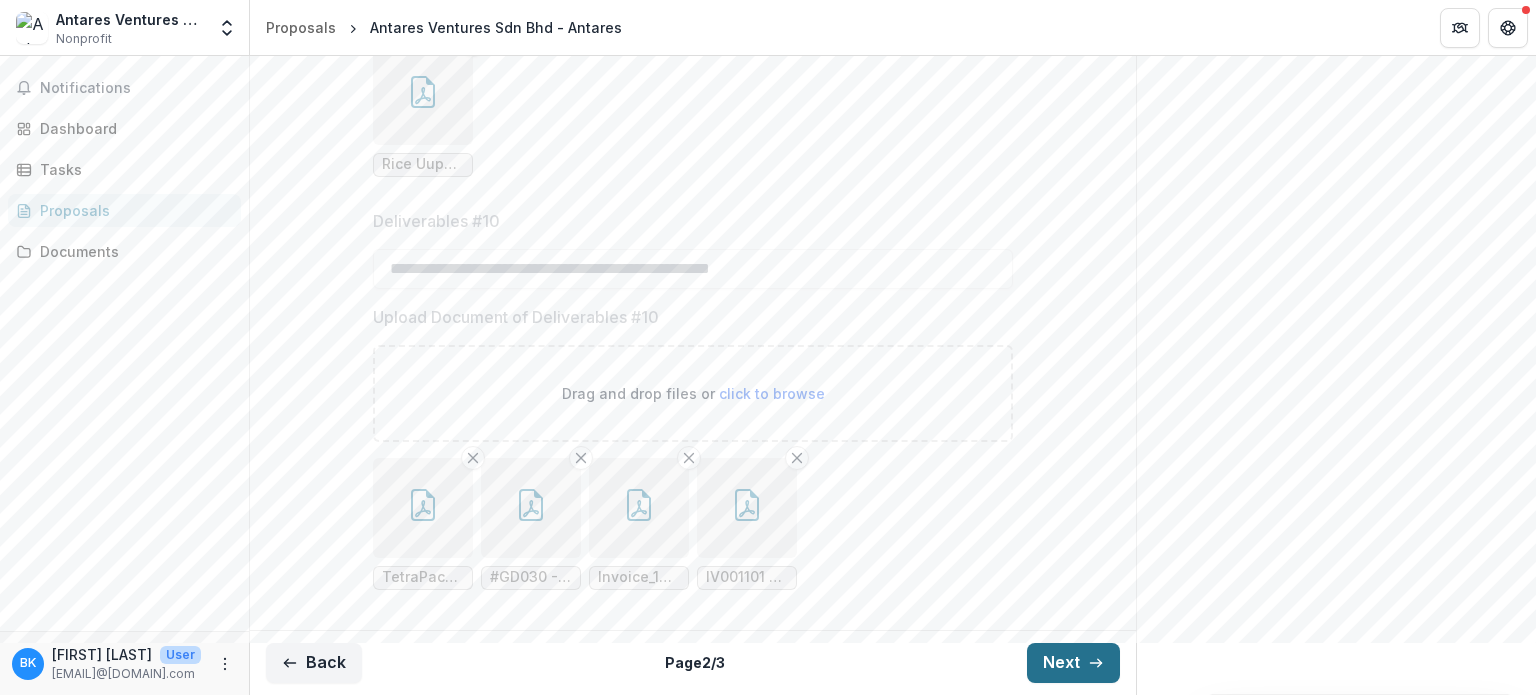 click 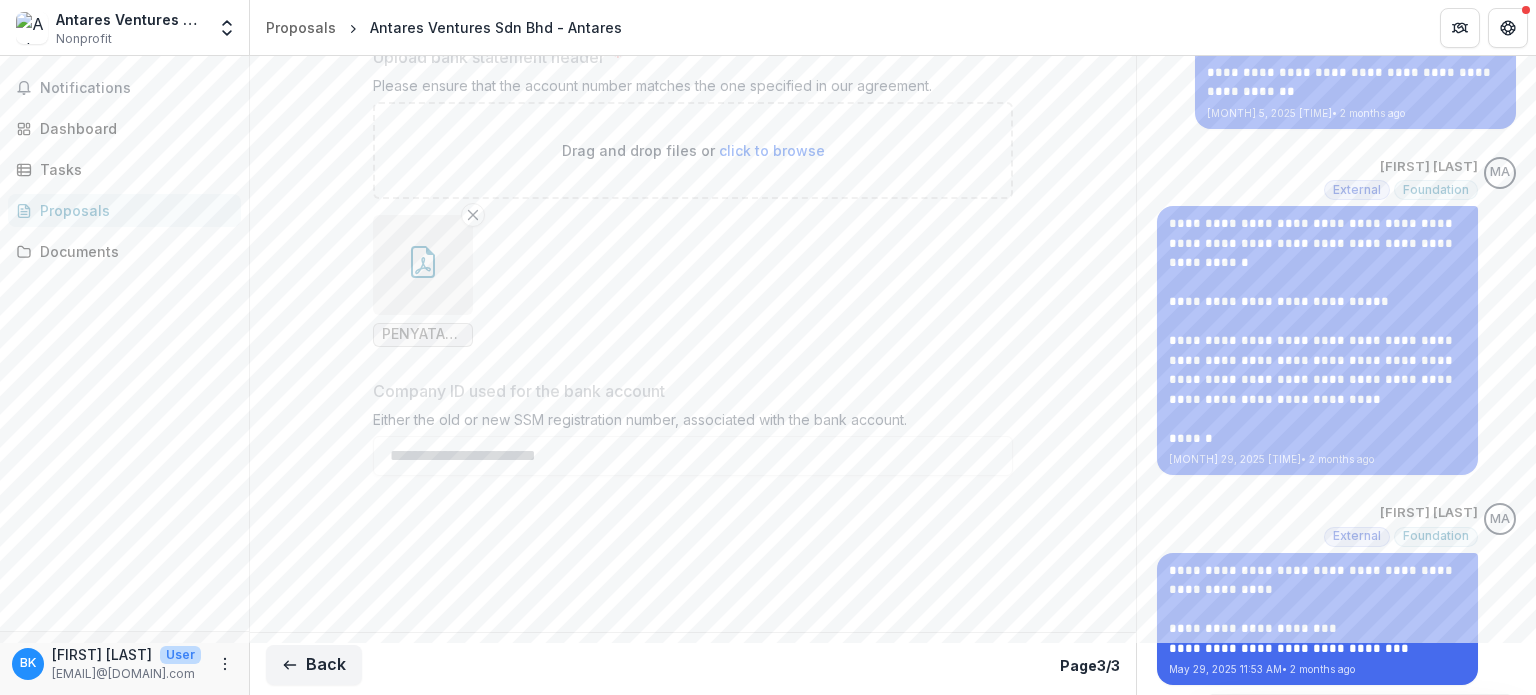 scroll, scrollTop: 483, scrollLeft: 0, axis: vertical 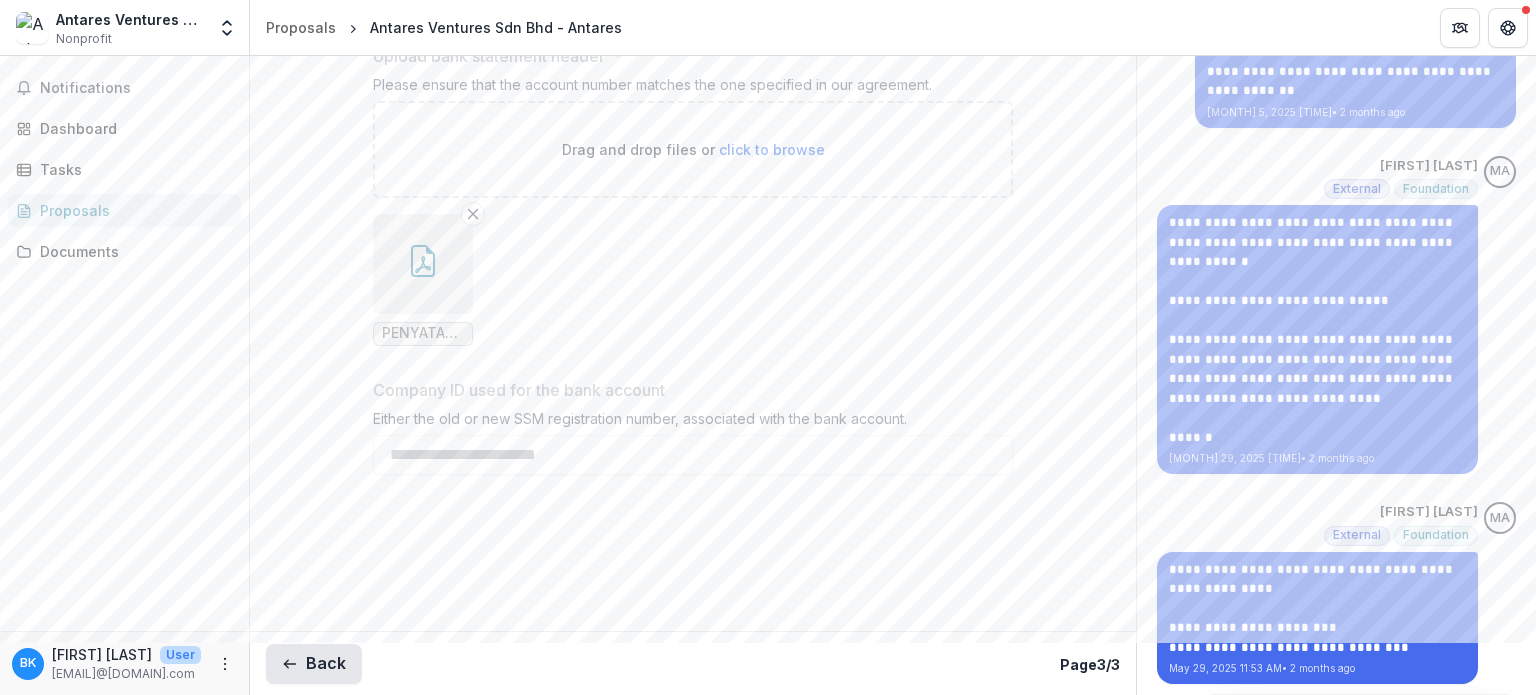 click on "Back" at bounding box center (314, 664) 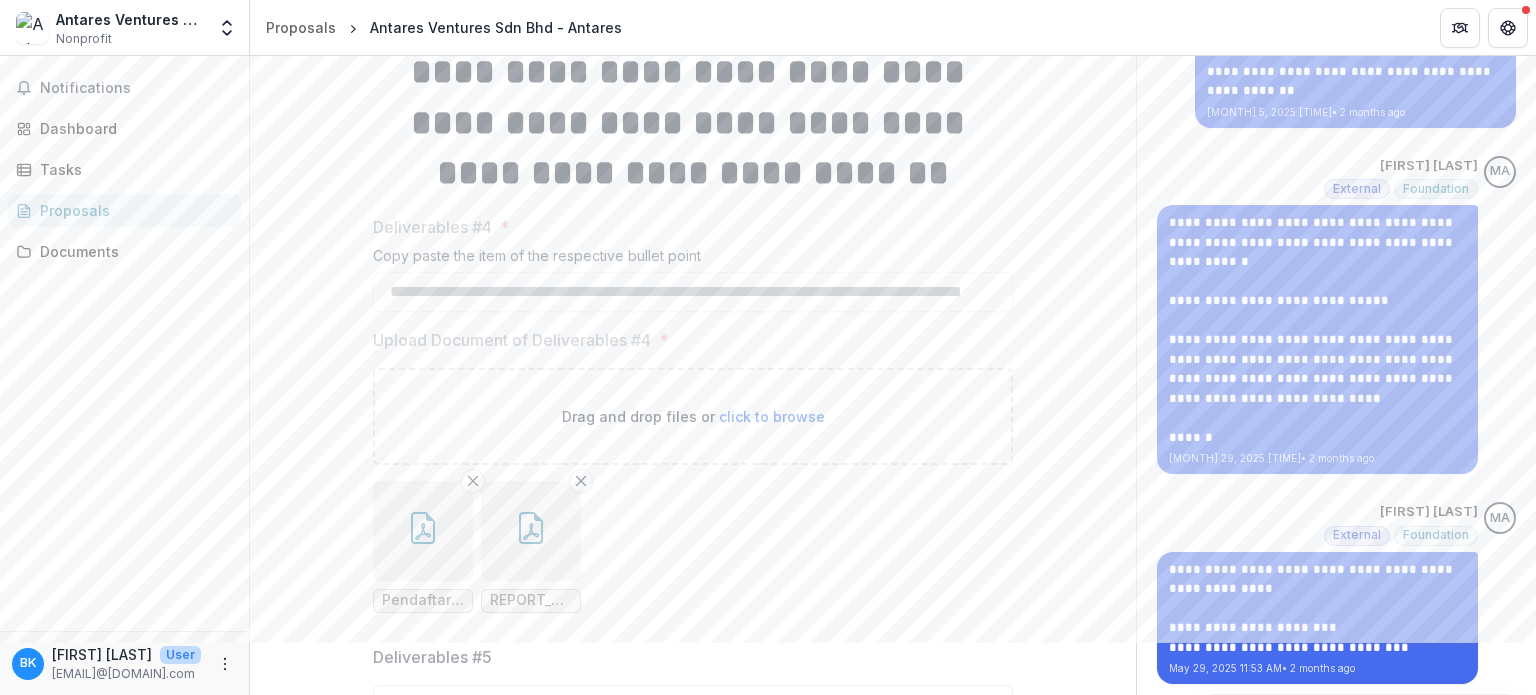 type 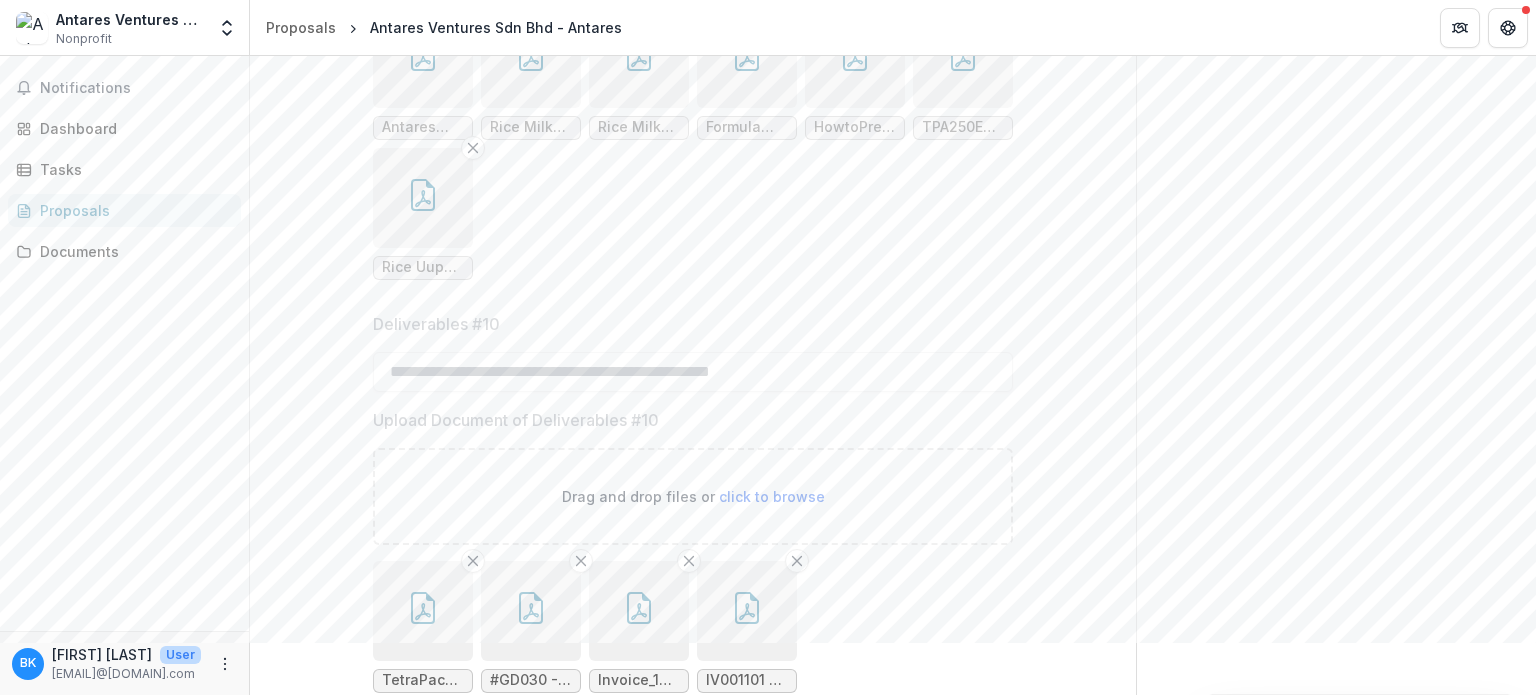 scroll, scrollTop: 3123, scrollLeft: 0, axis: vertical 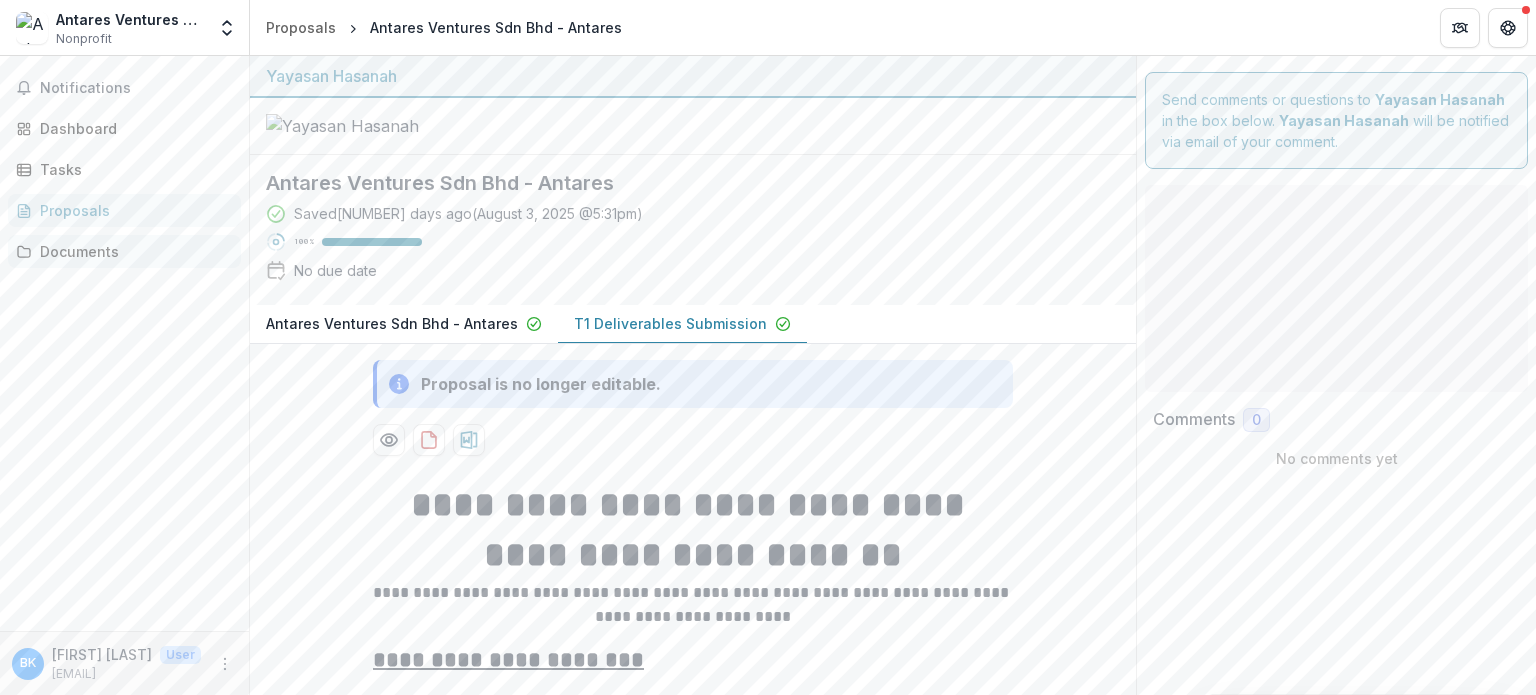 click on "Documents" at bounding box center (124, 251) 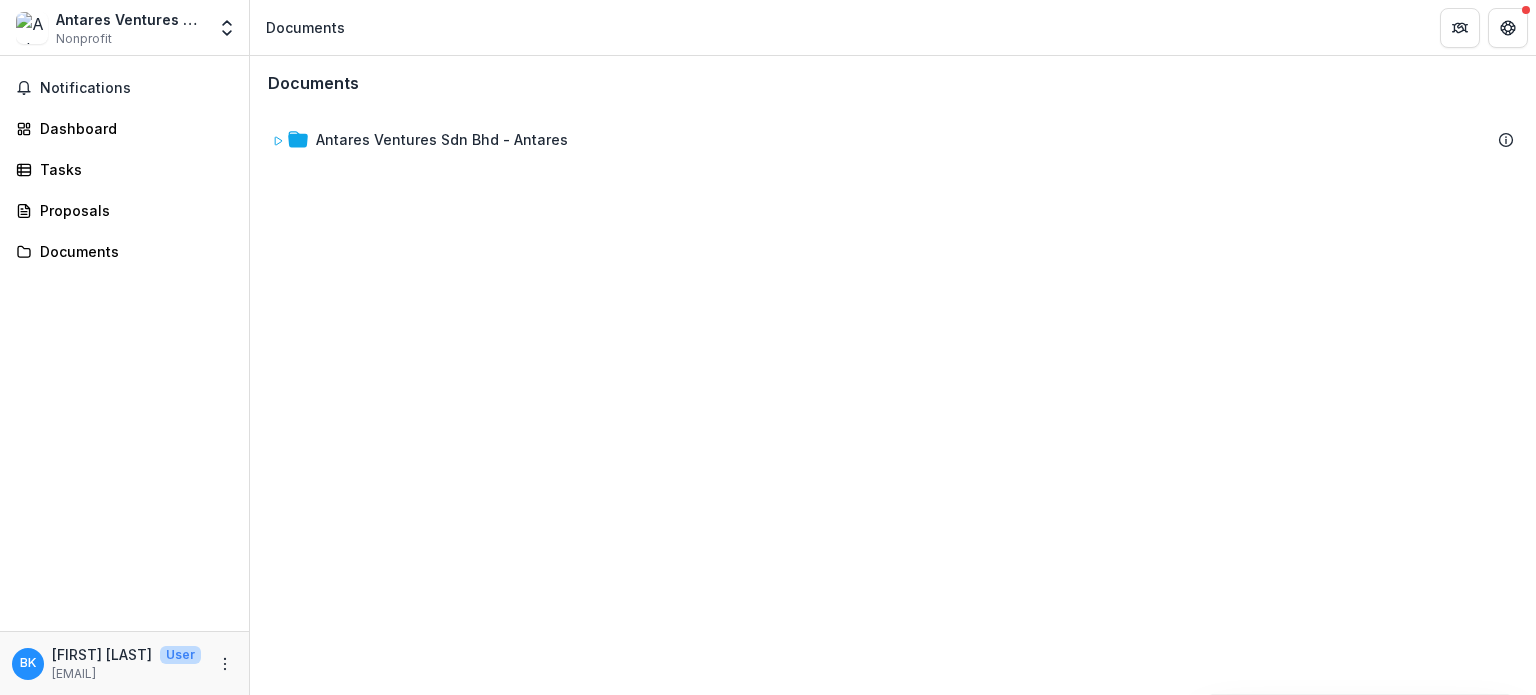 click on "Antares Ventures Sdn Bhd - Antares" at bounding box center [893, 139] 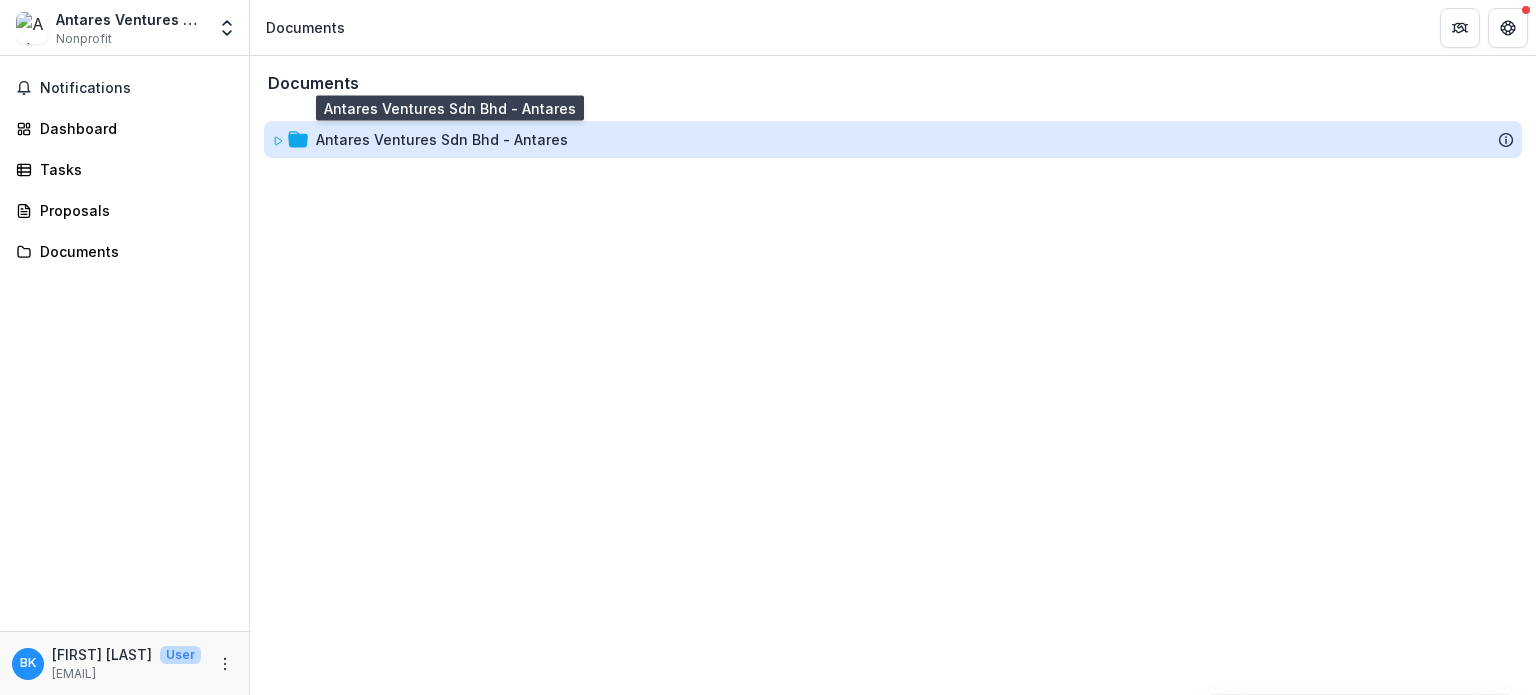 click on "Antares Ventures Sdn Bhd - Antares" at bounding box center [442, 139] 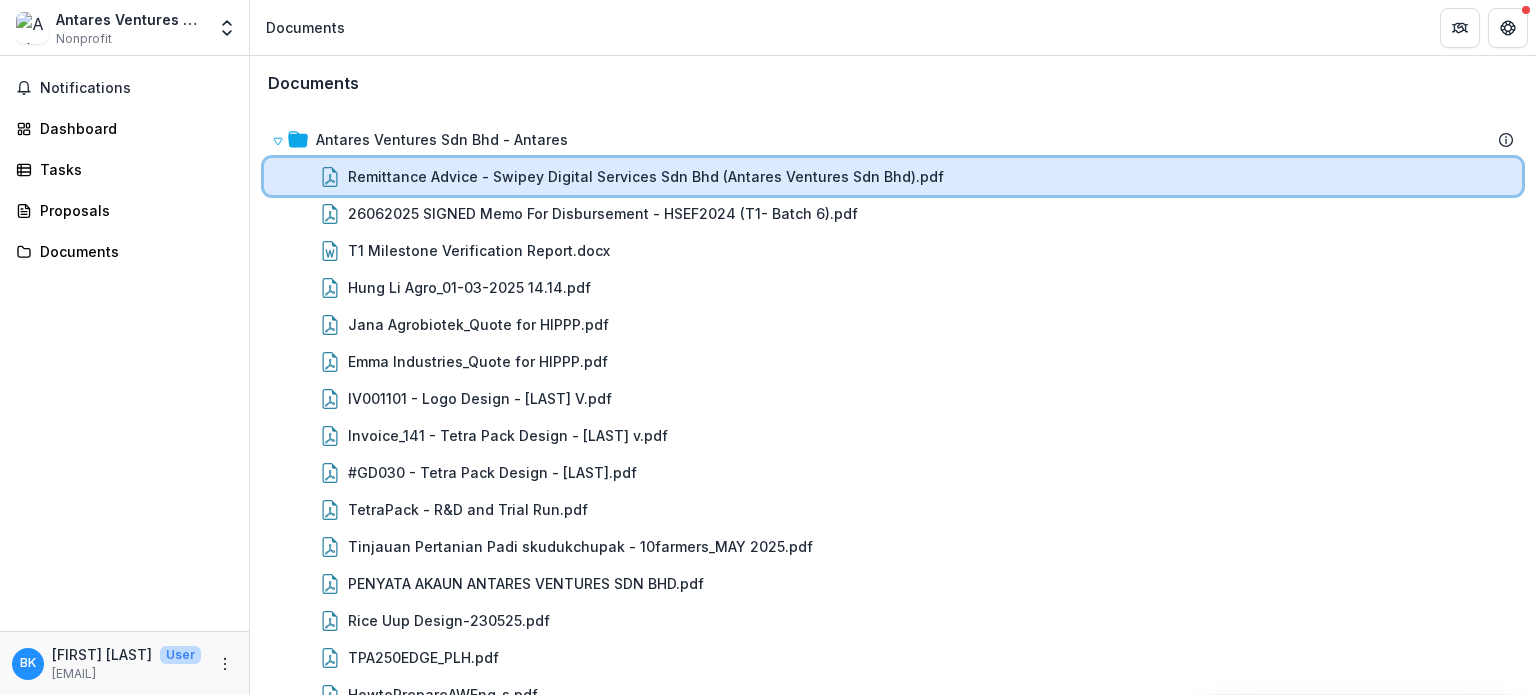 click on "Remittance Advice - Swipey Digital Services Sdn Bhd (Antares Ventures Sdn Bhd).pdf" at bounding box center (893, 176) 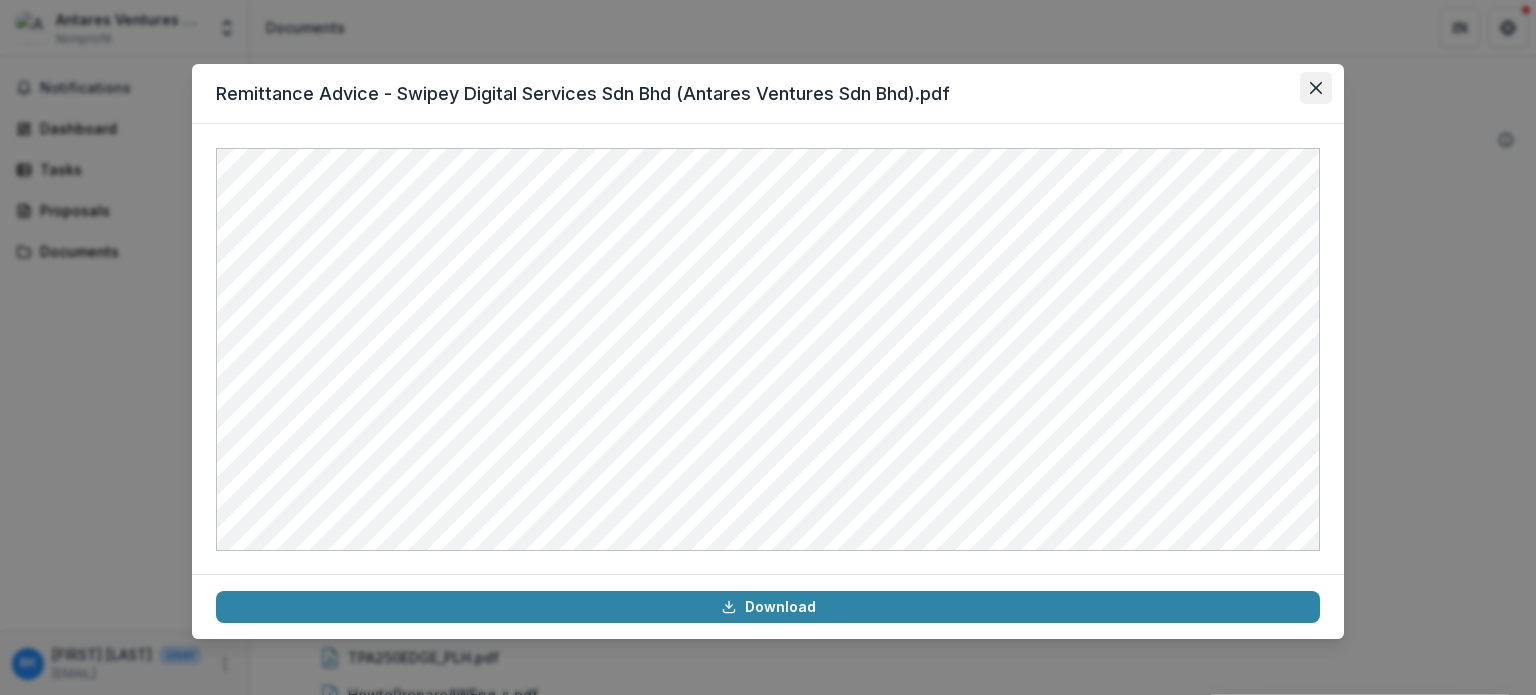 click at bounding box center [1316, 88] 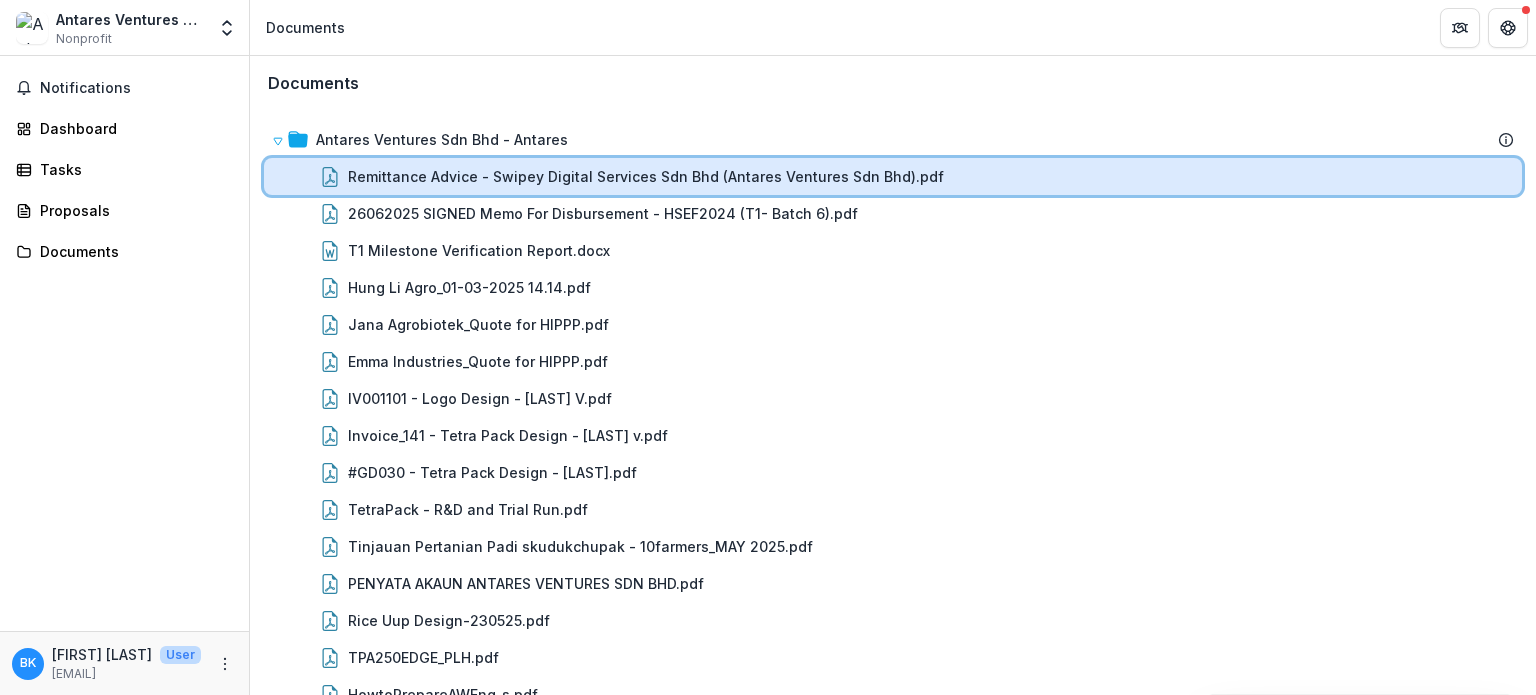 scroll, scrollTop: 40, scrollLeft: 0, axis: vertical 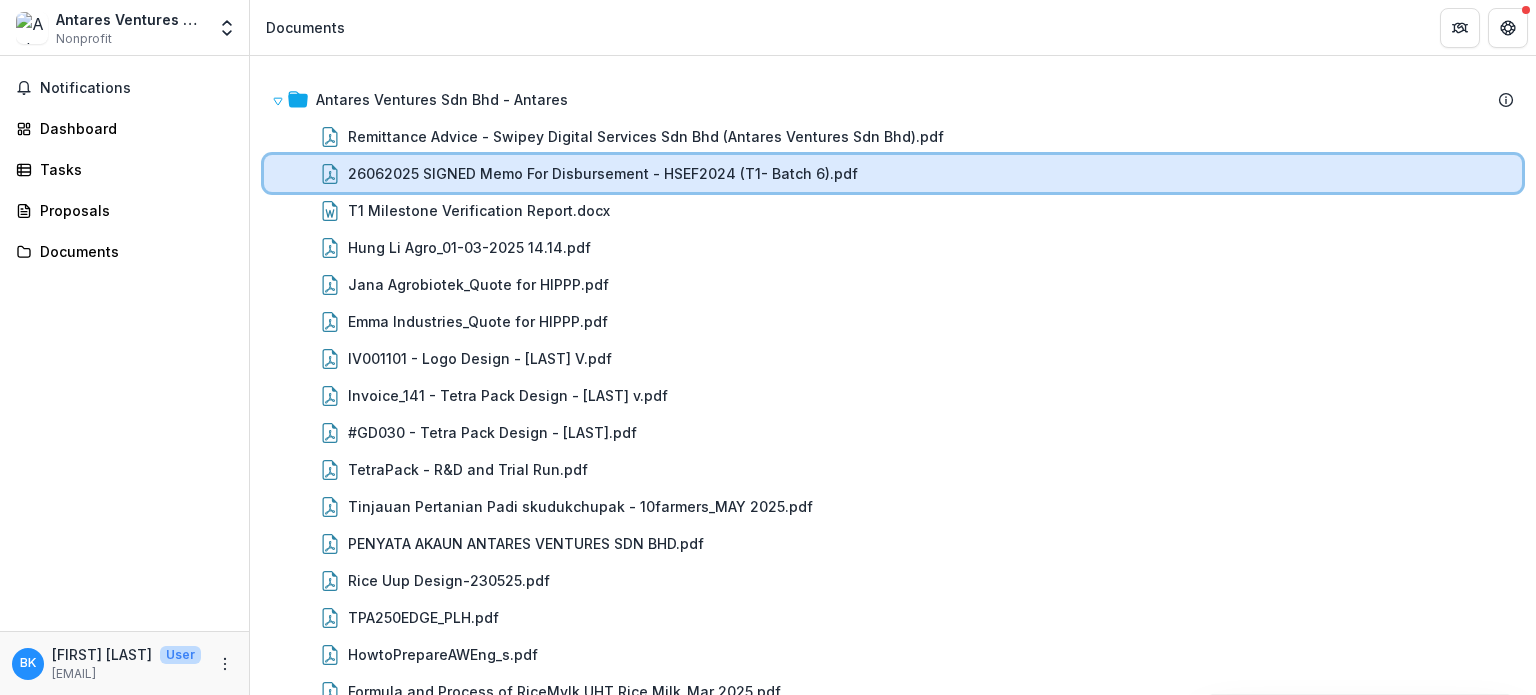 click 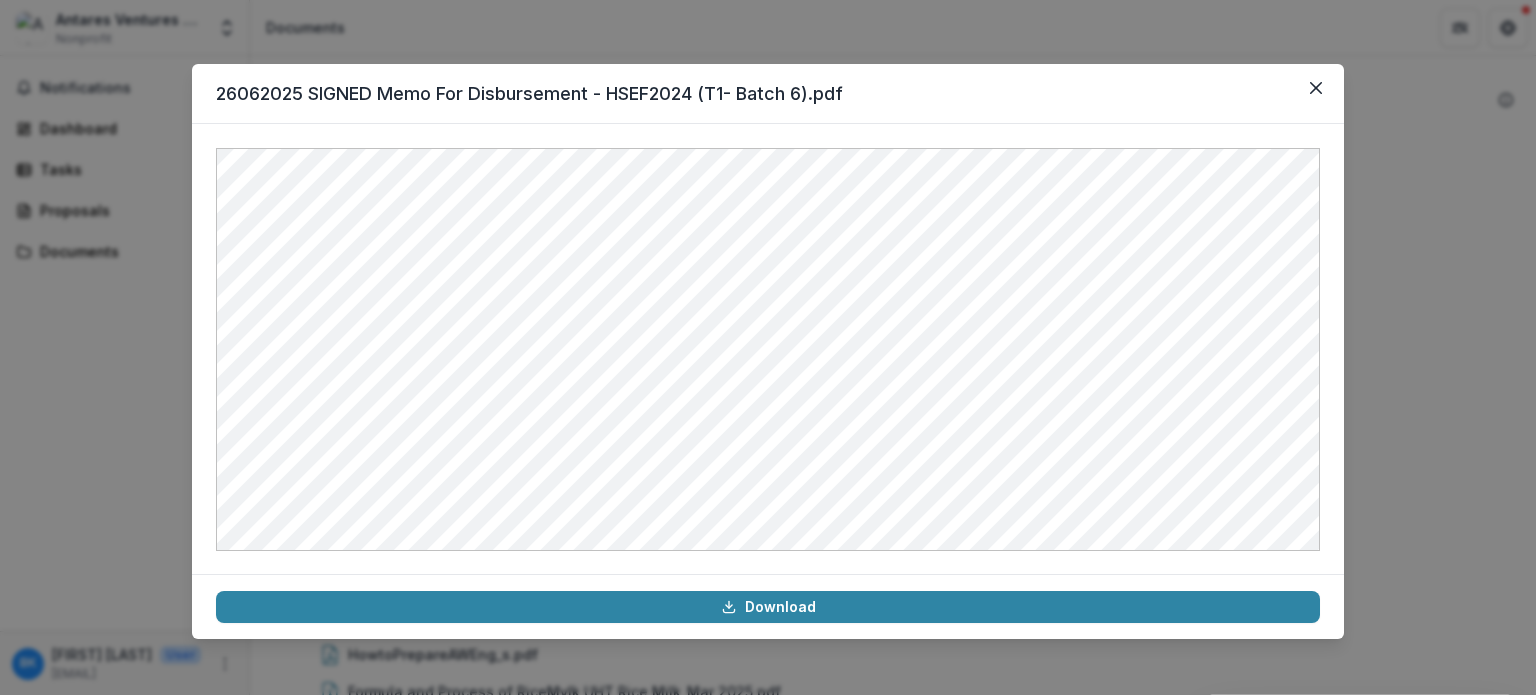 click on "[DATE] SIGNED Memo For Disbursement - HSEF2024 (T1- Batch 6).pdf" at bounding box center [768, 94] 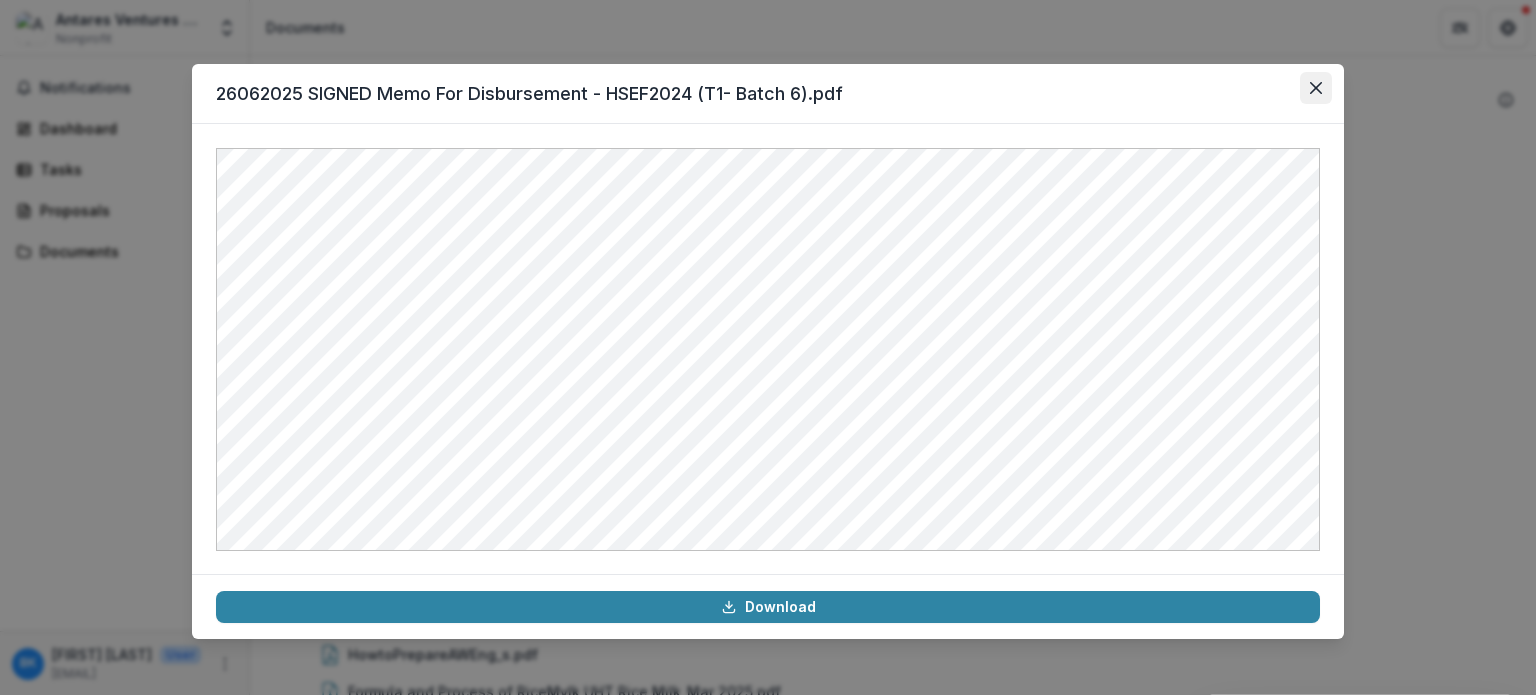 click 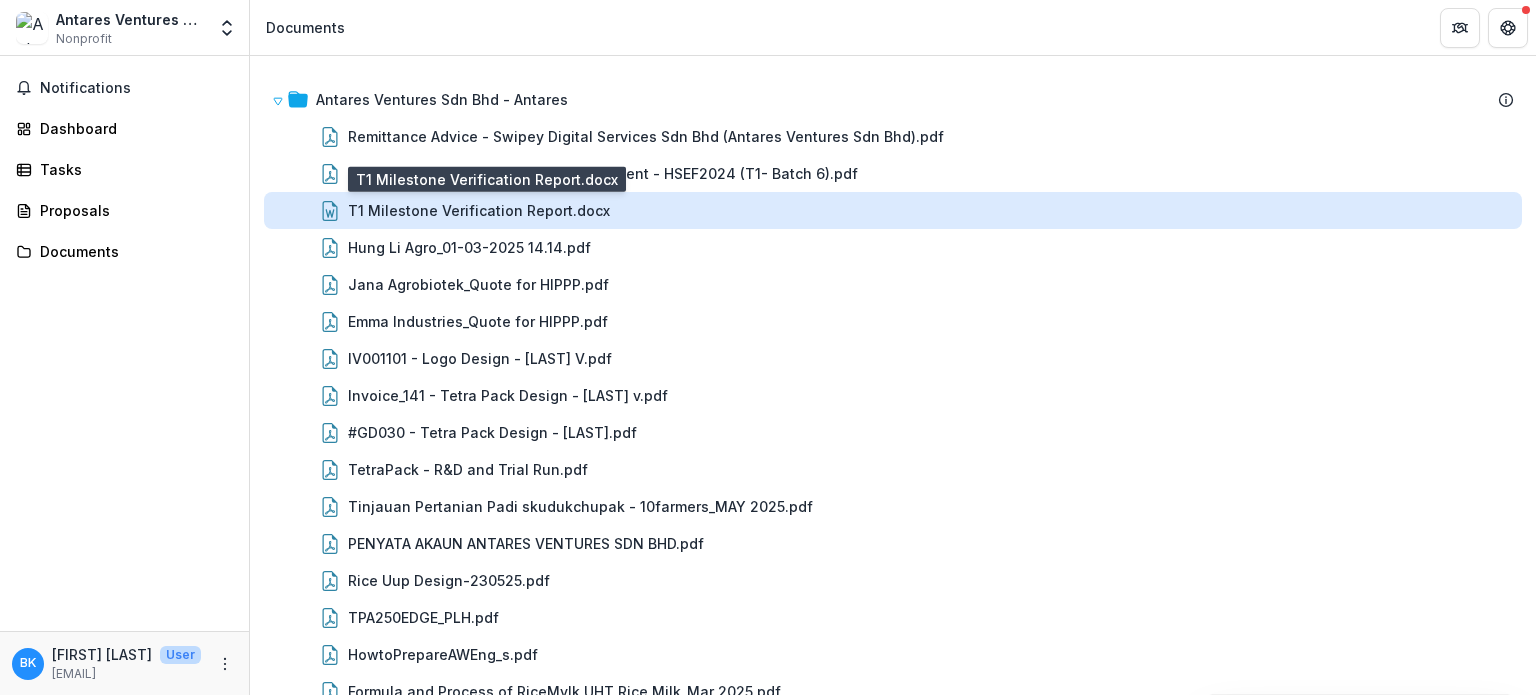 click on "T1 Milestone Verification Report.docx" at bounding box center [479, 210] 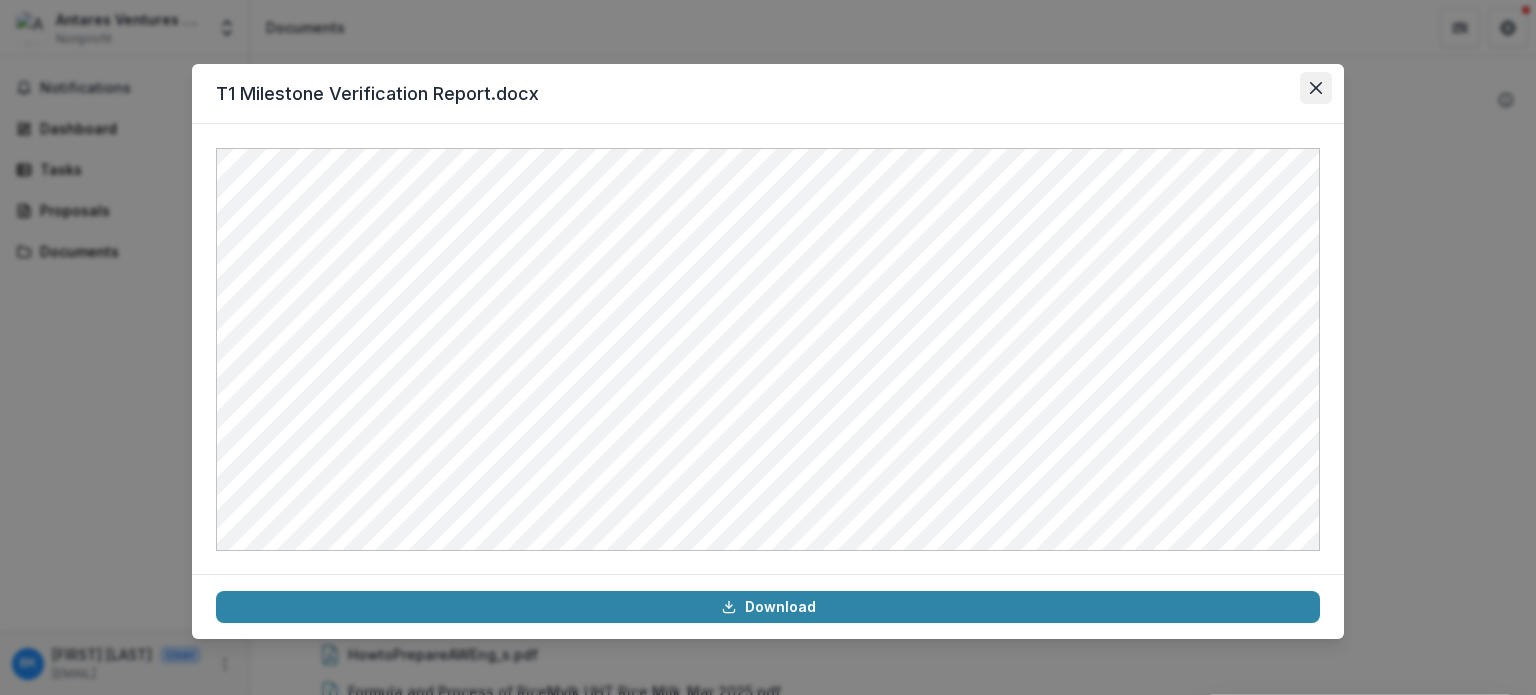 click 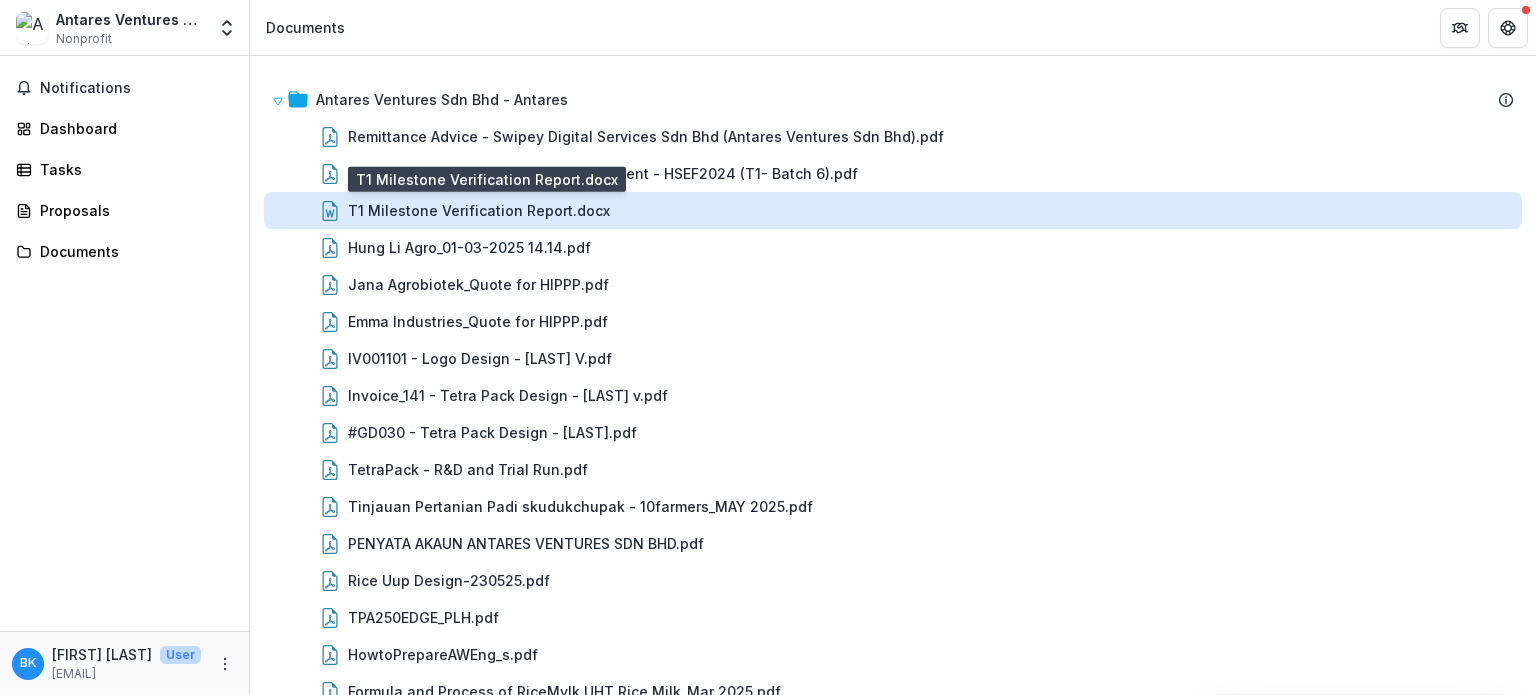 click on "T1 Milestone Verification Report.docx" at bounding box center [479, 210] 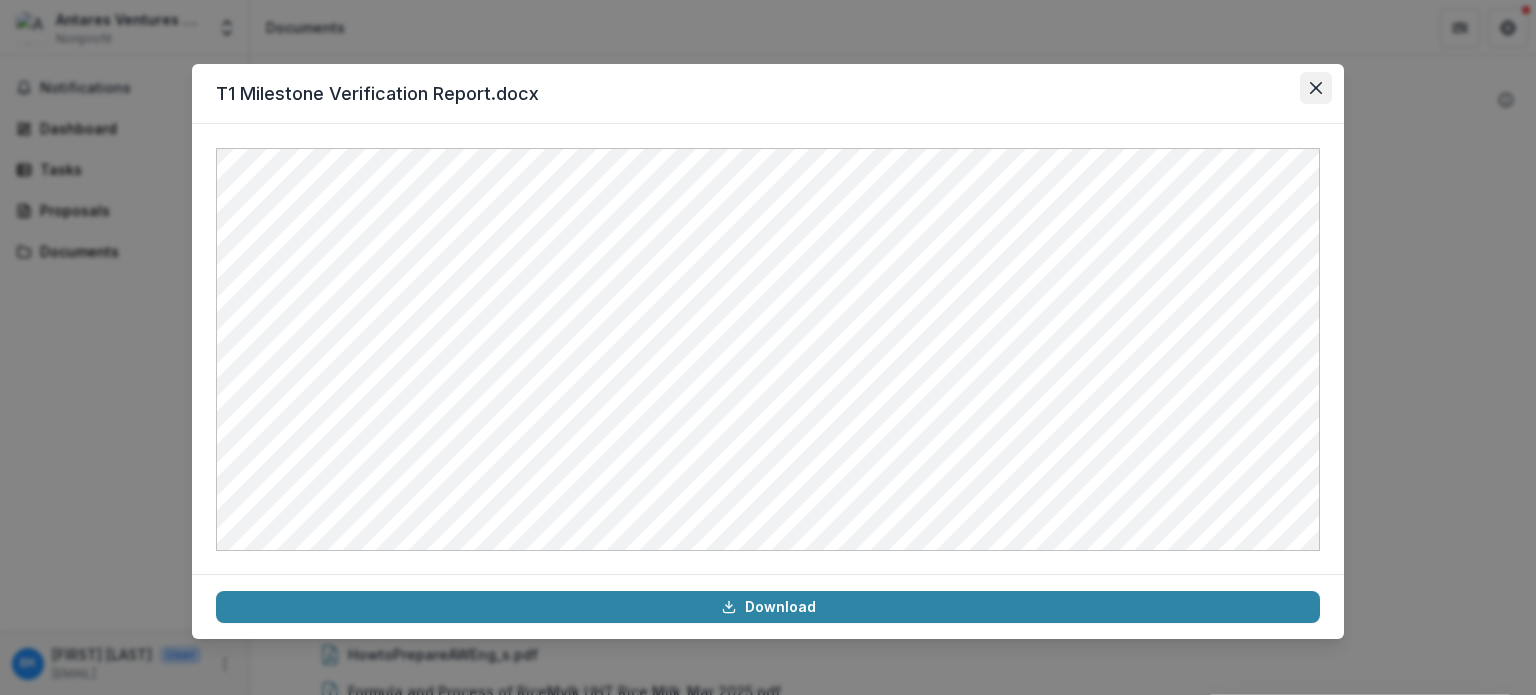 click at bounding box center [1316, 88] 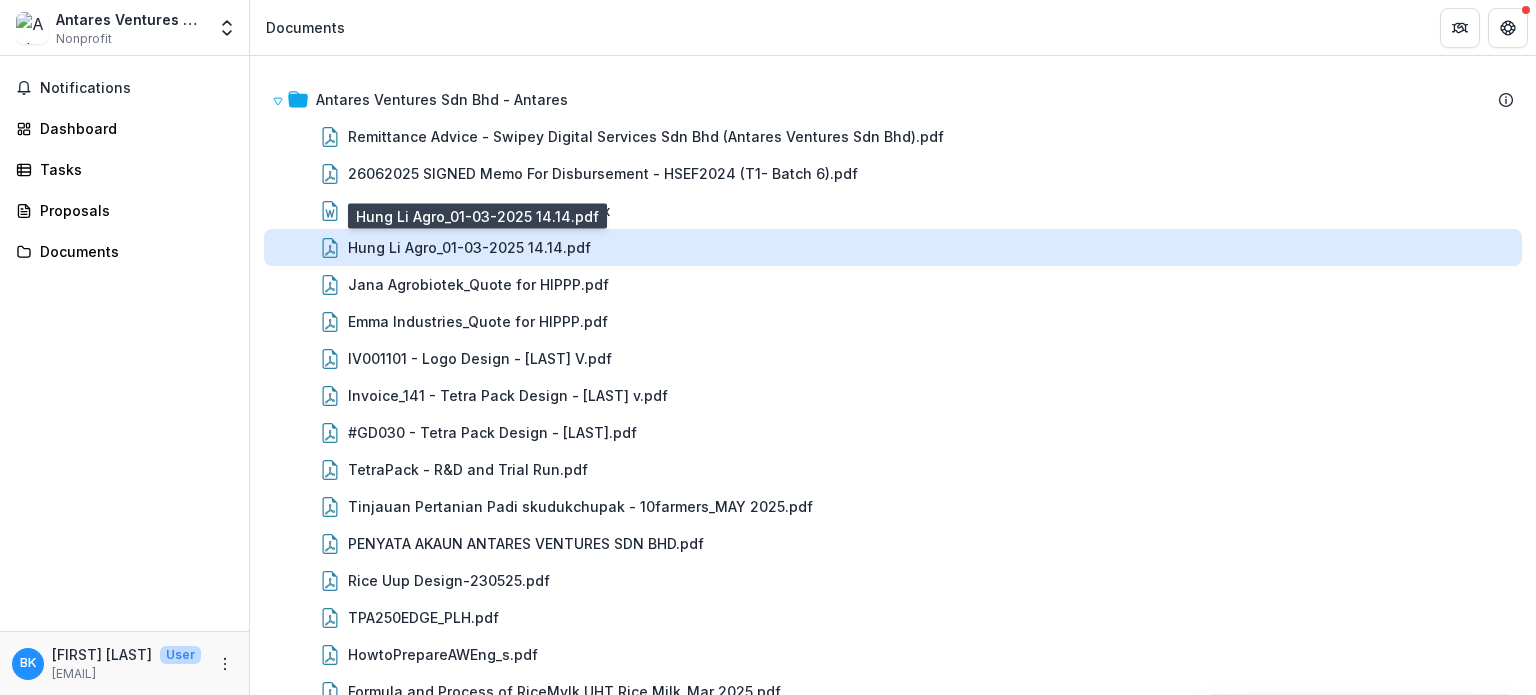 click on "Hung Li Agro_01-03-2025 14.14.pdf" at bounding box center [469, 247] 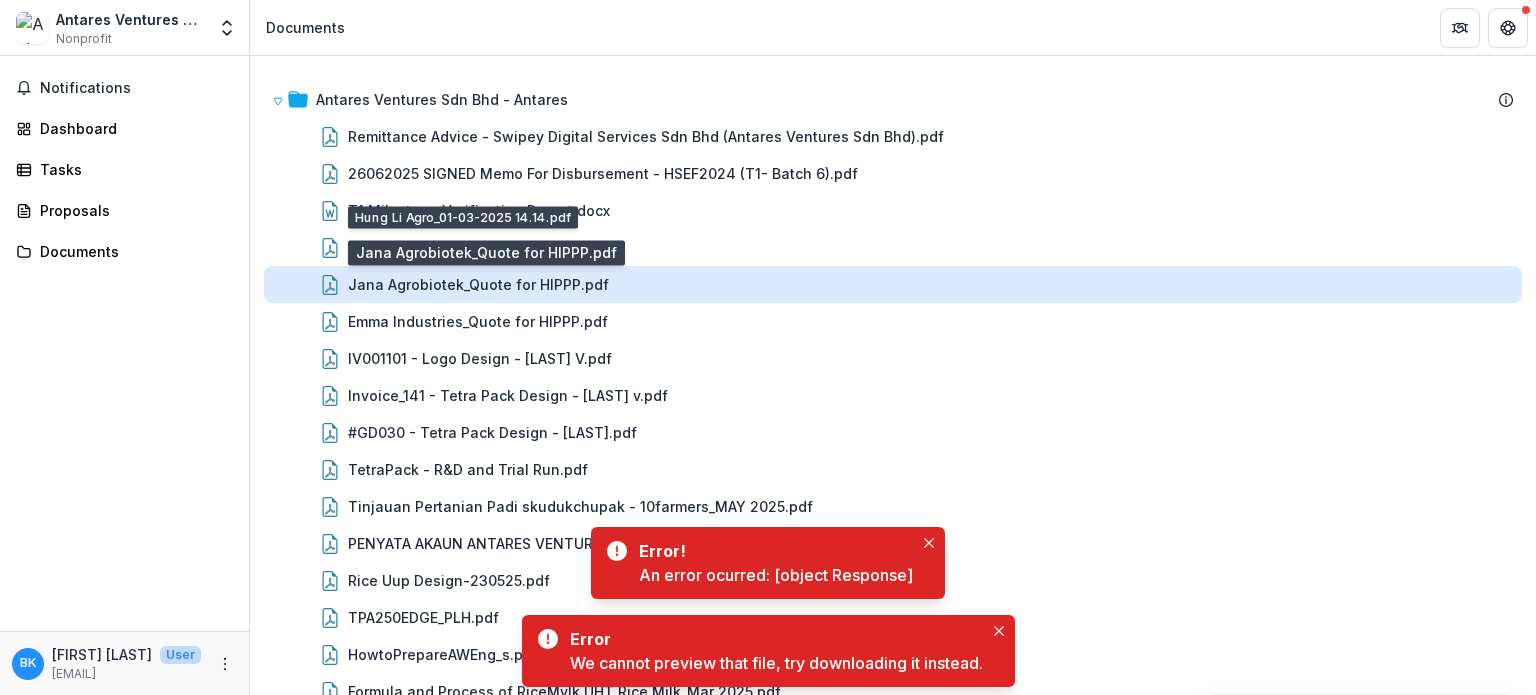 click on "Jana Agrobiotek_Quote for HIPPP.pdf" at bounding box center (478, 284) 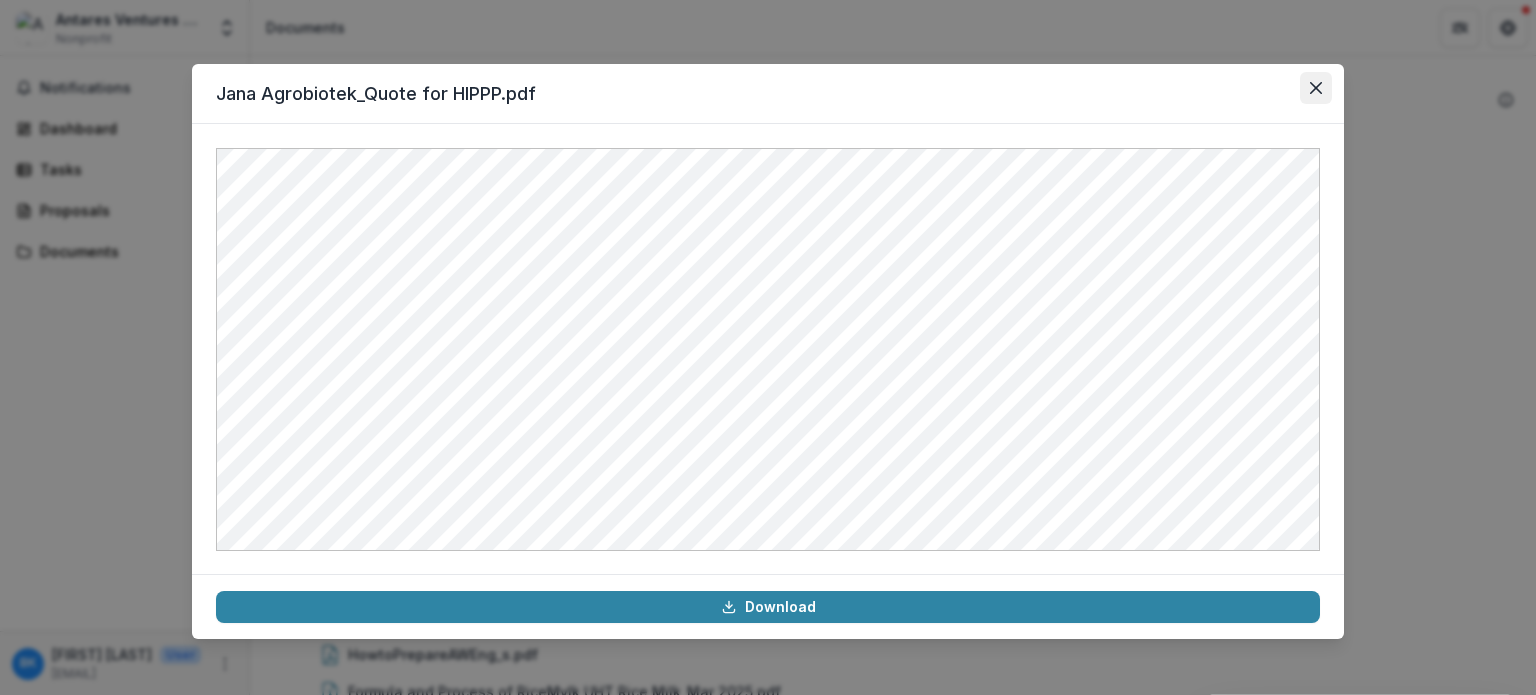 click 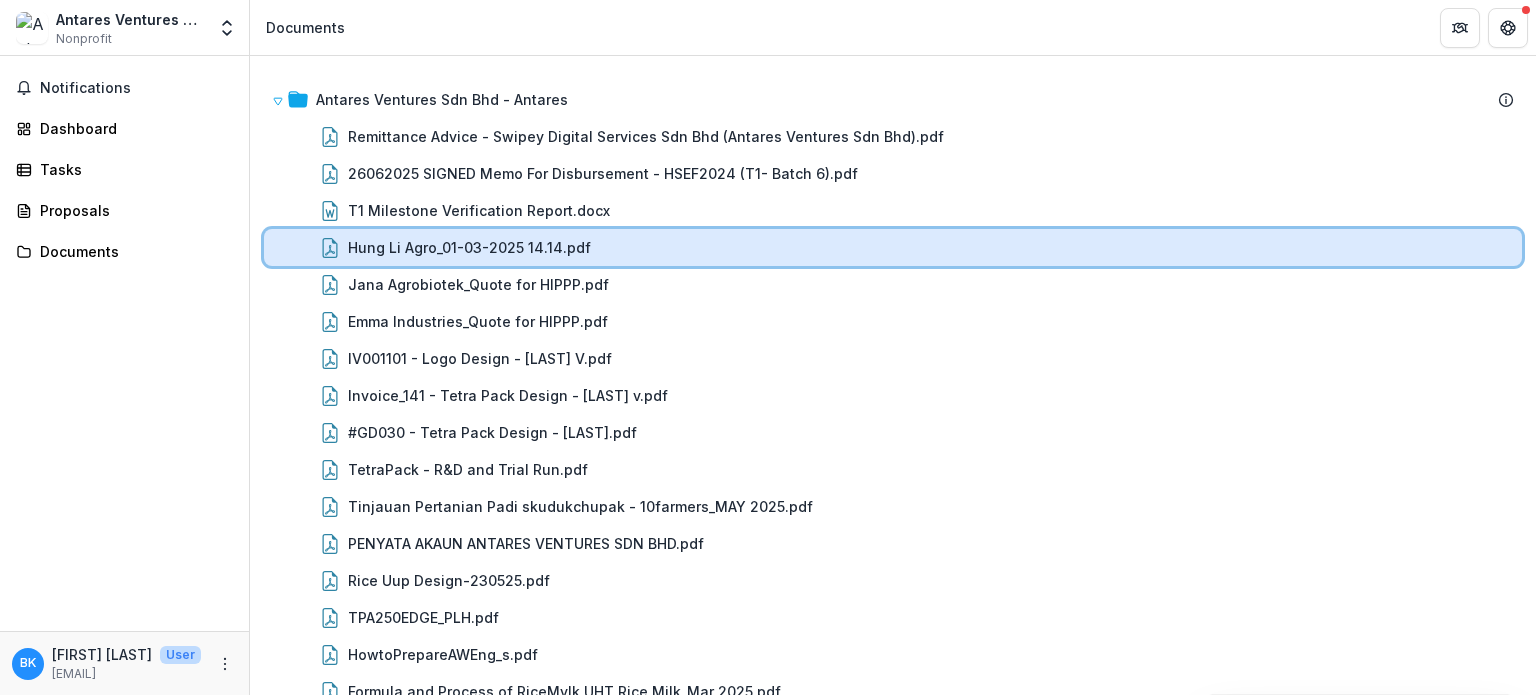 click 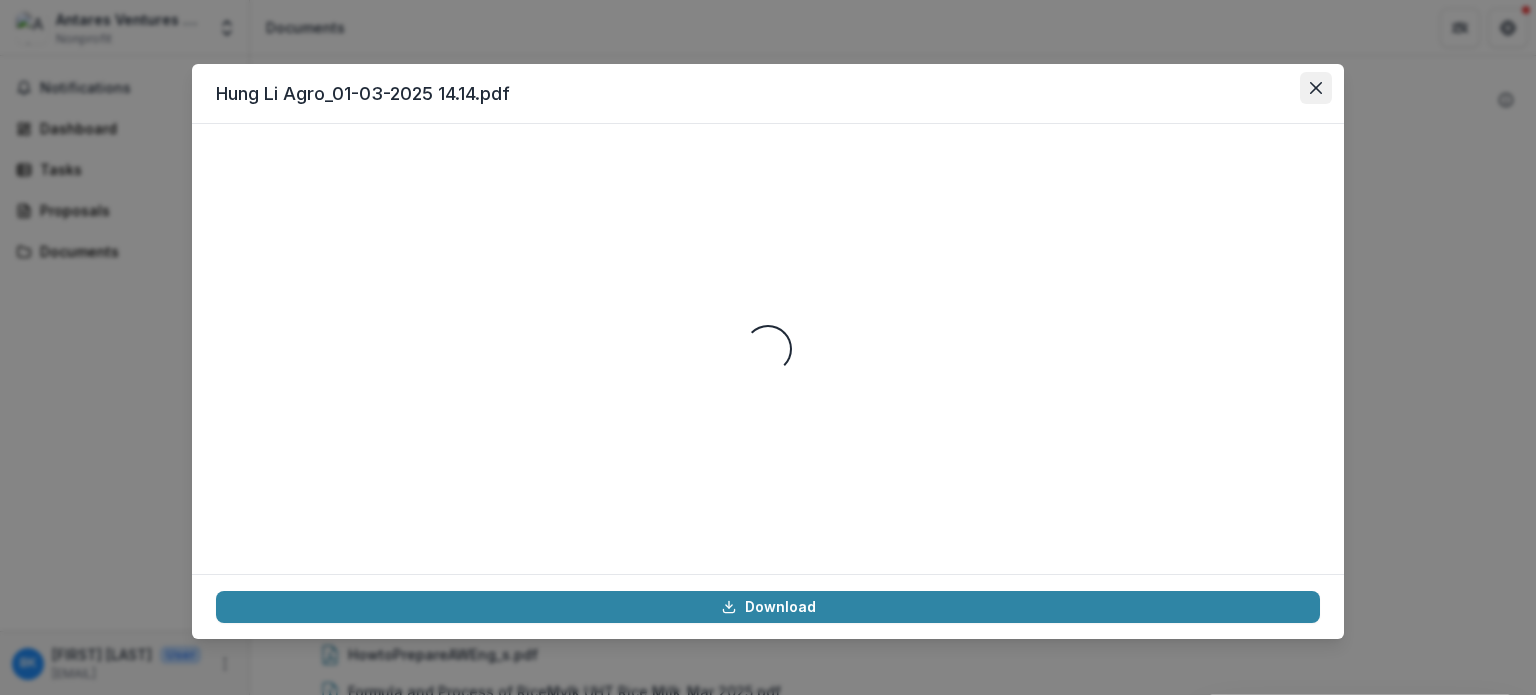 click at bounding box center (1316, 88) 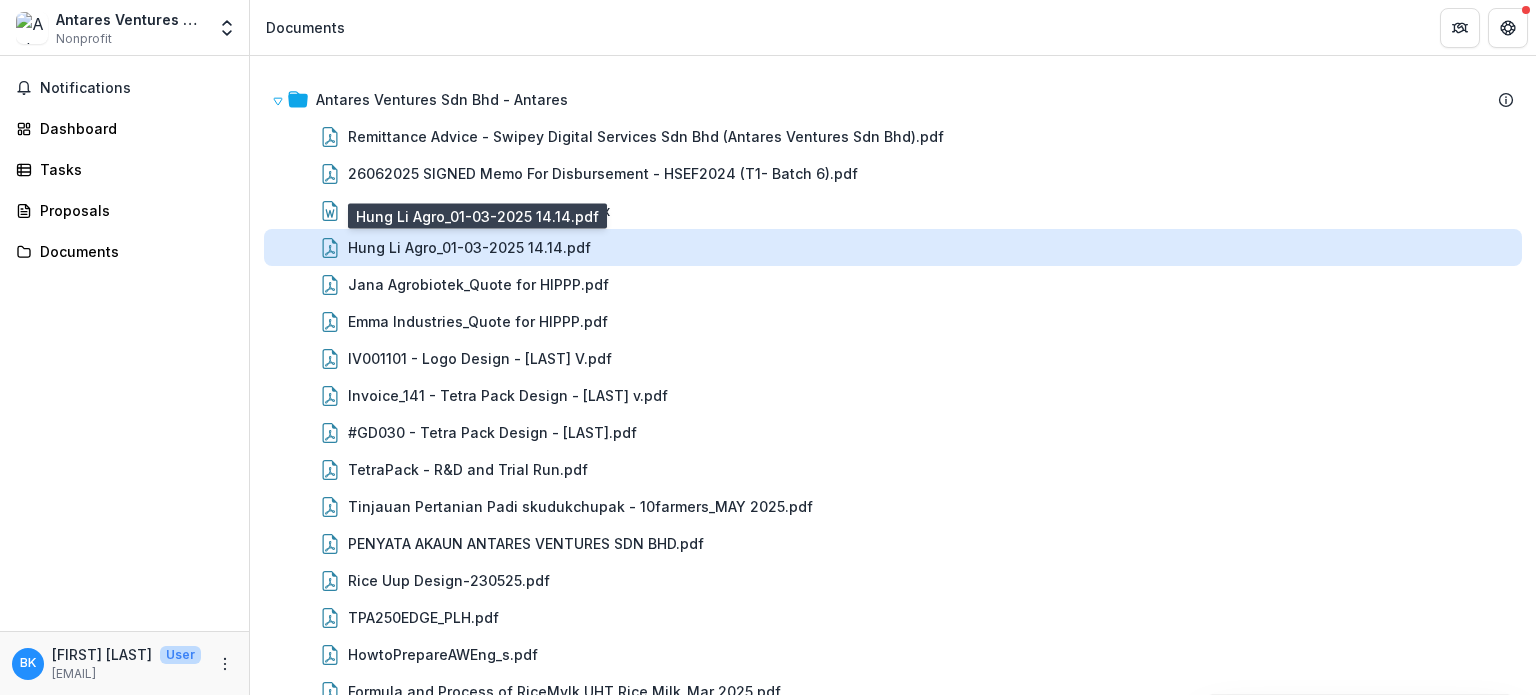 click on "Hung Li Agro_01-03-2025 14.14.pdf" at bounding box center (469, 247) 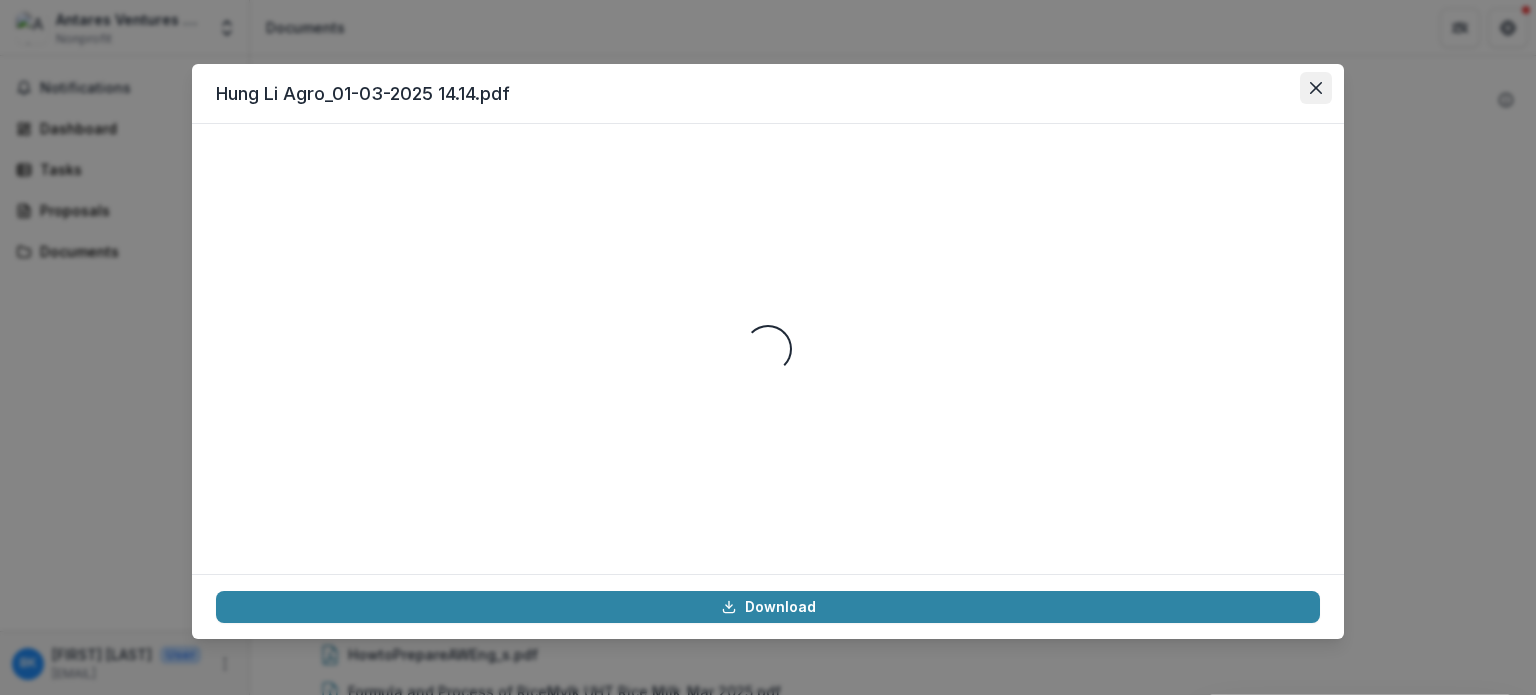 click 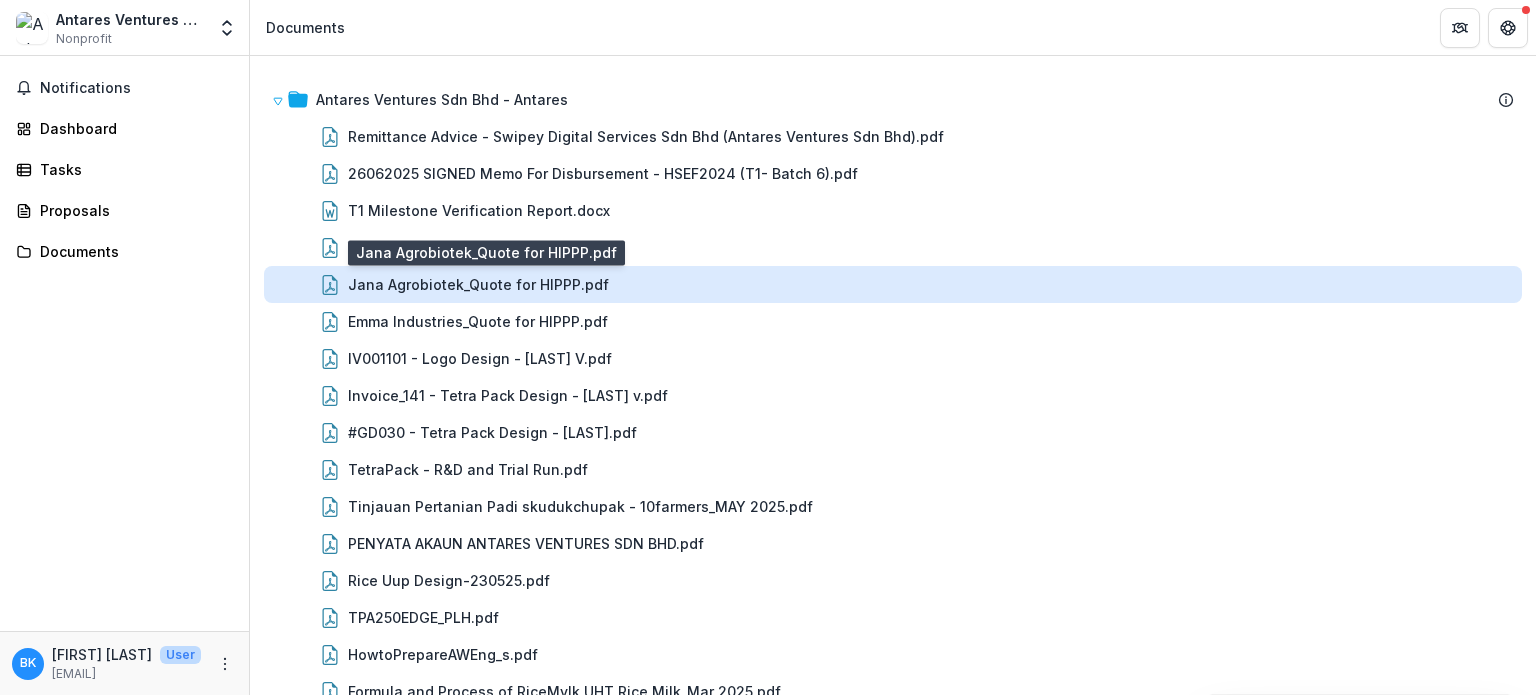 click on "Jana Agrobiotek_Quote for HIPPP.pdf" at bounding box center [478, 284] 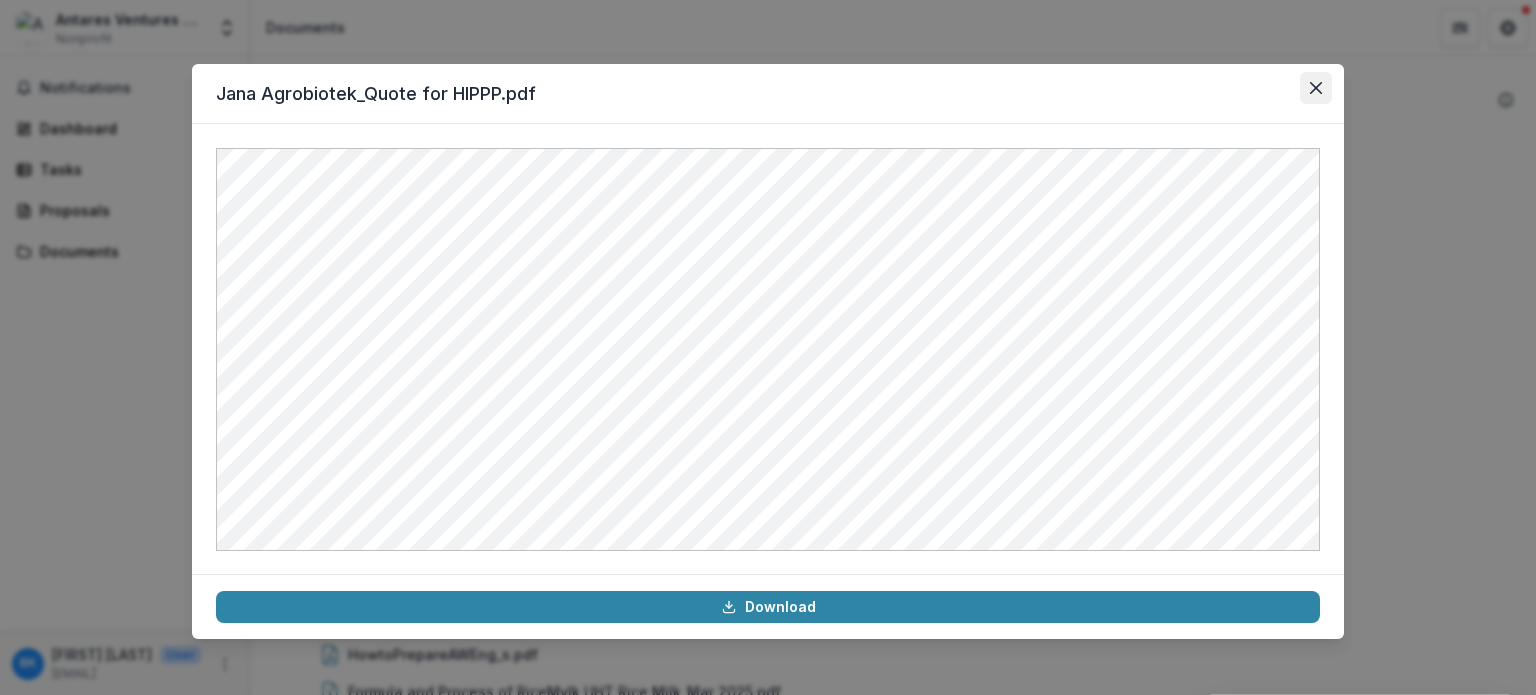 click at bounding box center (1316, 88) 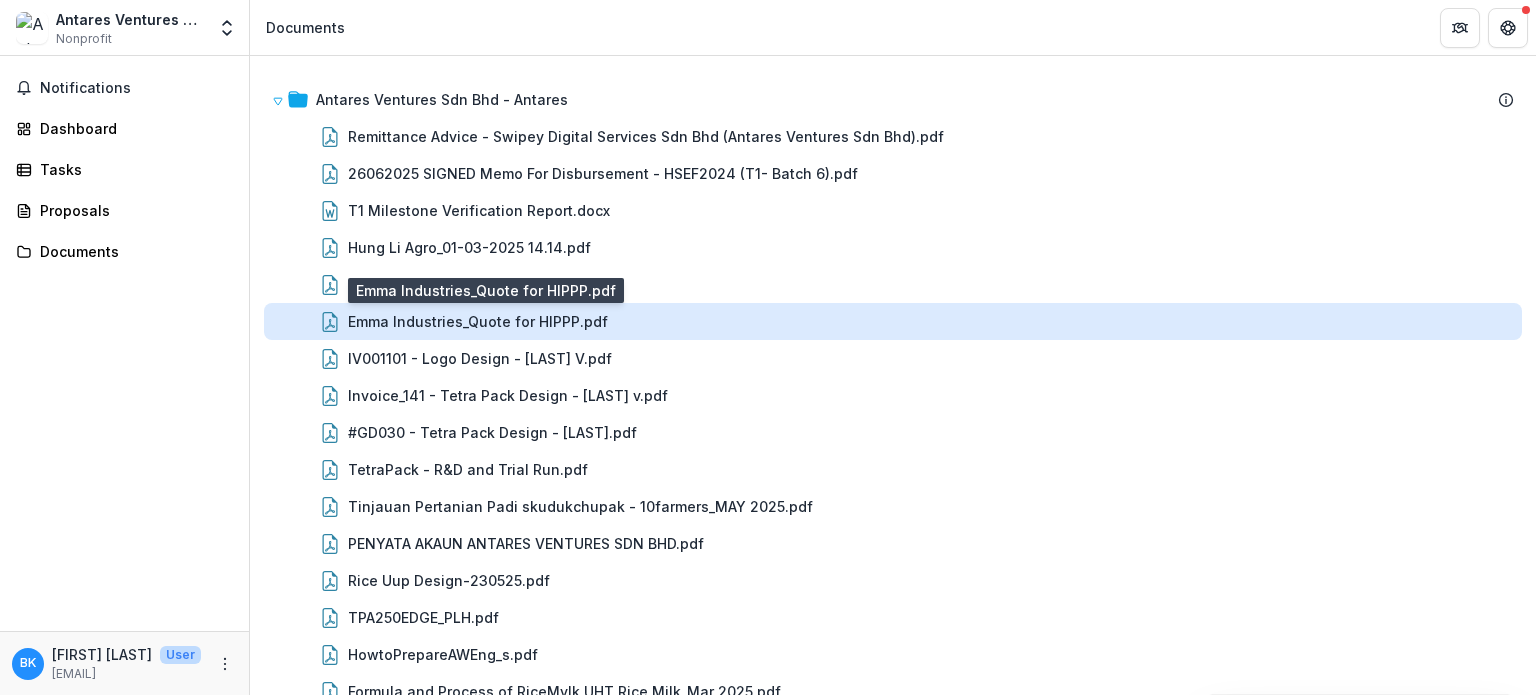 click on "Emma Industries_Quote for HIPPP.pdf" at bounding box center [478, 321] 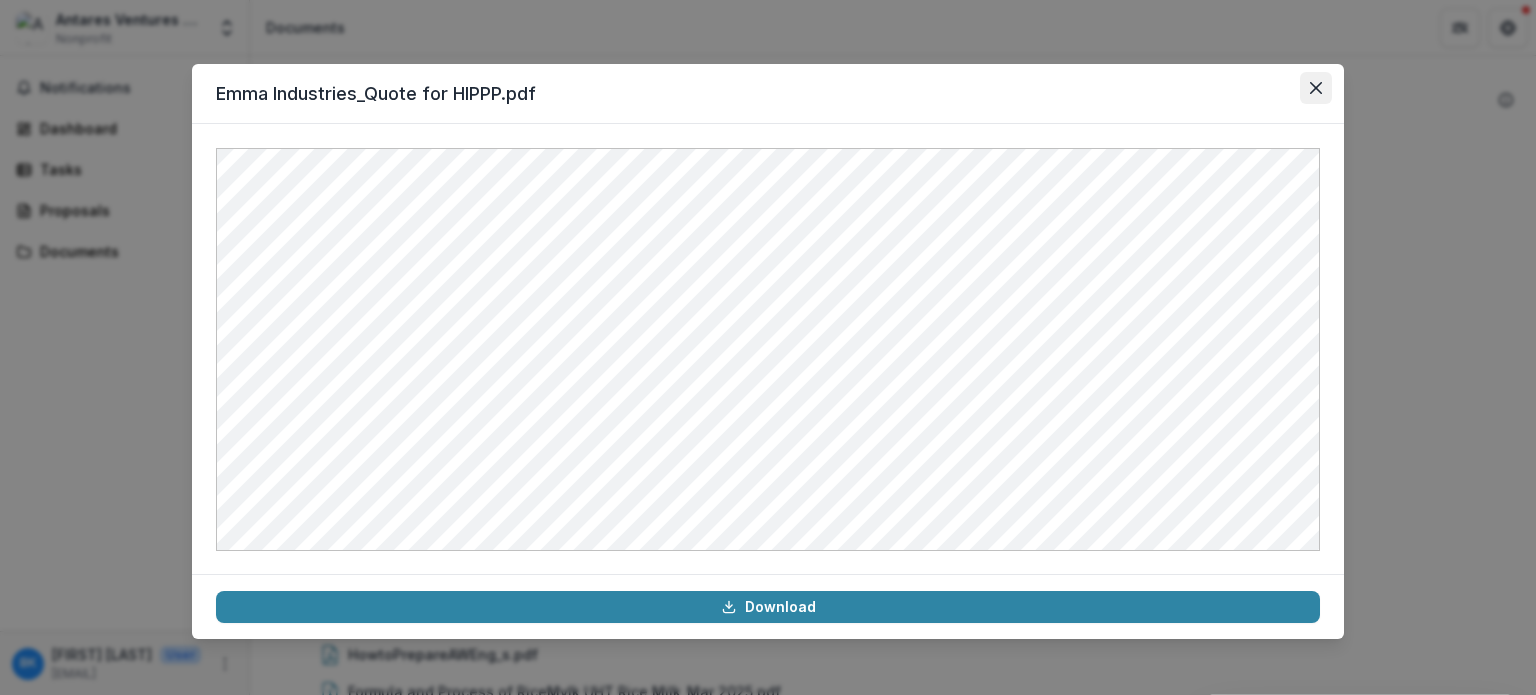 click 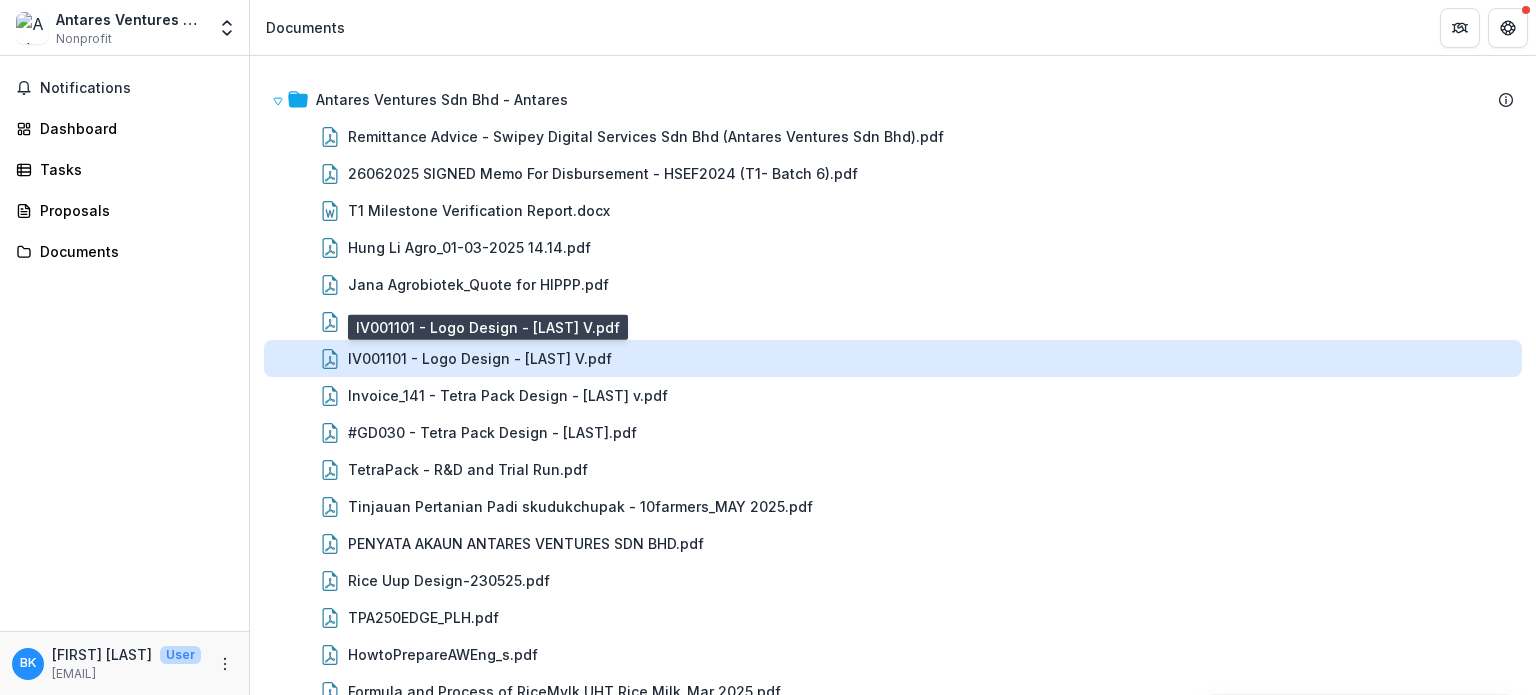 click on "IV001101 - Logo Design - [FIRST] [LAST].pdf" at bounding box center (480, 358) 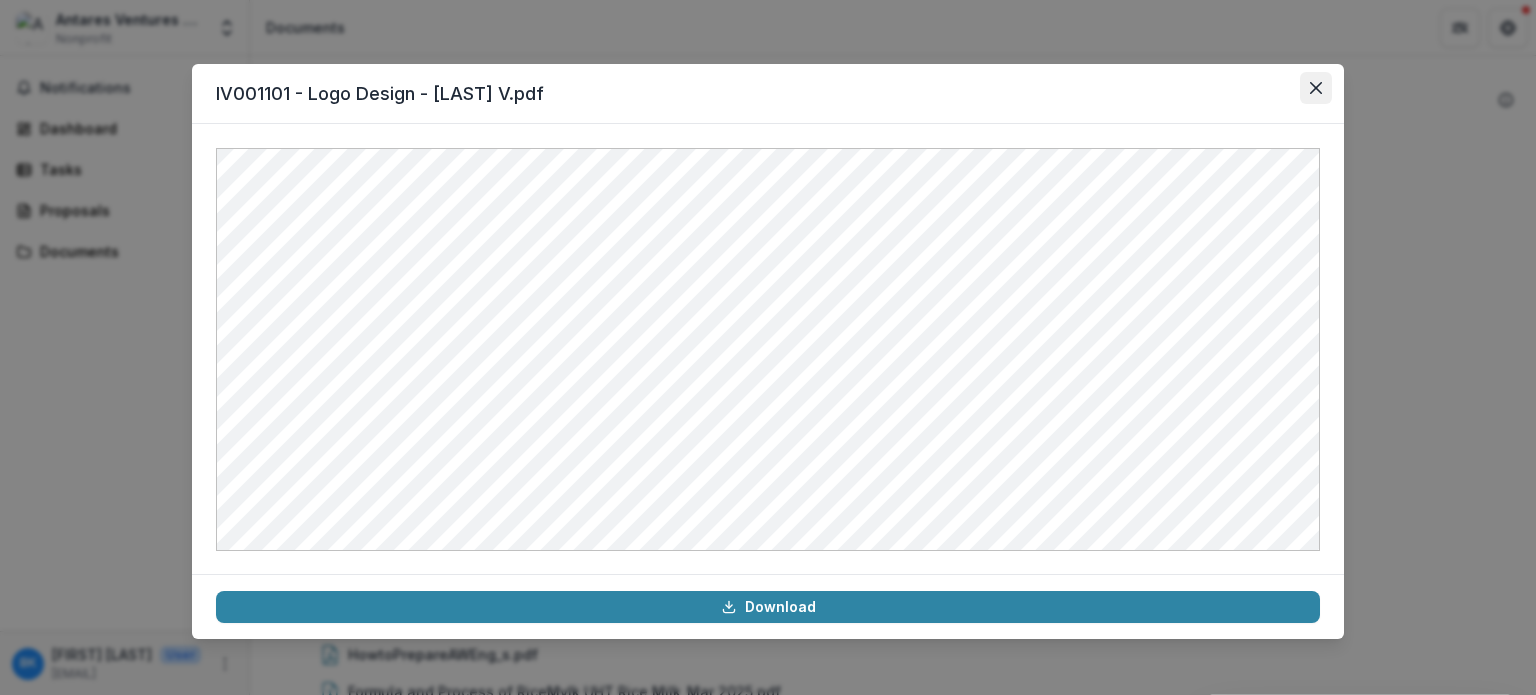 click at bounding box center (1316, 88) 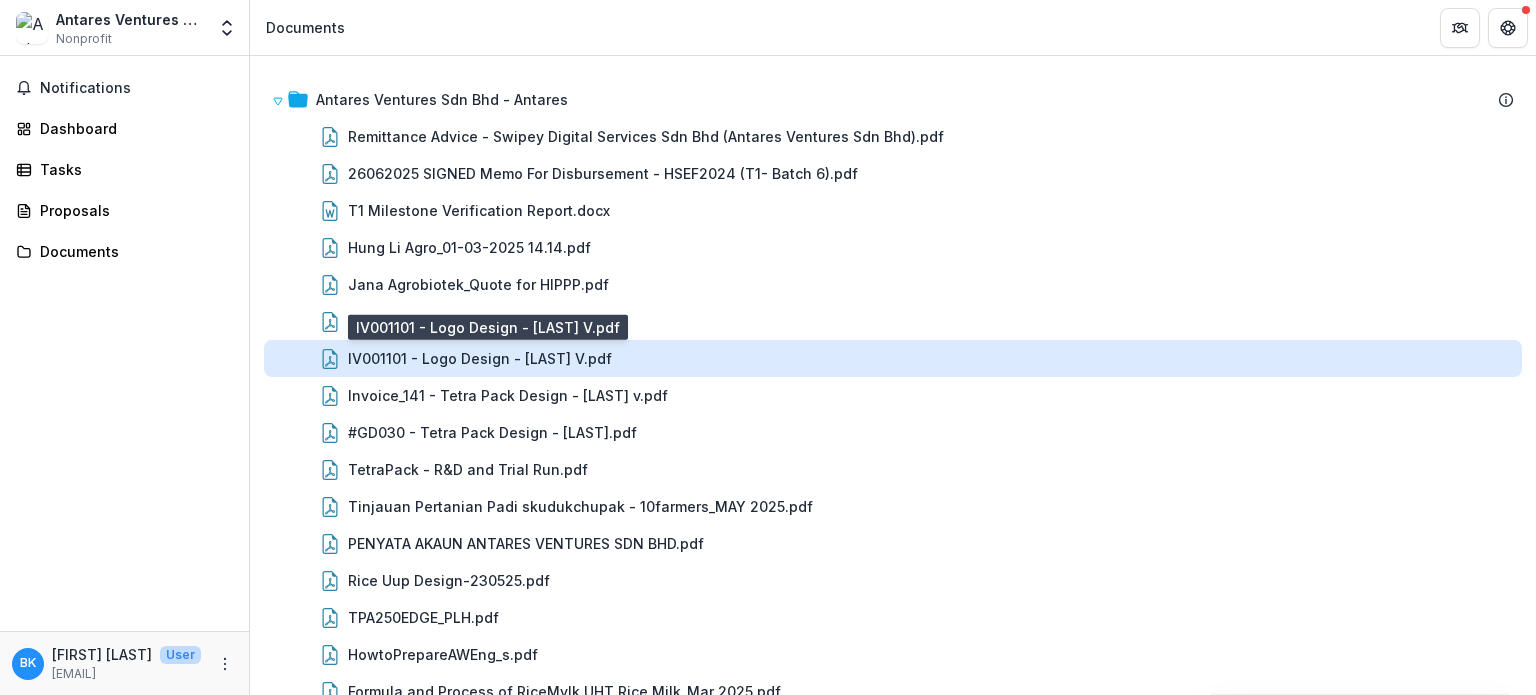 click on "IV001101 - Logo Design - [FIRST] [LAST].pdf" at bounding box center (480, 358) 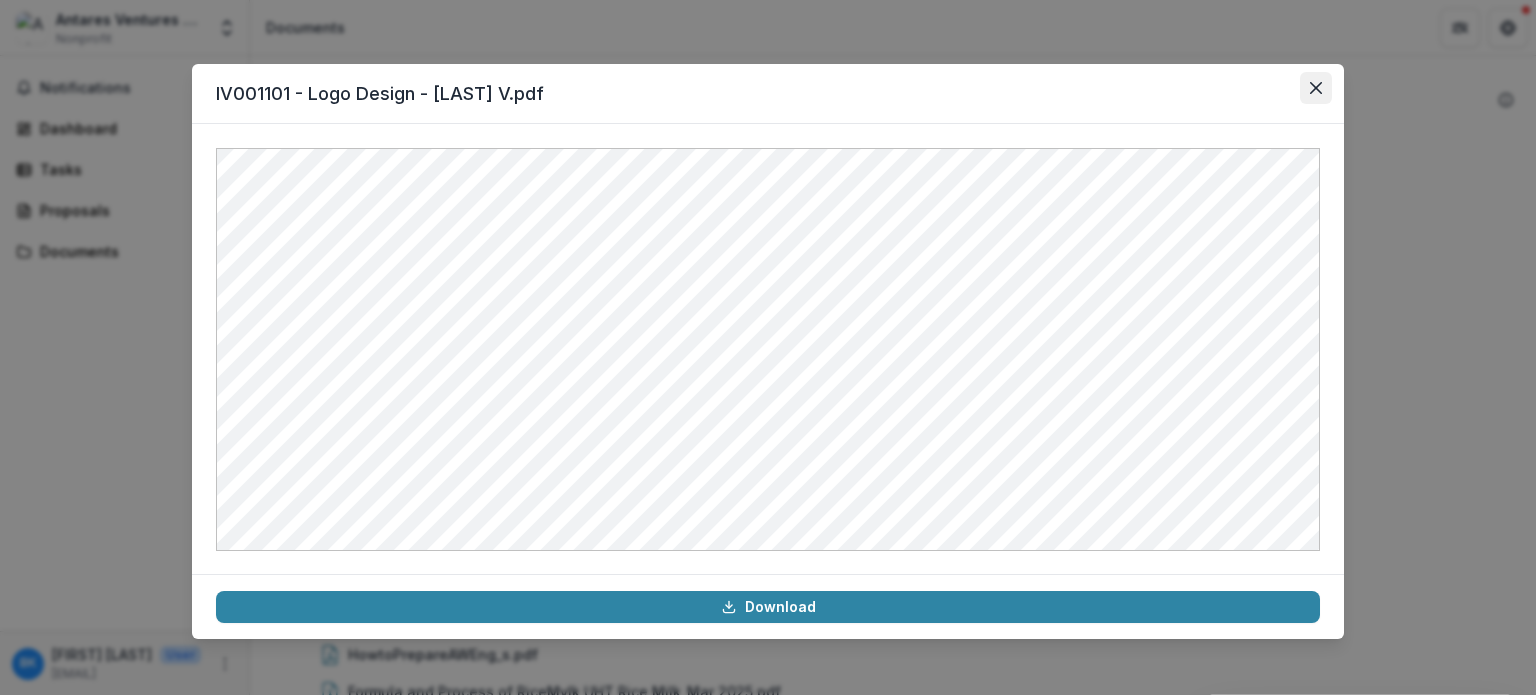 click at bounding box center (1316, 88) 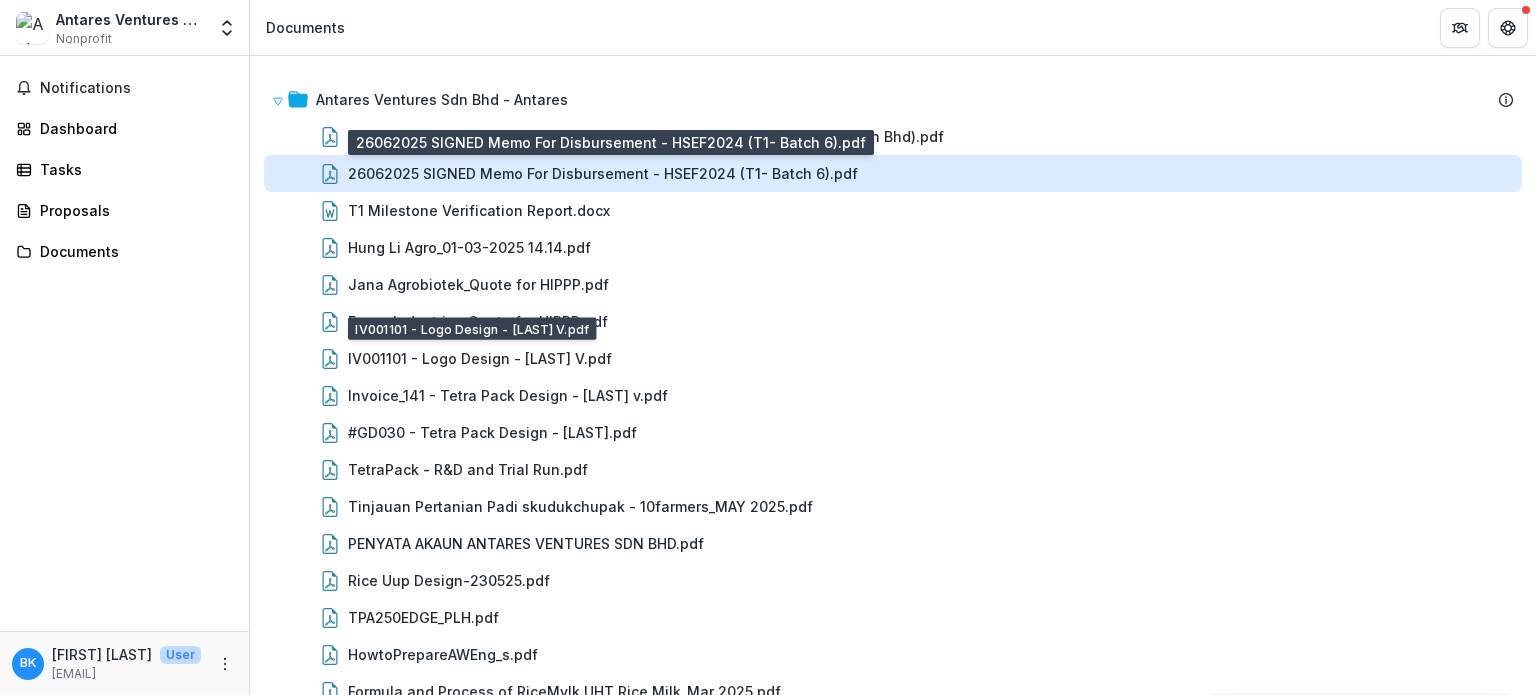 click on "[DATE] SIGNED Memo For Disbursement - HSEF2024 (T1- Batch 6).pdf" at bounding box center [603, 173] 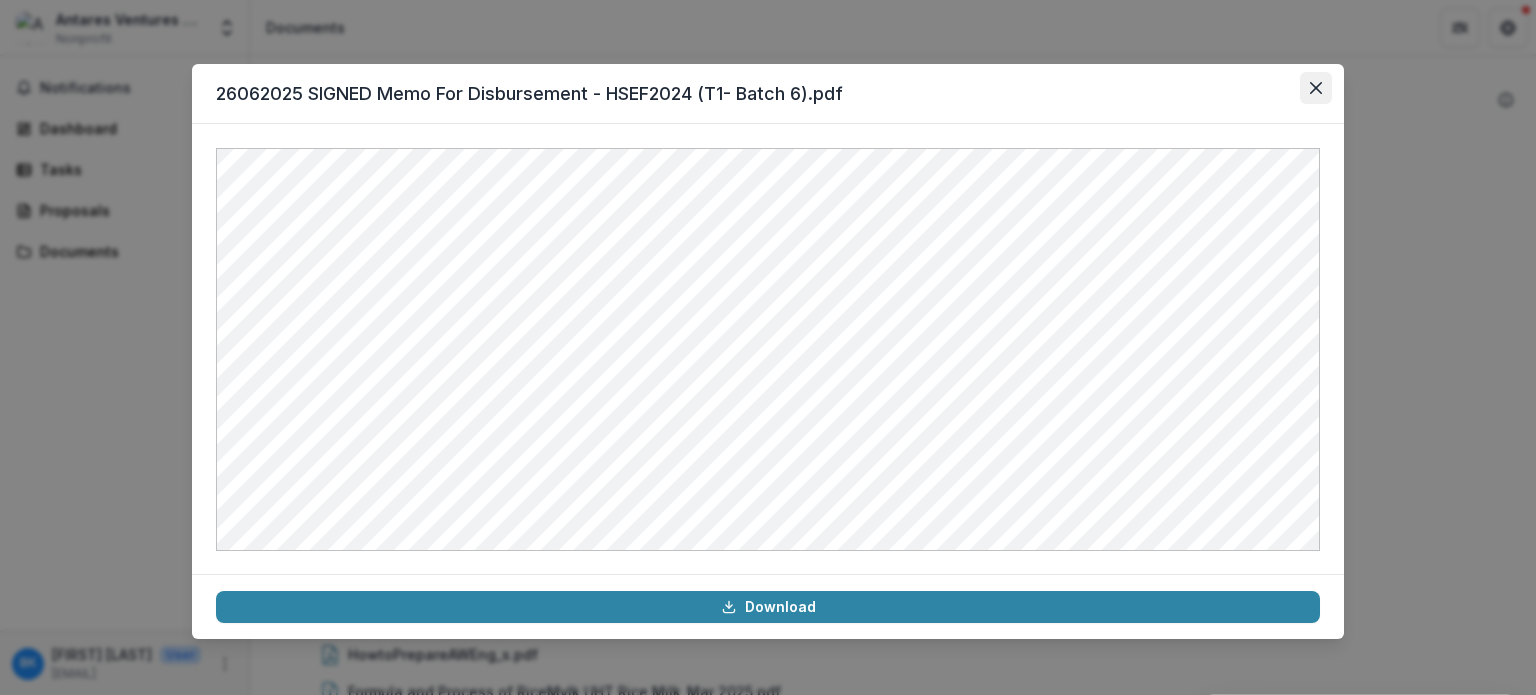 click 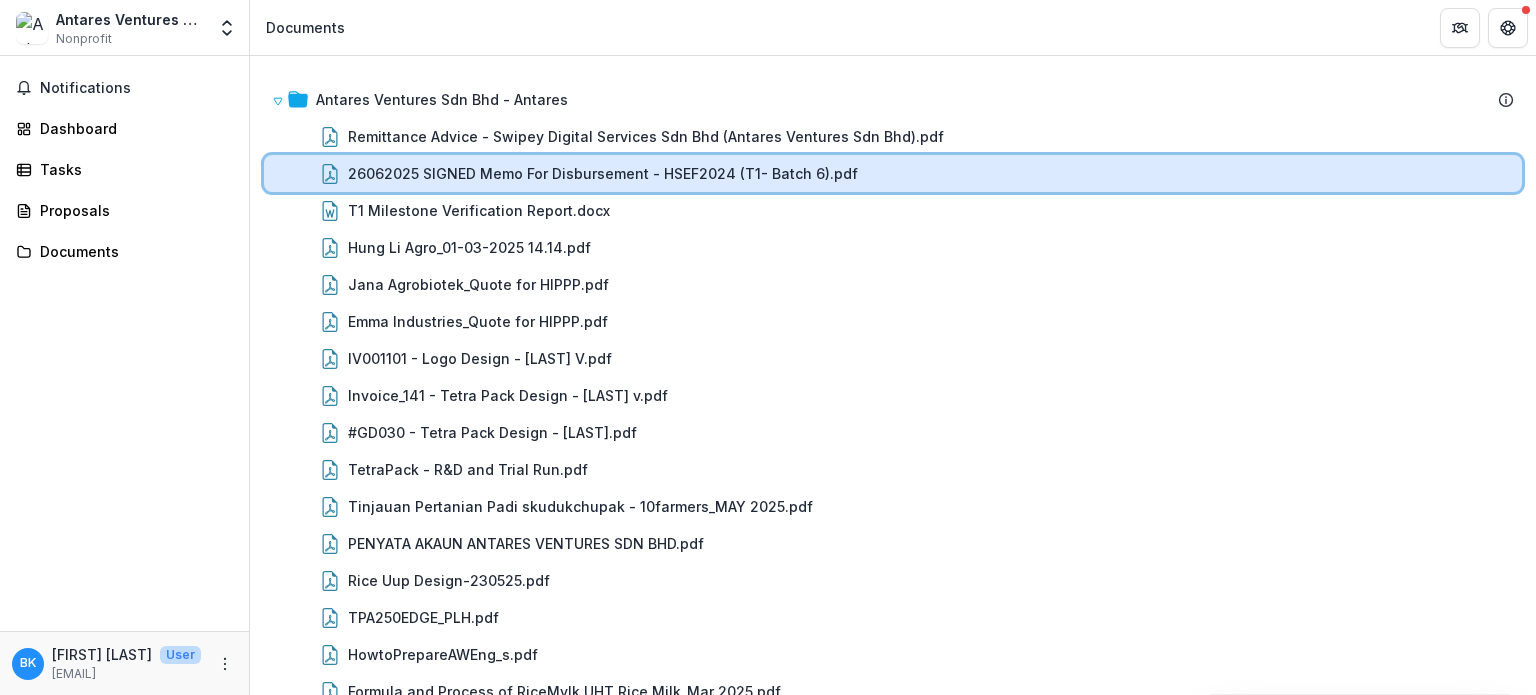 click on "[DATE] SIGNED Memo For Disbursement - HSEF2024 (T1- Batch 6).pdf" at bounding box center [893, 173] 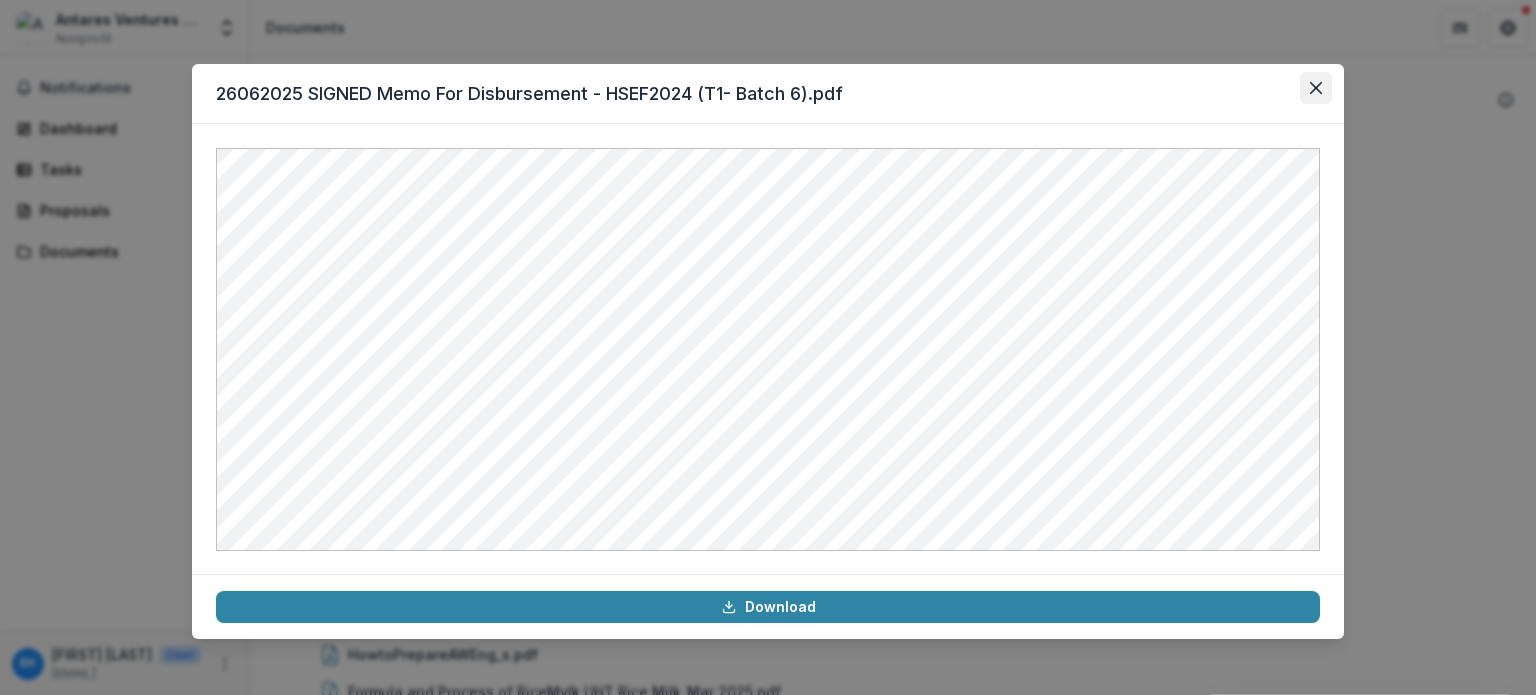 click at bounding box center (1316, 88) 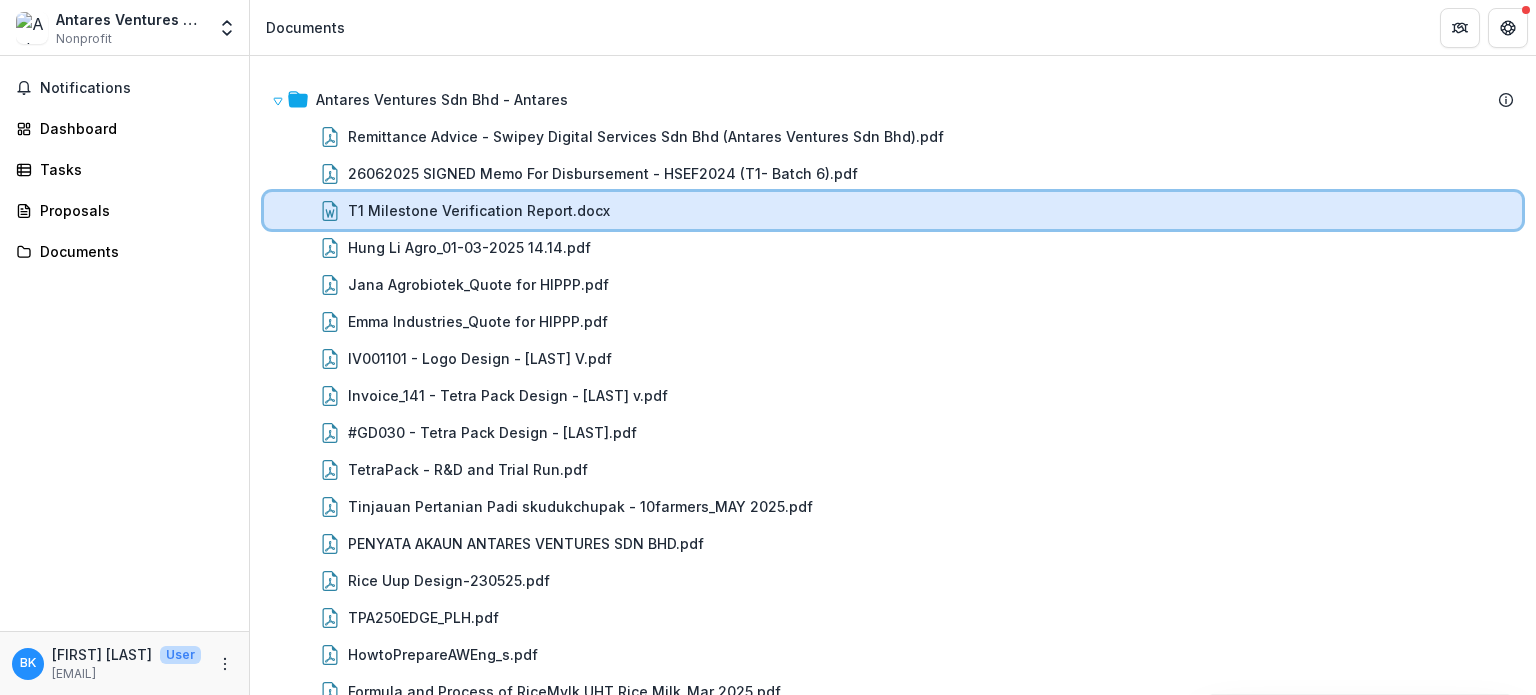 click on "T1 Milestone Verification Report.docx" at bounding box center (893, 210) 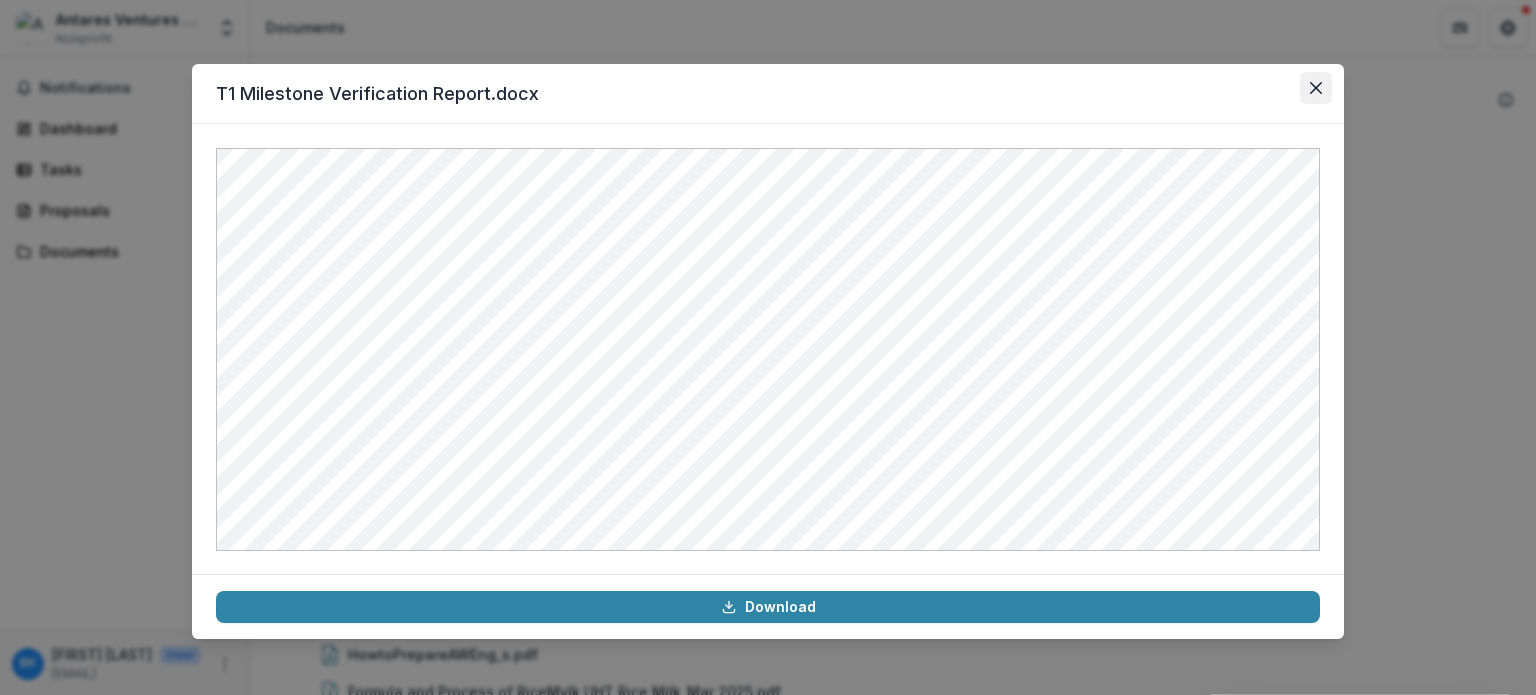 click at bounding box center [1316, 88] 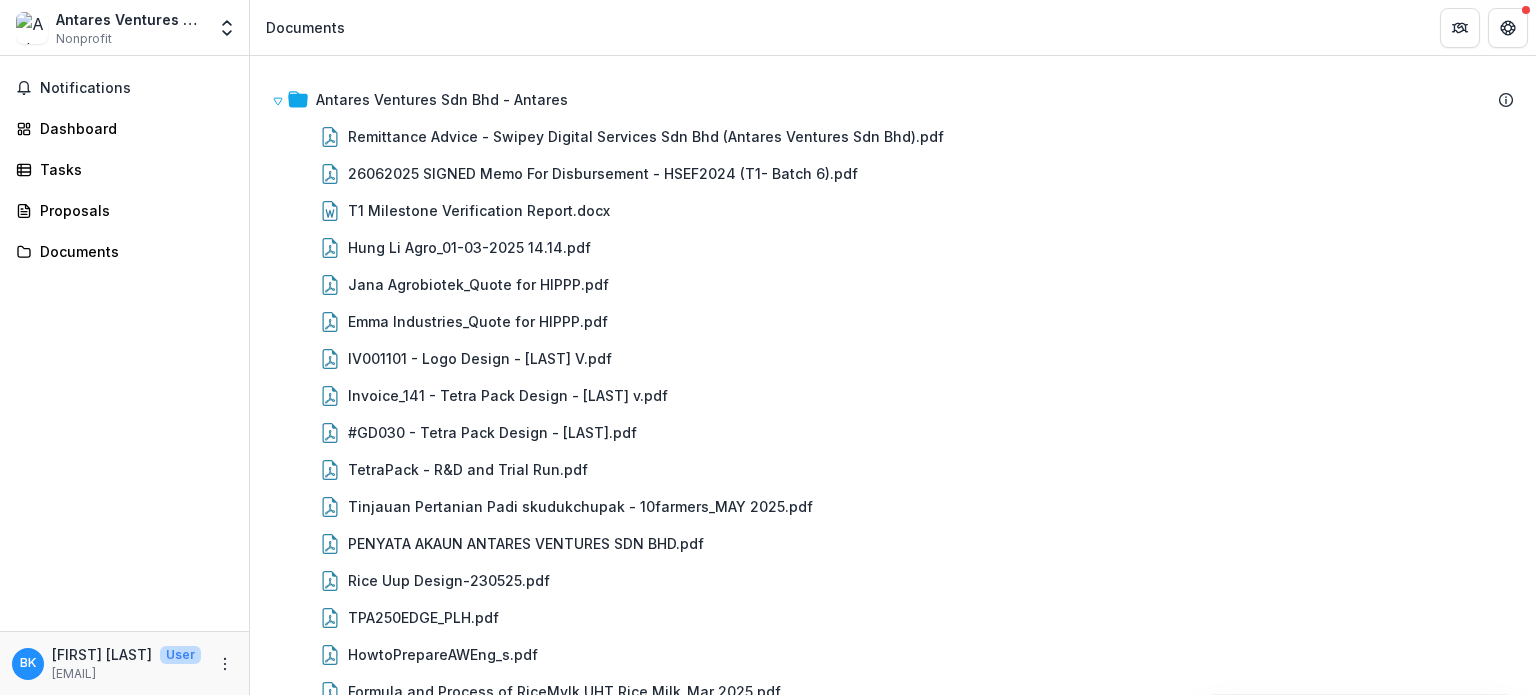 drag, startPoint x: 1526, startPoint y: 243, endPoint x: 1535, endPoint y: 383, distance: 140.28899 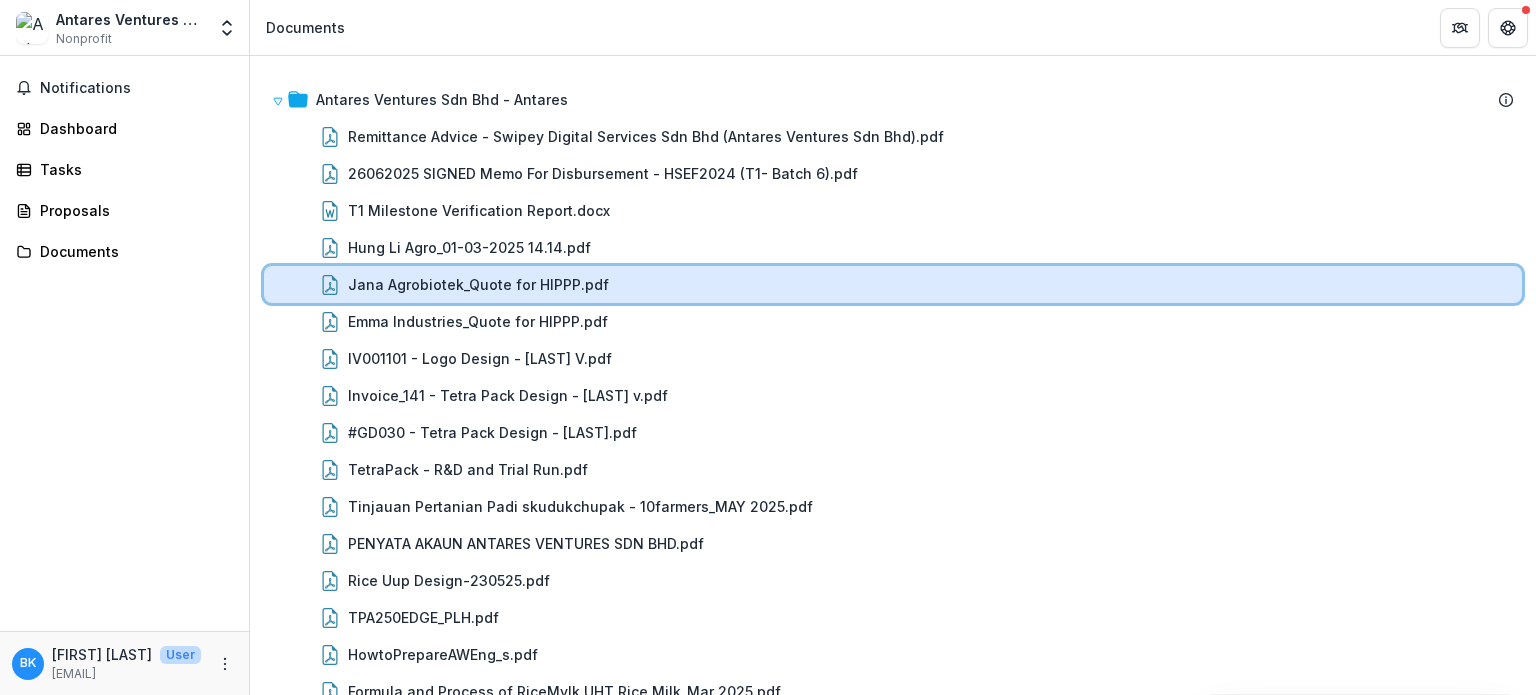 click on "Jana Agrobiotek_Quote for HIPPP.pdf" at bounding box center [893, 284] 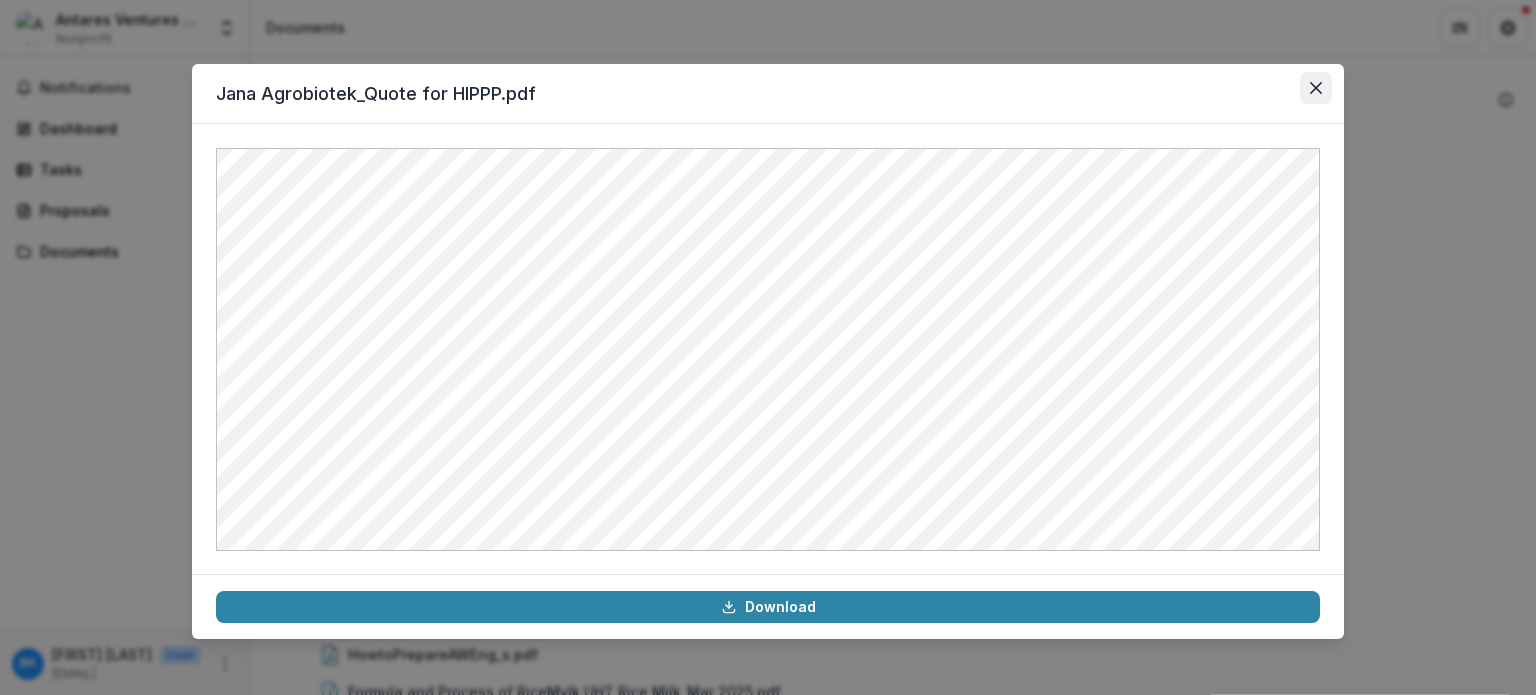 click at bounding box center [1316, 88] 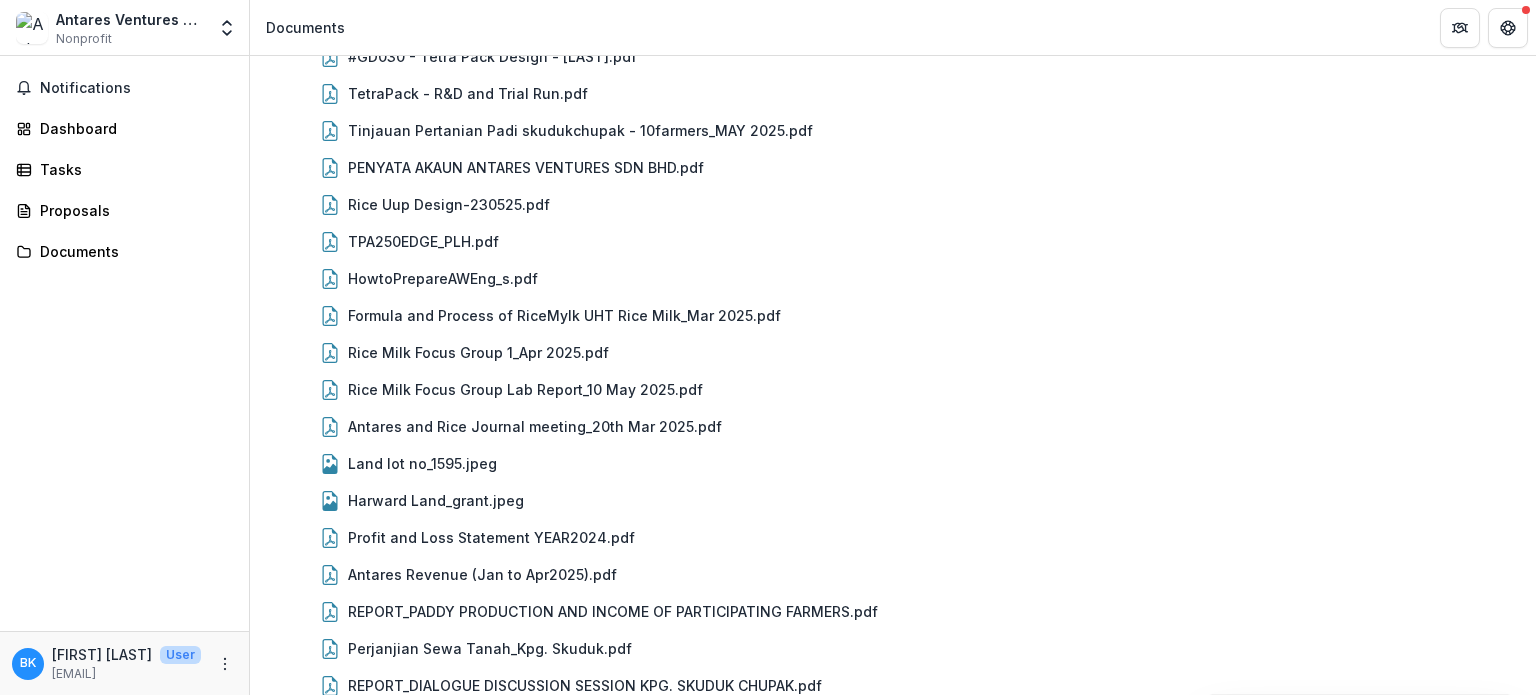 scroll, scrollTop: 475, scrollLeft: 0, axis: vertical 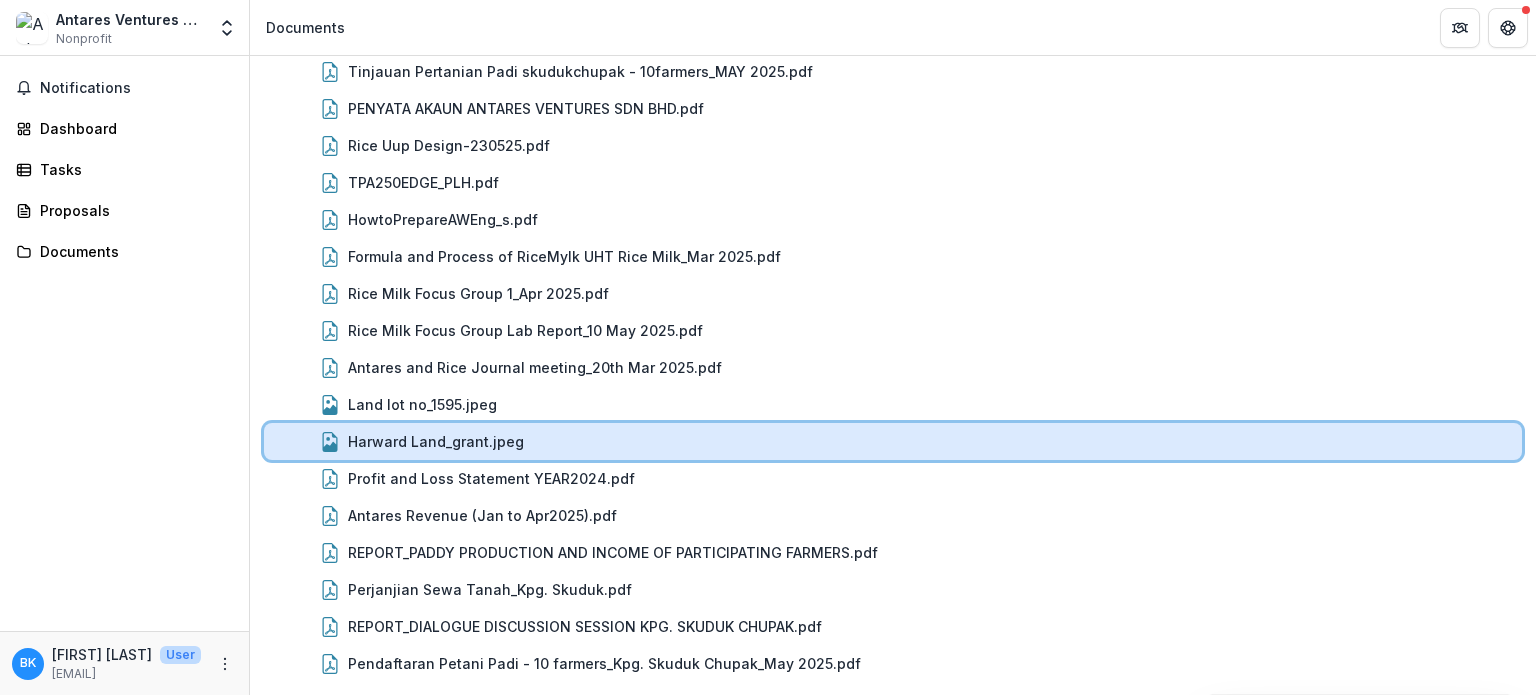 click on "Harward Land_grant.jpeg" at bounding box center [931, 441] 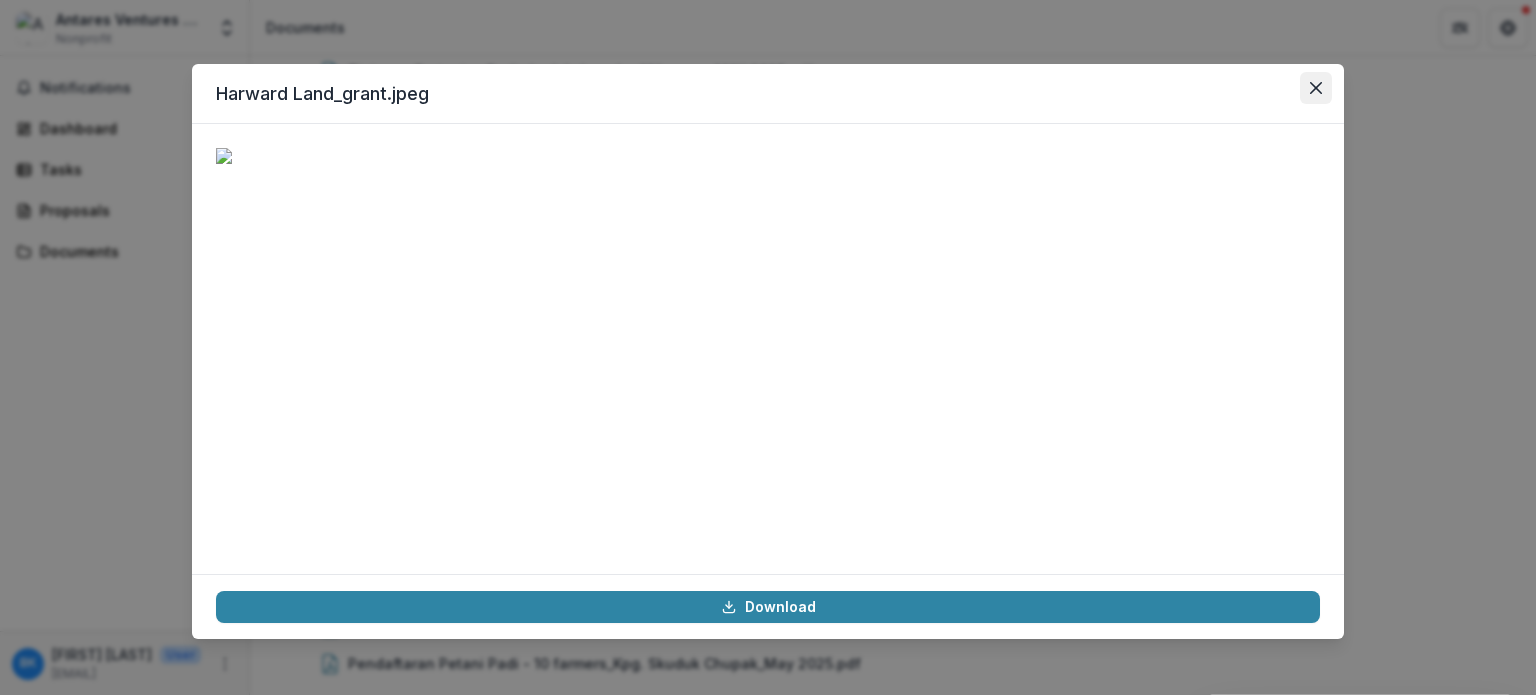 click at bounding box center [1316, 88] 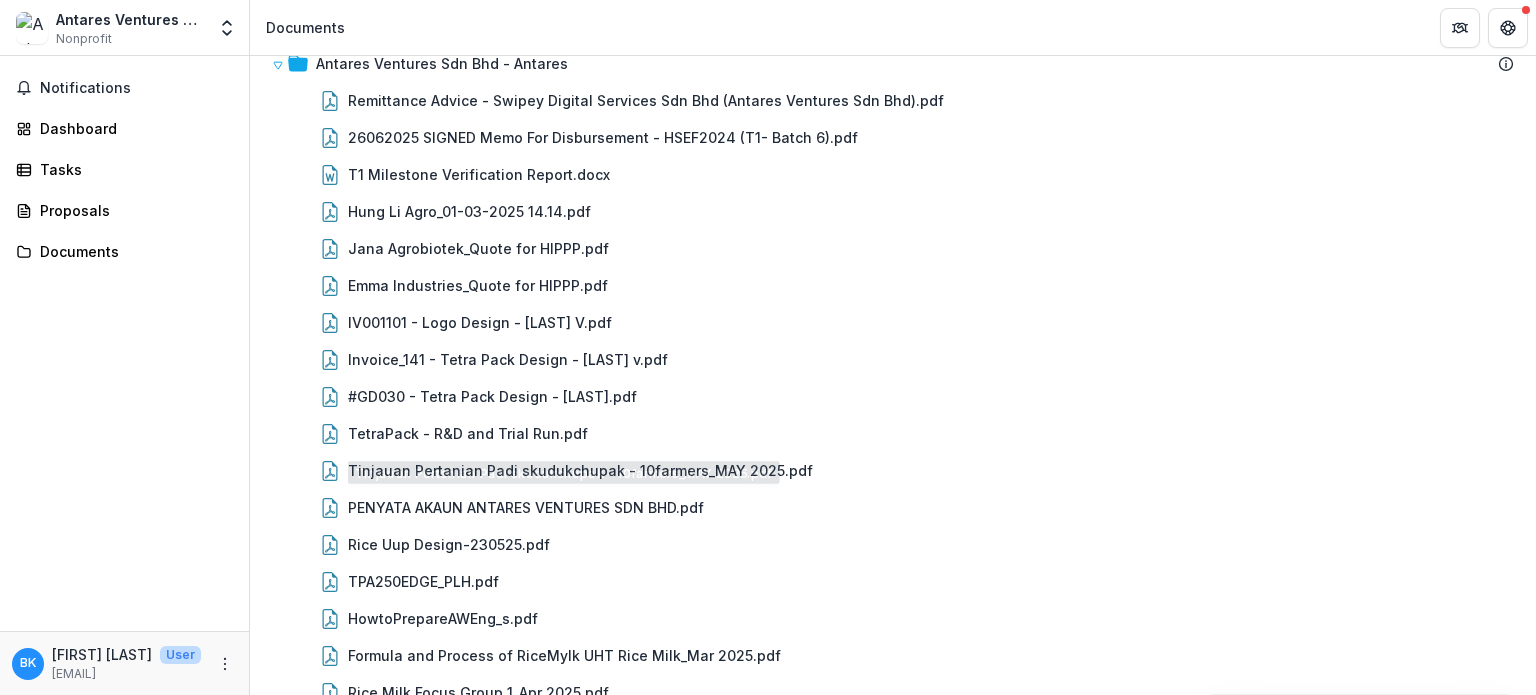 scroll, scrollTop: 0, scrollLeft: 0, axis: both 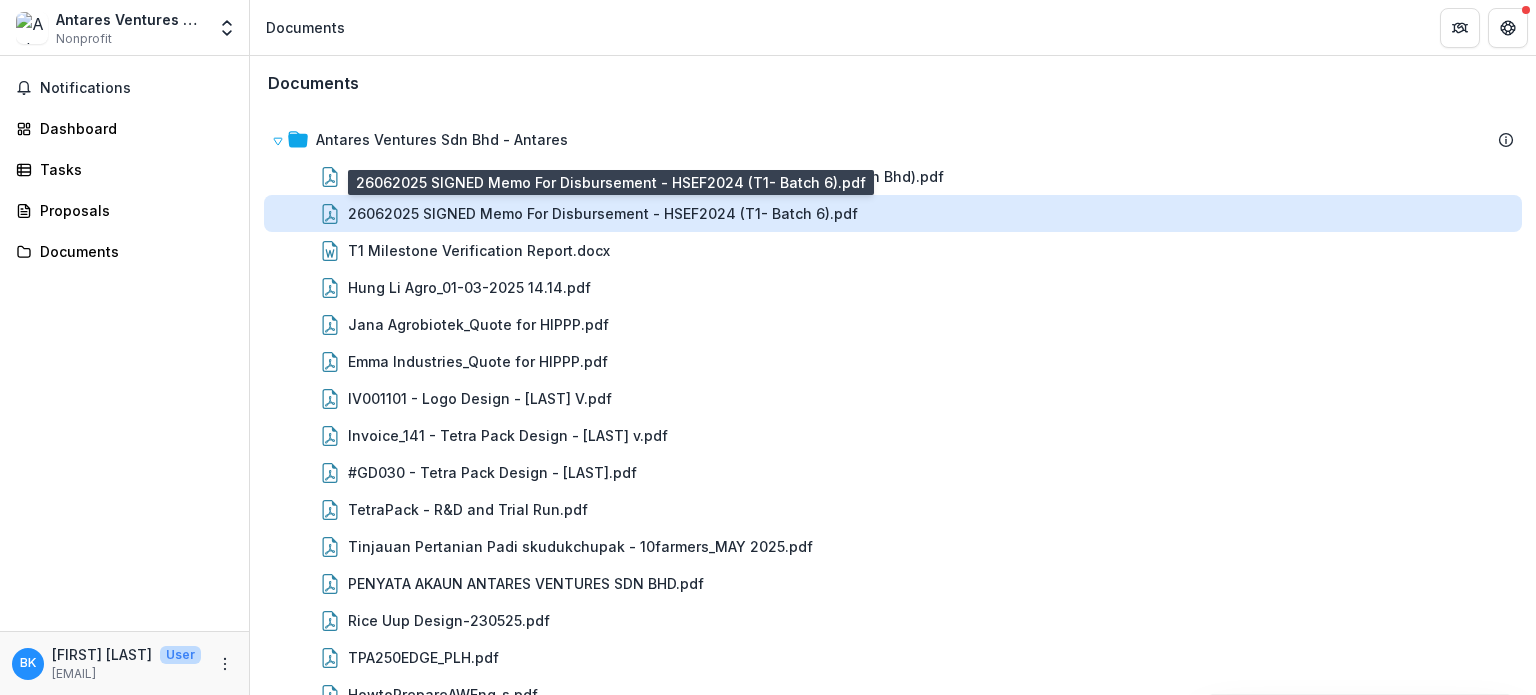 click on "[DATE] SIGNED Memo For Disbursement - HSEF2024 (T1- Batch 6).pdf" at bounding box center [603, 213] 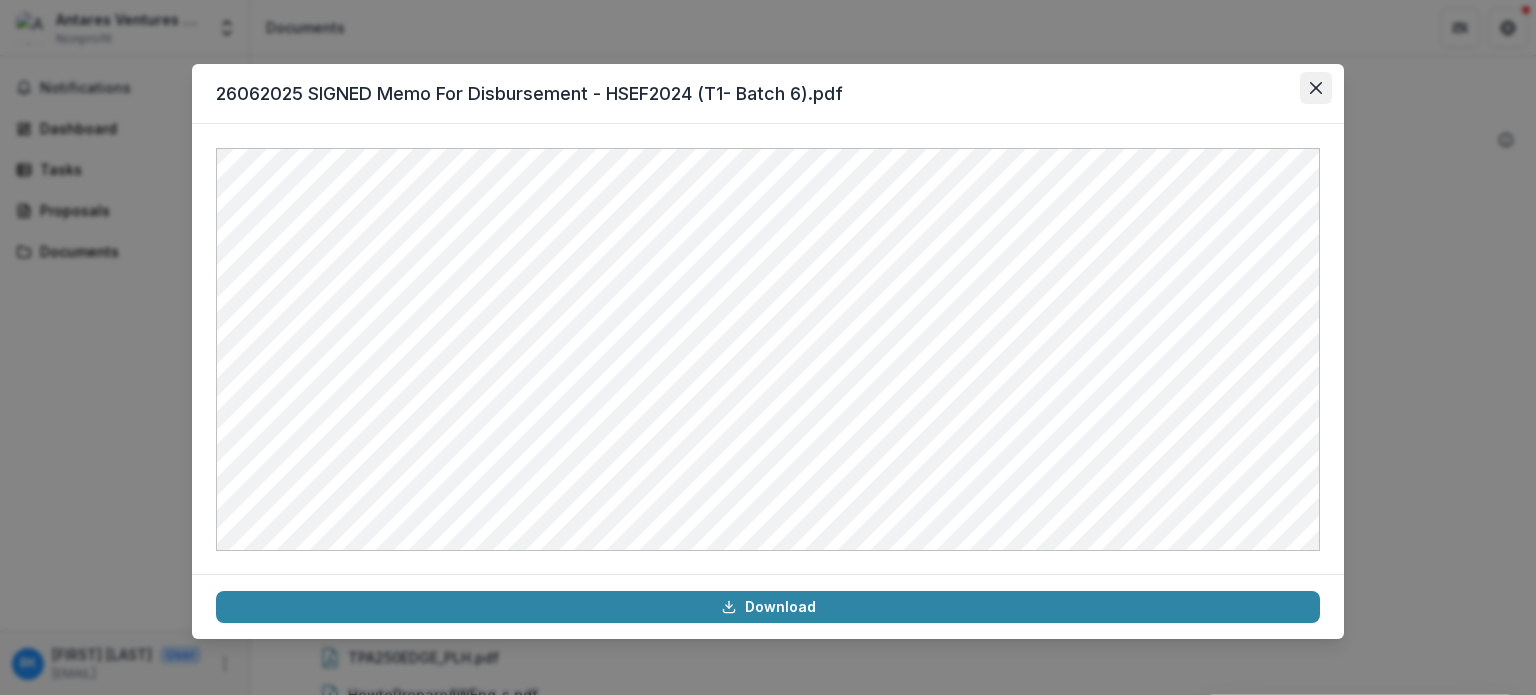 click at bounding box center (1316, 88) 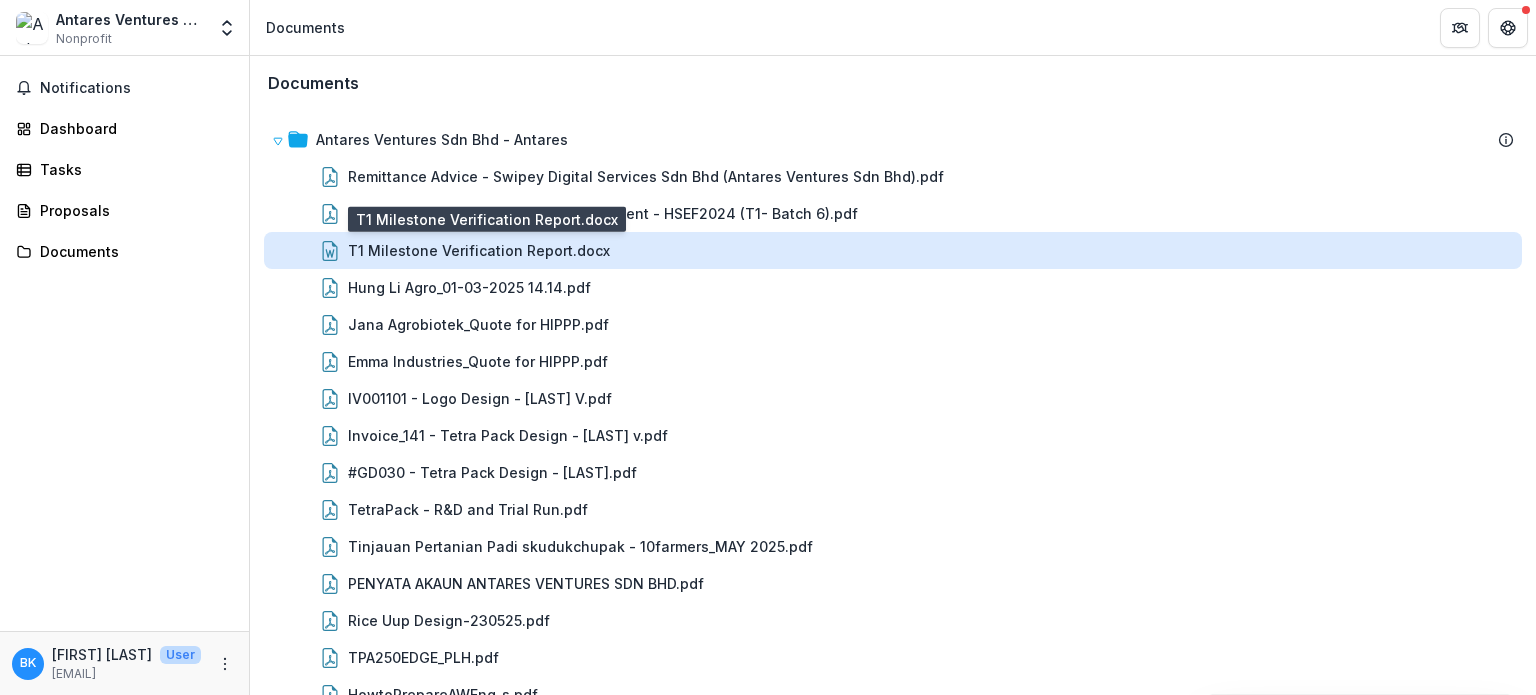 click on "T1 Milestone Verification Report.docx" at bounding box center (479, 250) 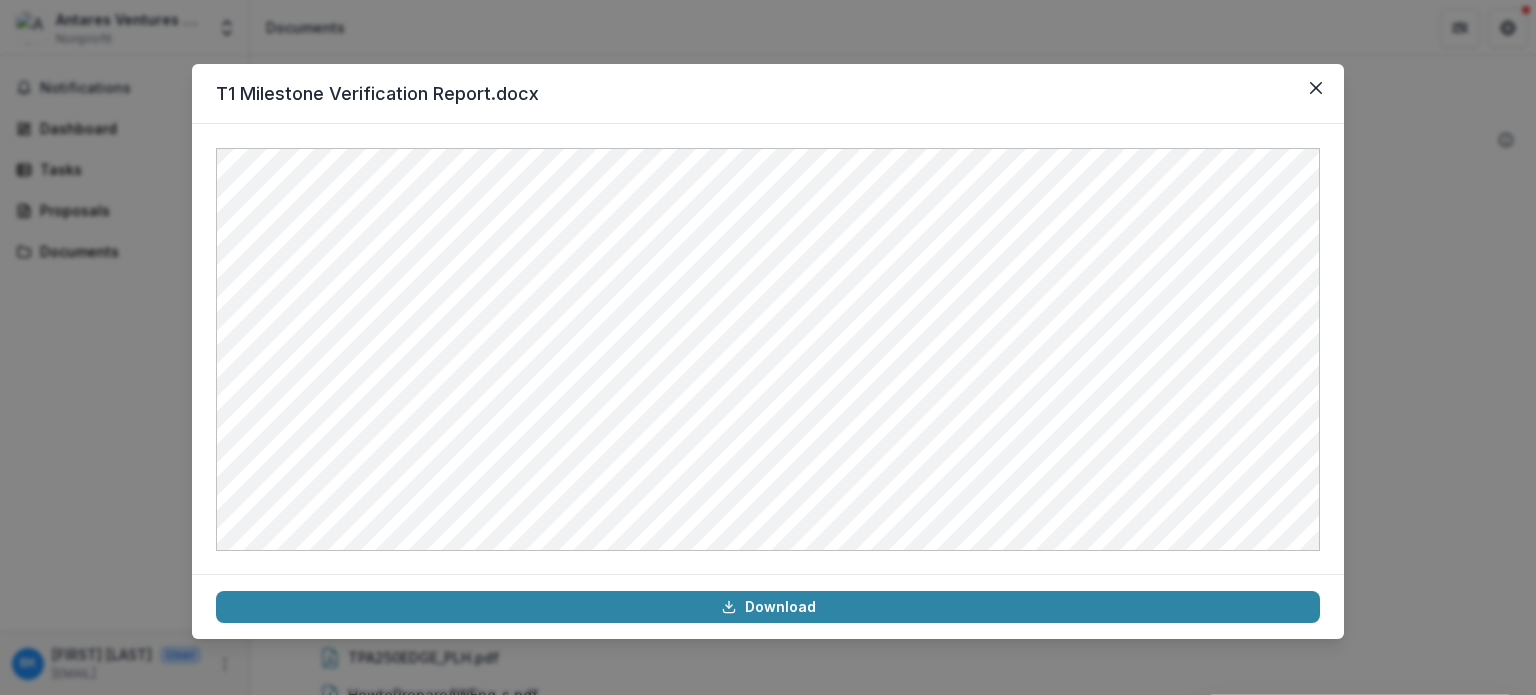 click on "T1 Milestone Verification Report.docx Download" at bounding box center [768, 347] 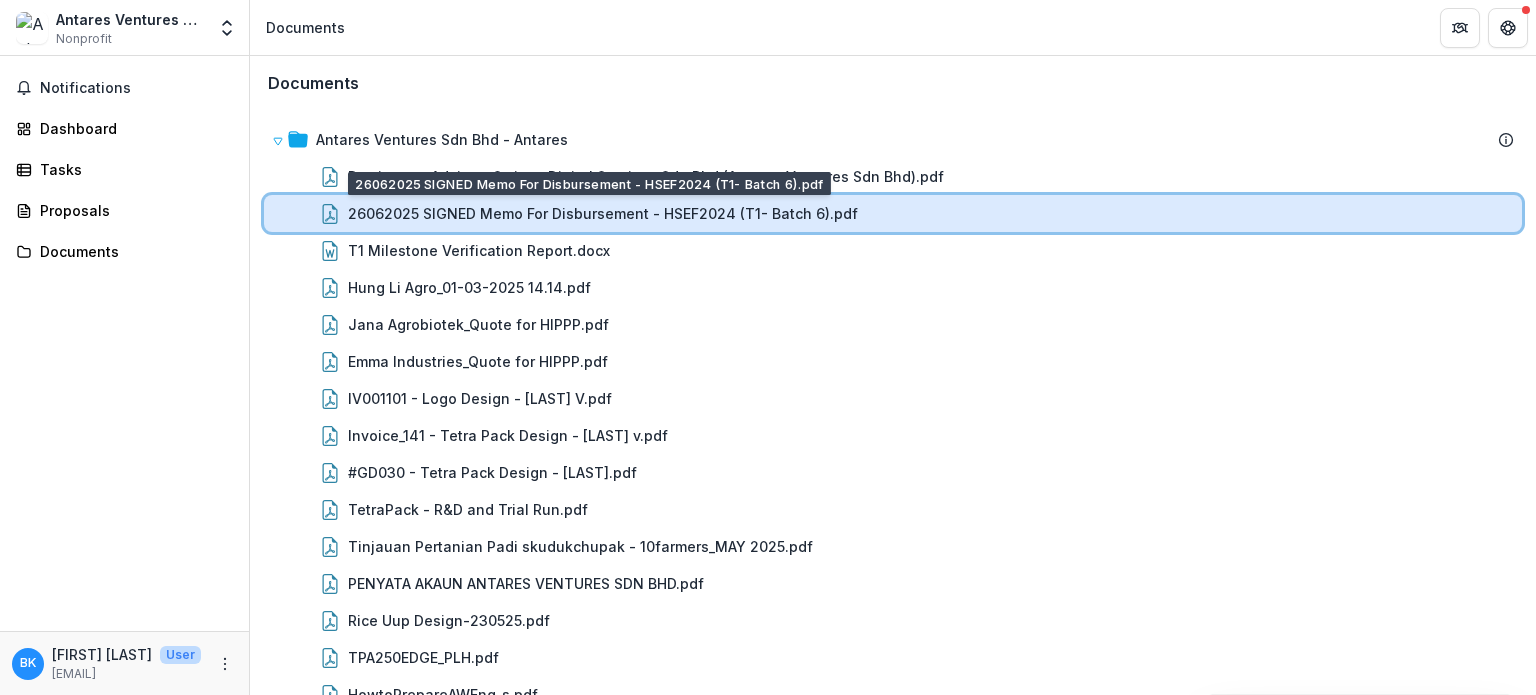 click on "[DATE] SIGNED Memo For Disbursement - HSEF2024 (T1- Batch 6).pdf" at bounding box center (893, 213) 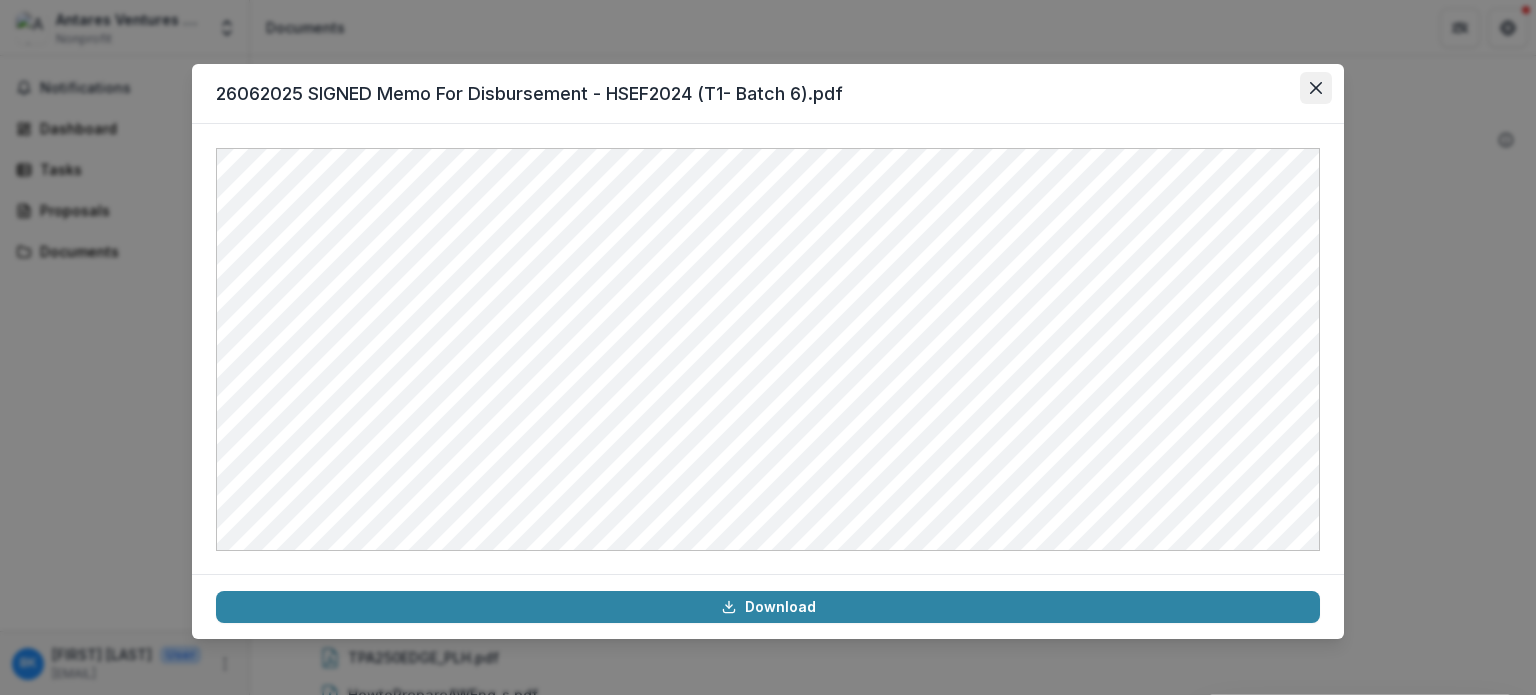 click at bounding box center [1316, 88] 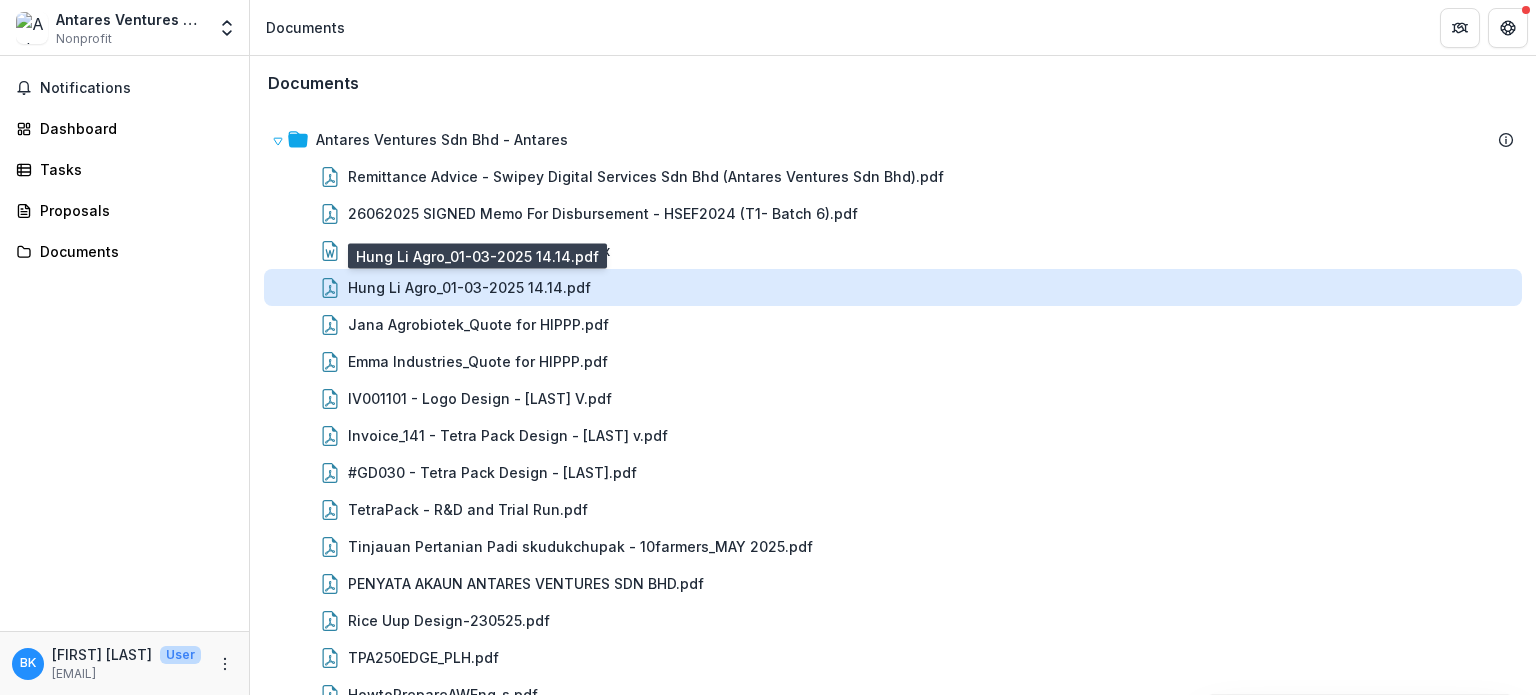 click on "Hung Li Agro_01-03-2025 14.14.pdf" at bounding box center [469, 287] 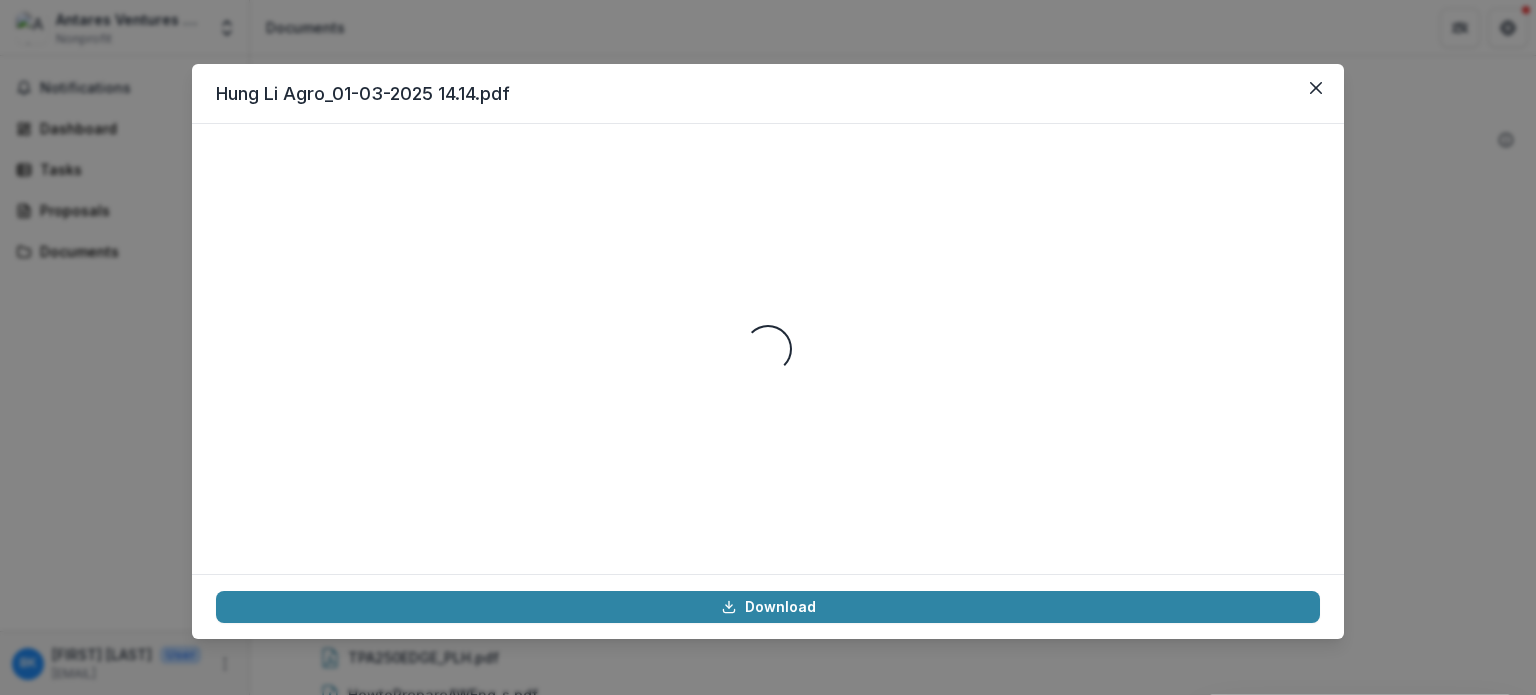 click on "Hung Li Agro_01-03-2025 14.14.pdf" at bounding box center (768, 94) 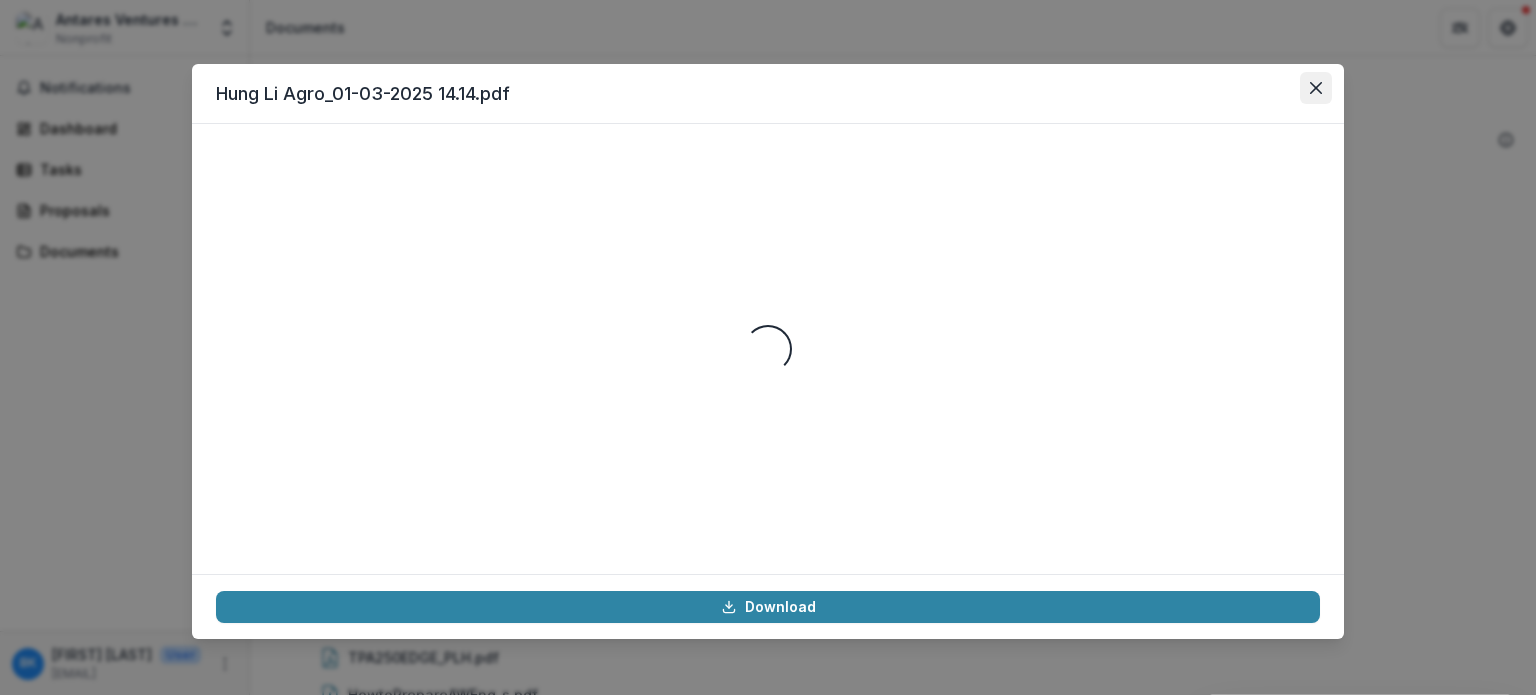 click 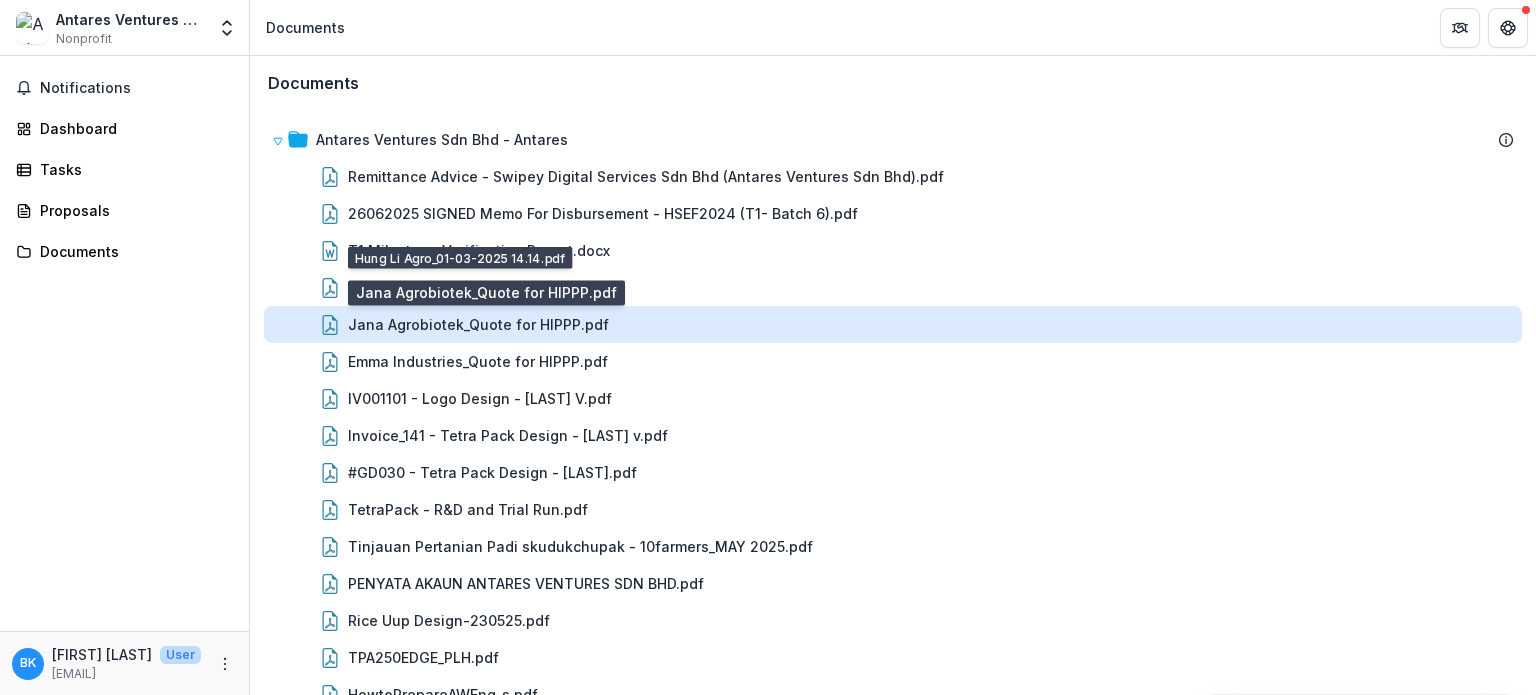 click on "Jana Agrobiotek_Quote for HIPPP.pdf" at bounding box center [478, 324] 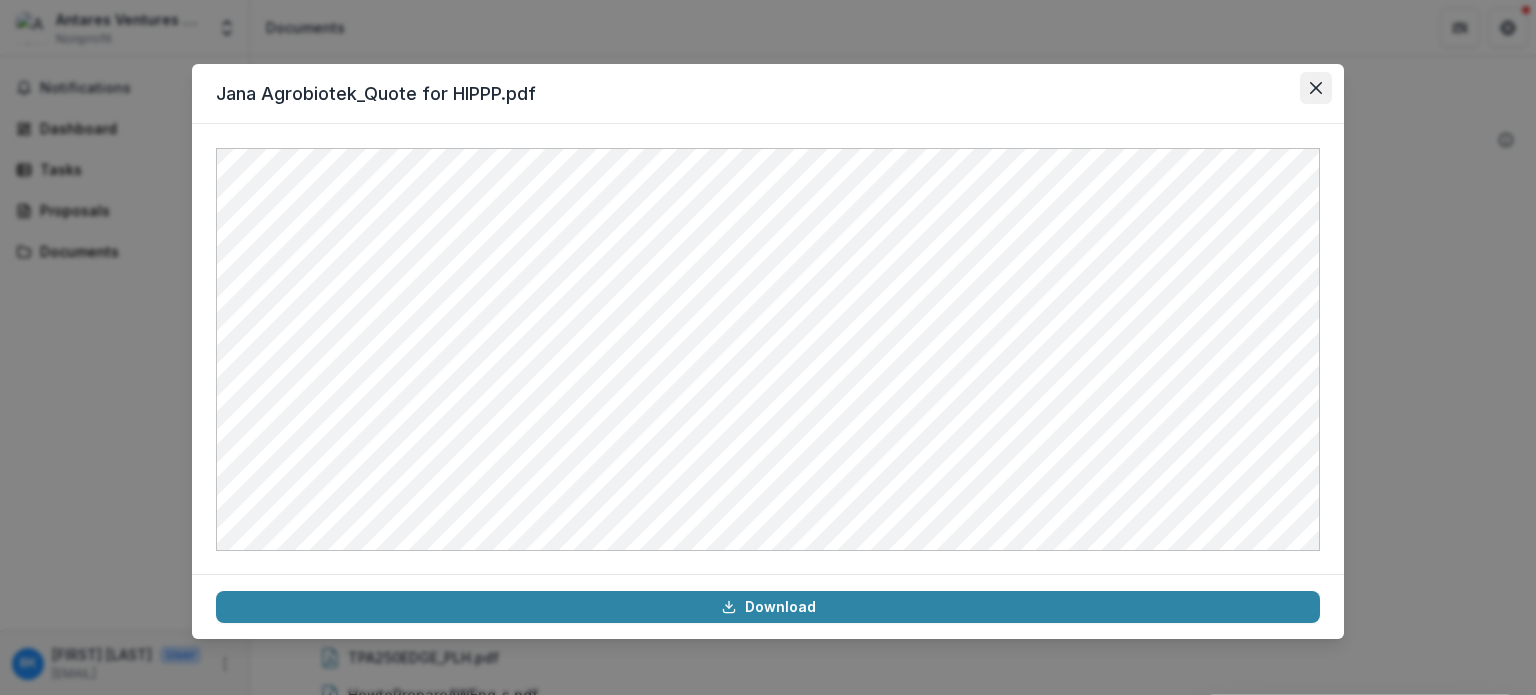click at bounding box center [1316, 88] 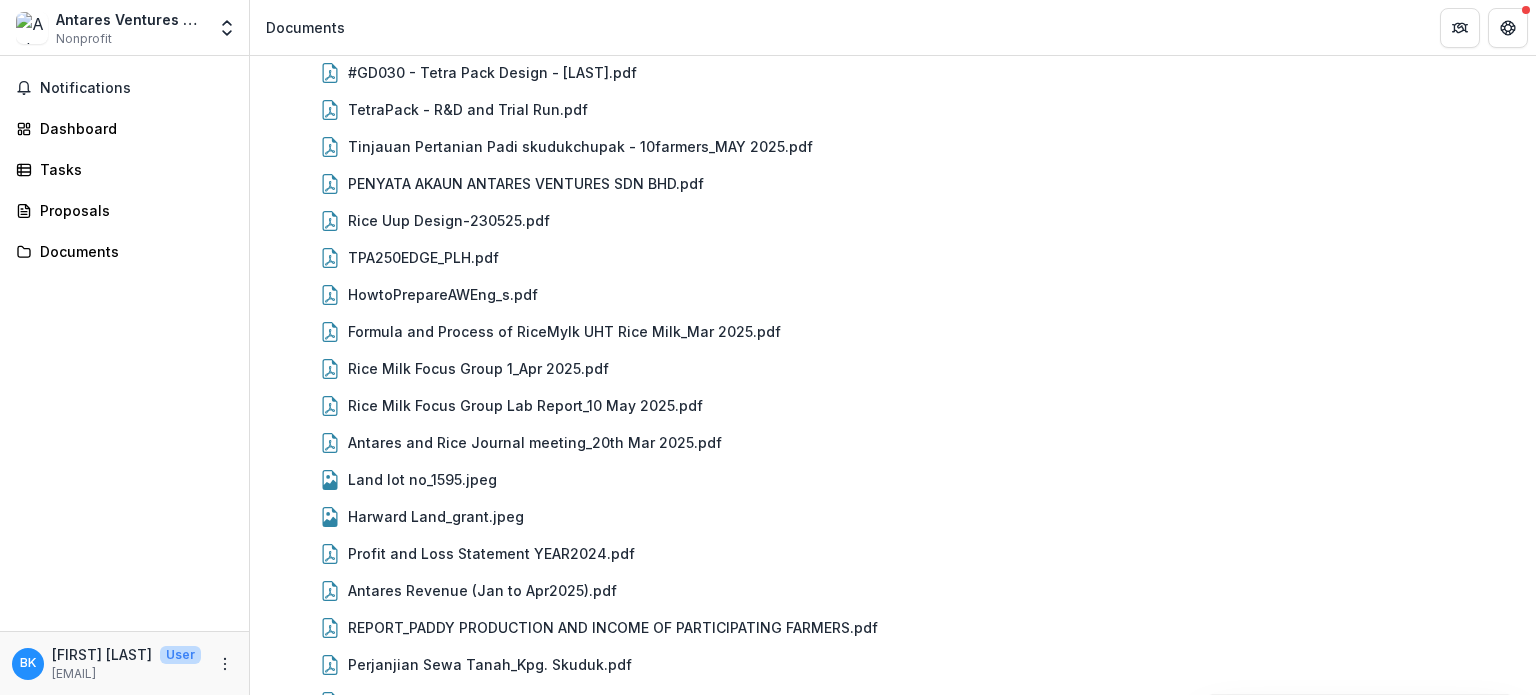 scroll, scrollTop: 475, scrollLeft: 0, axis: vertical 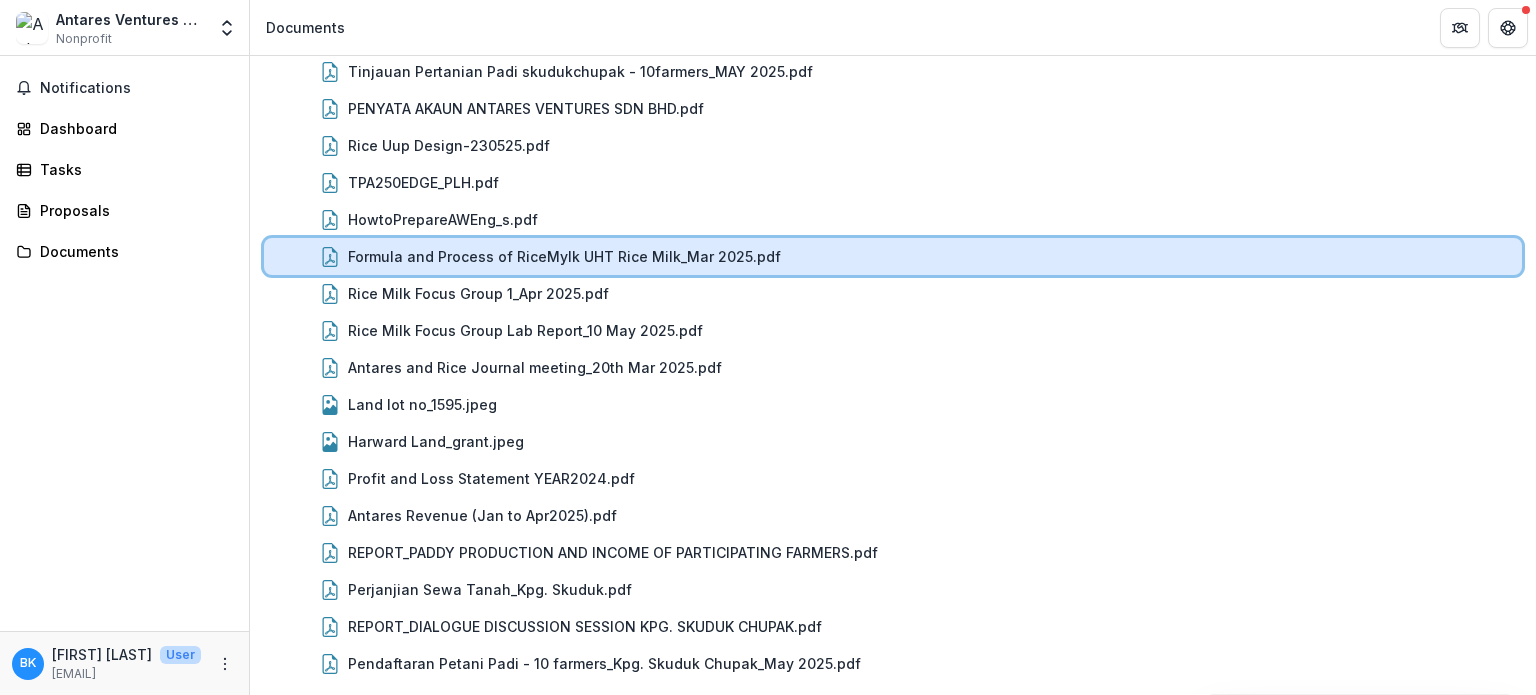 click on "Formula and Process of RiceMylk UHT Rice Milk_Mar 2025.pdf" at bounding box center [893, 256] 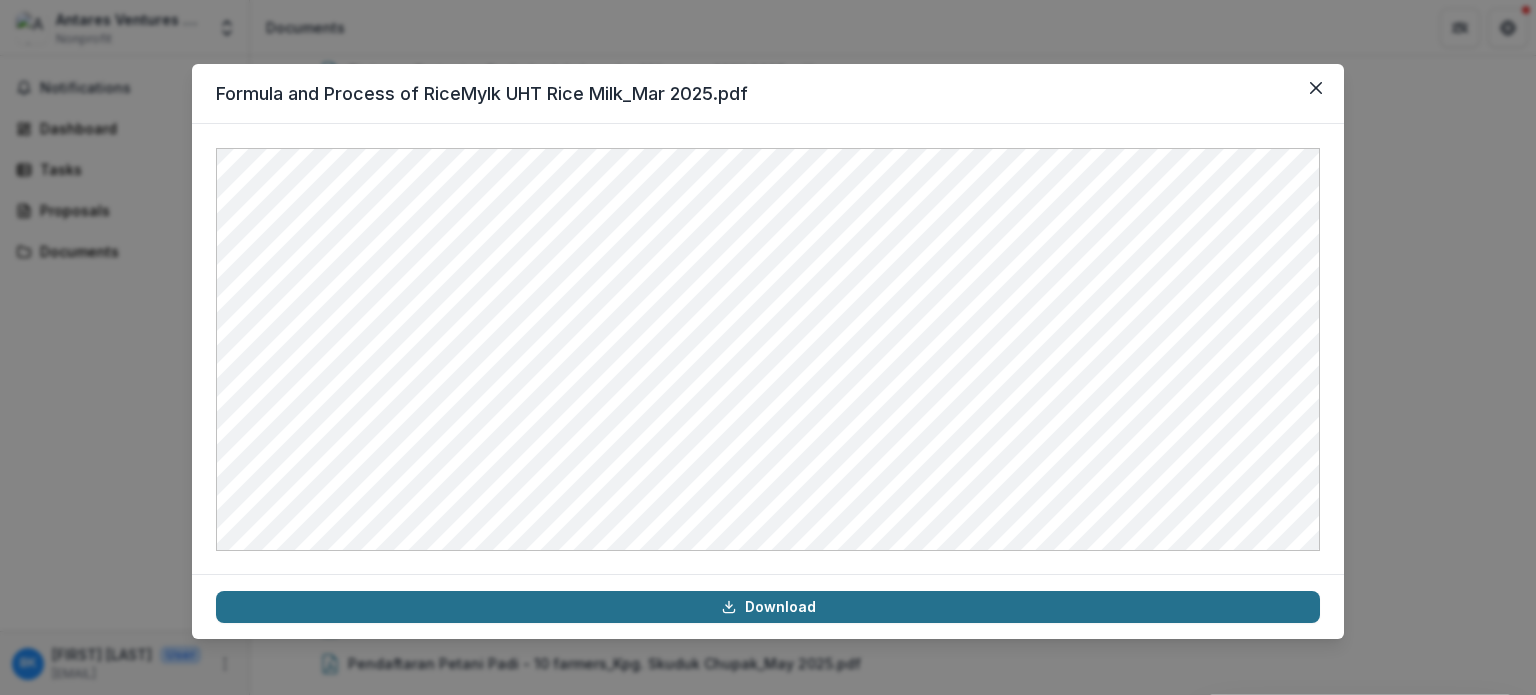 click on "Download" at bounding box center (768, 607) 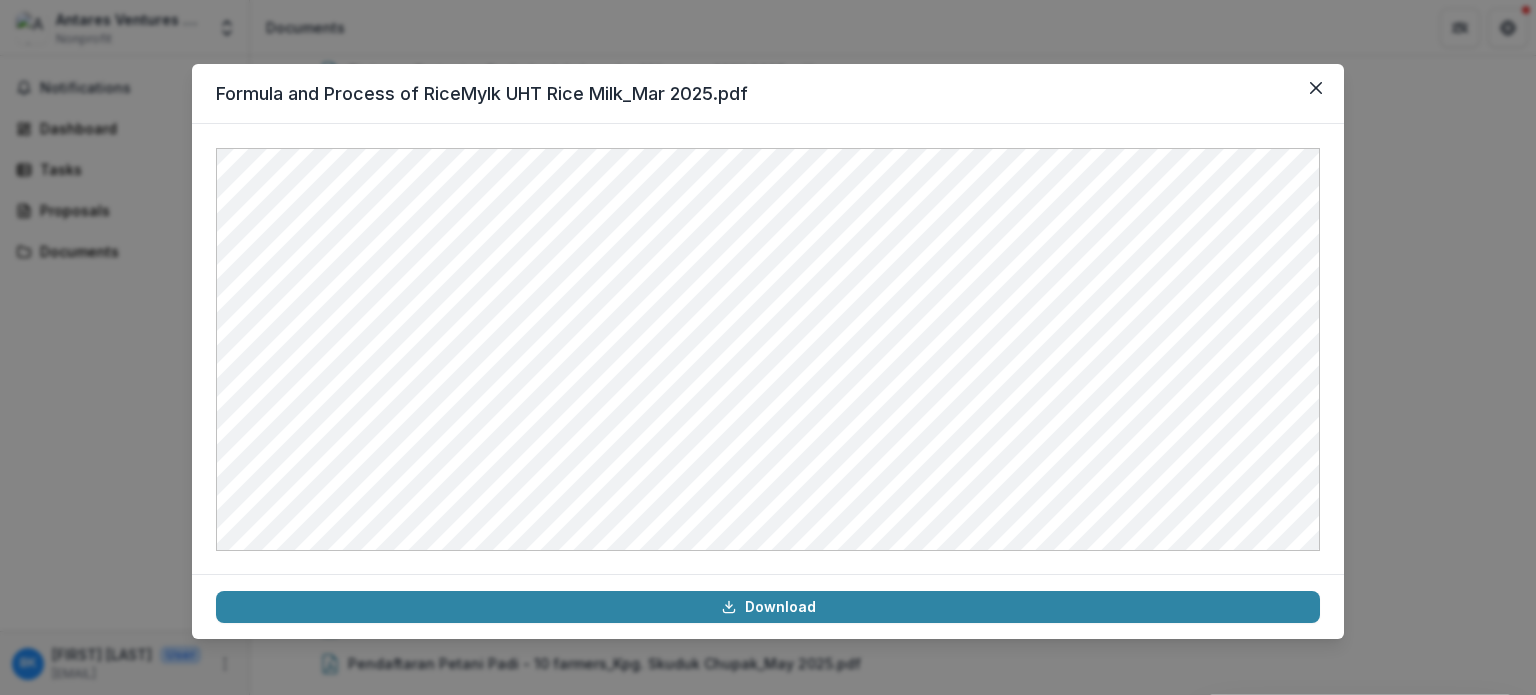 click on "Formula and Process of RiceMylk UHT Rice Milk_Mar 2025.pdf Download" at bounding box center [768, 347] 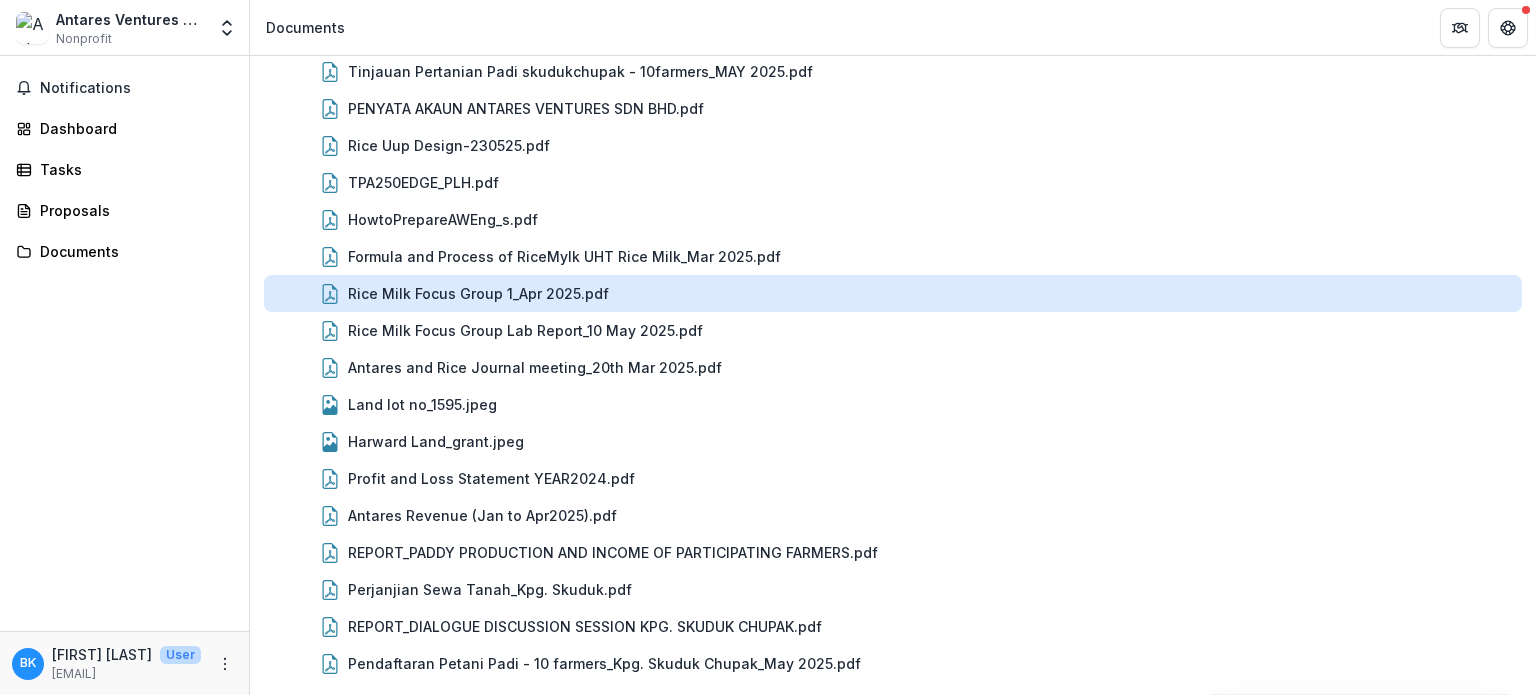 click on "Rice Milk Focus Group 1_Apr 2025.pdf" at bounding box center [478, 293] 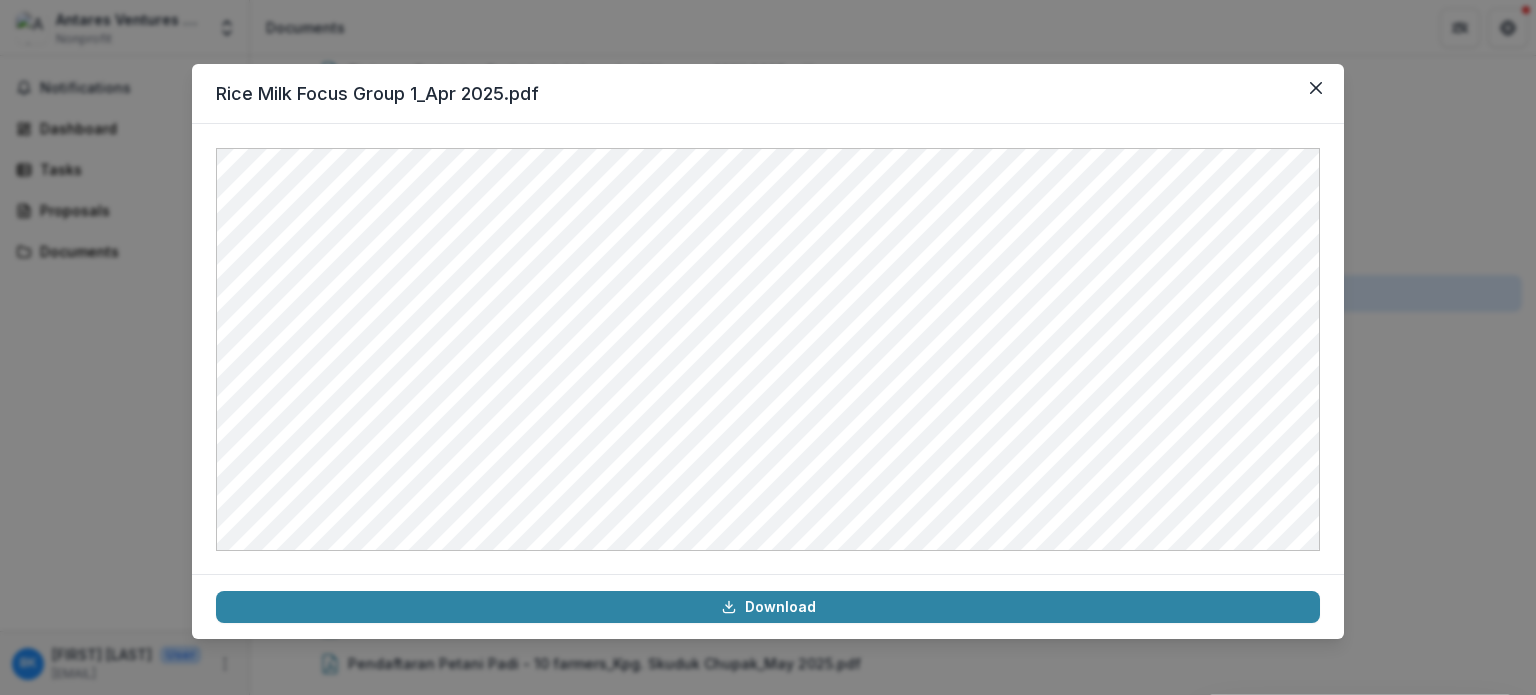 type 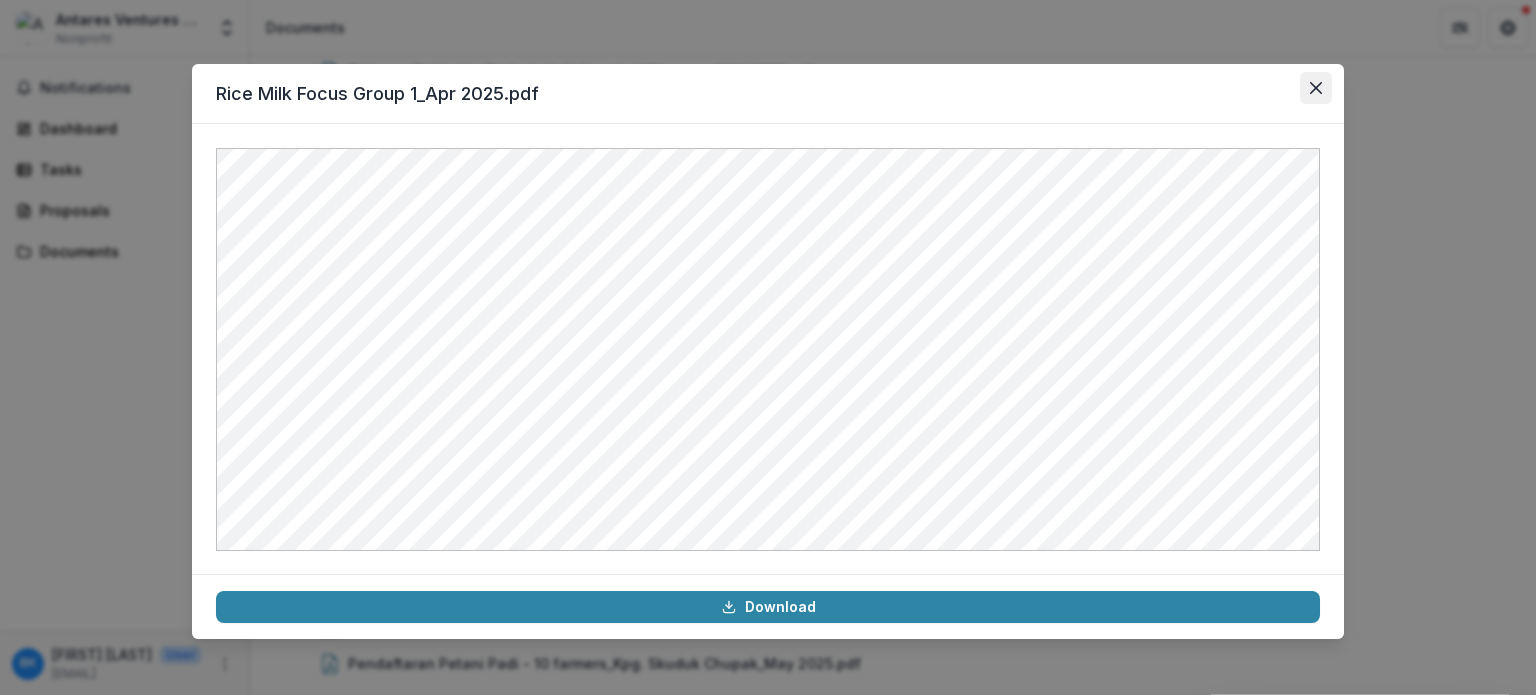 click 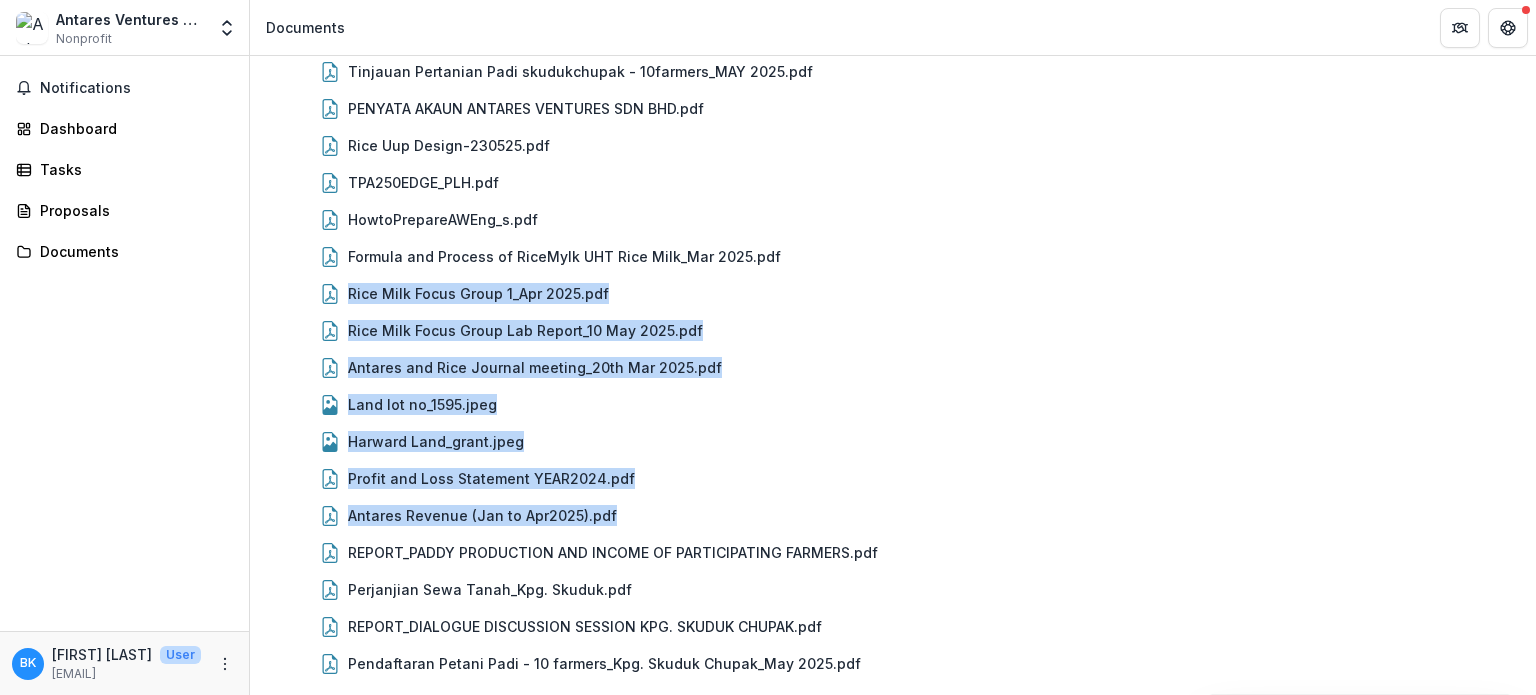 drag, startPoint x: 1535, startPoint y: 533, endPoint x: 1532, endPoint y: 258, distance: 275.01636 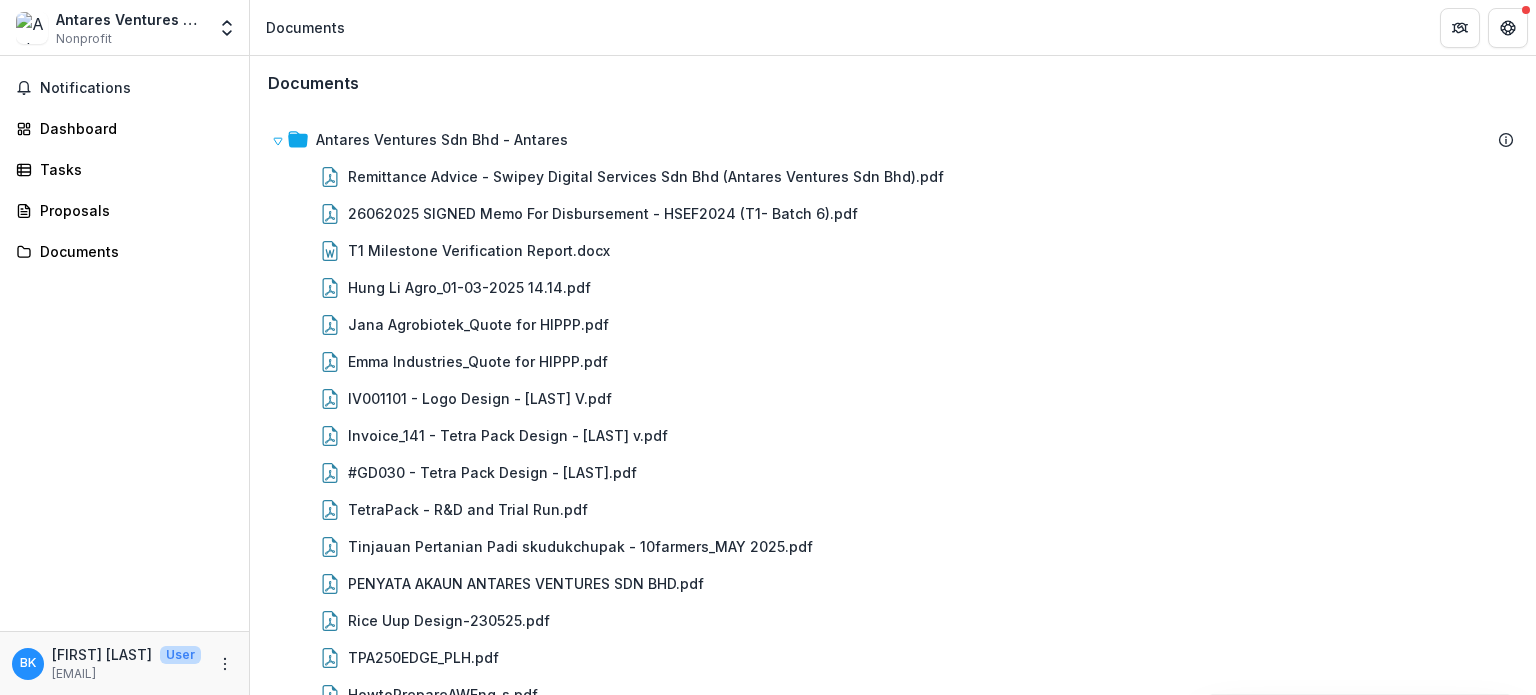 scroll, scrollTop: 0, scrollLeft: 0, axis: both 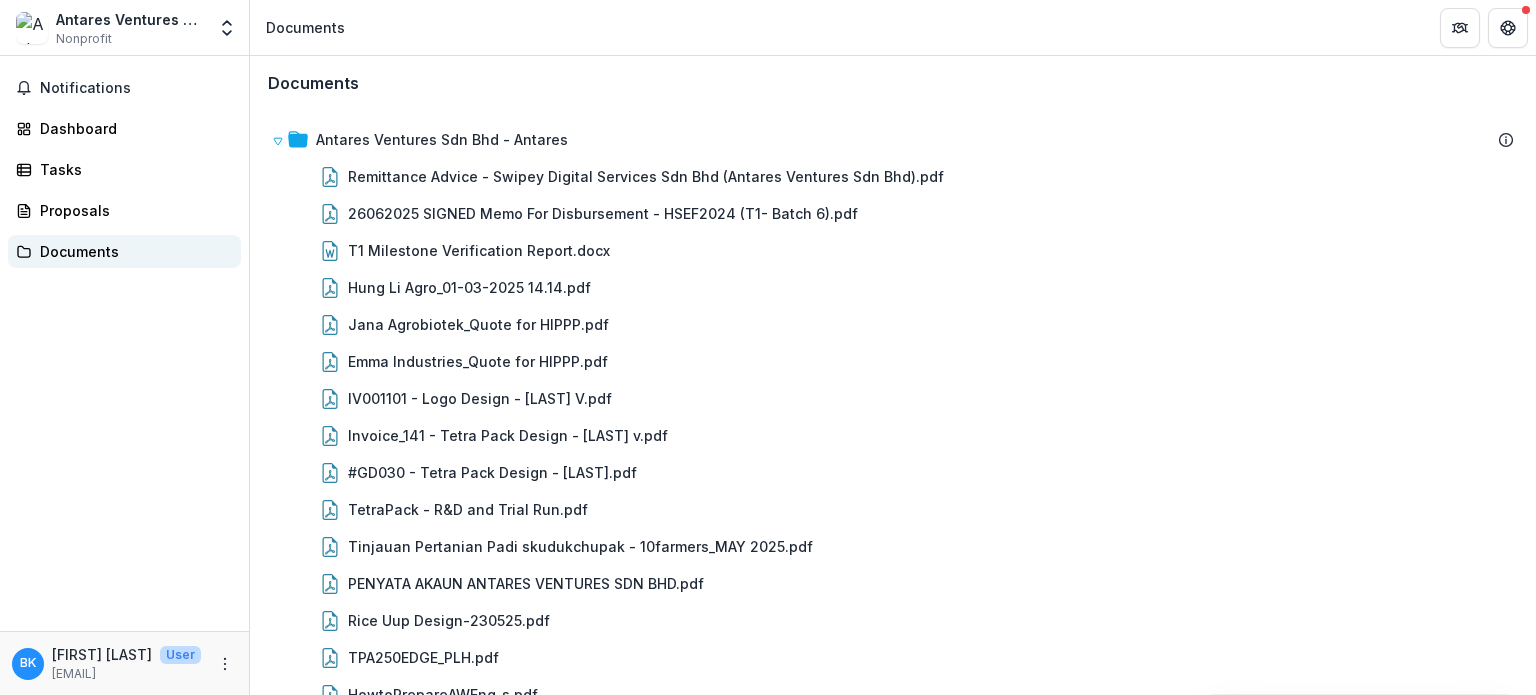 click on "Documents" at bounding box center [132, 251] 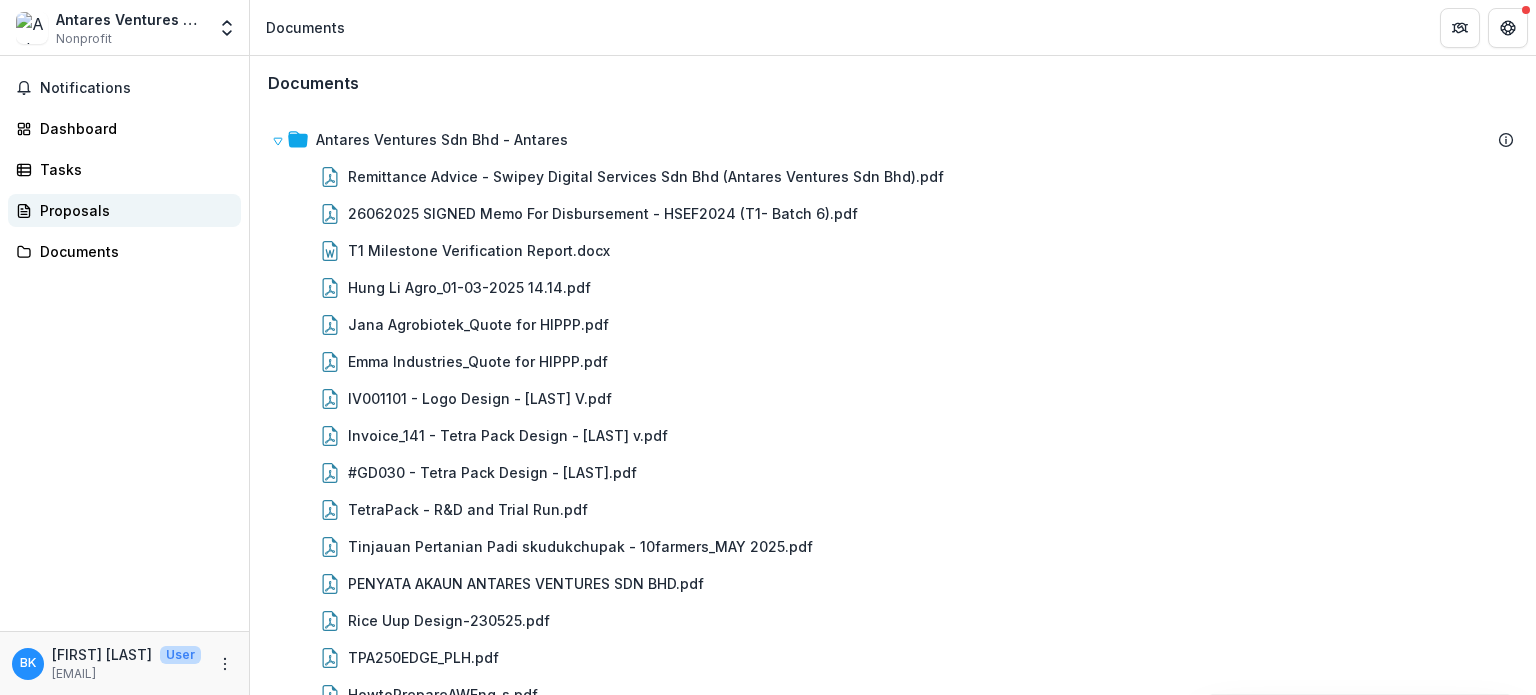 click on "Proposals" at bounding box center [132, 210] 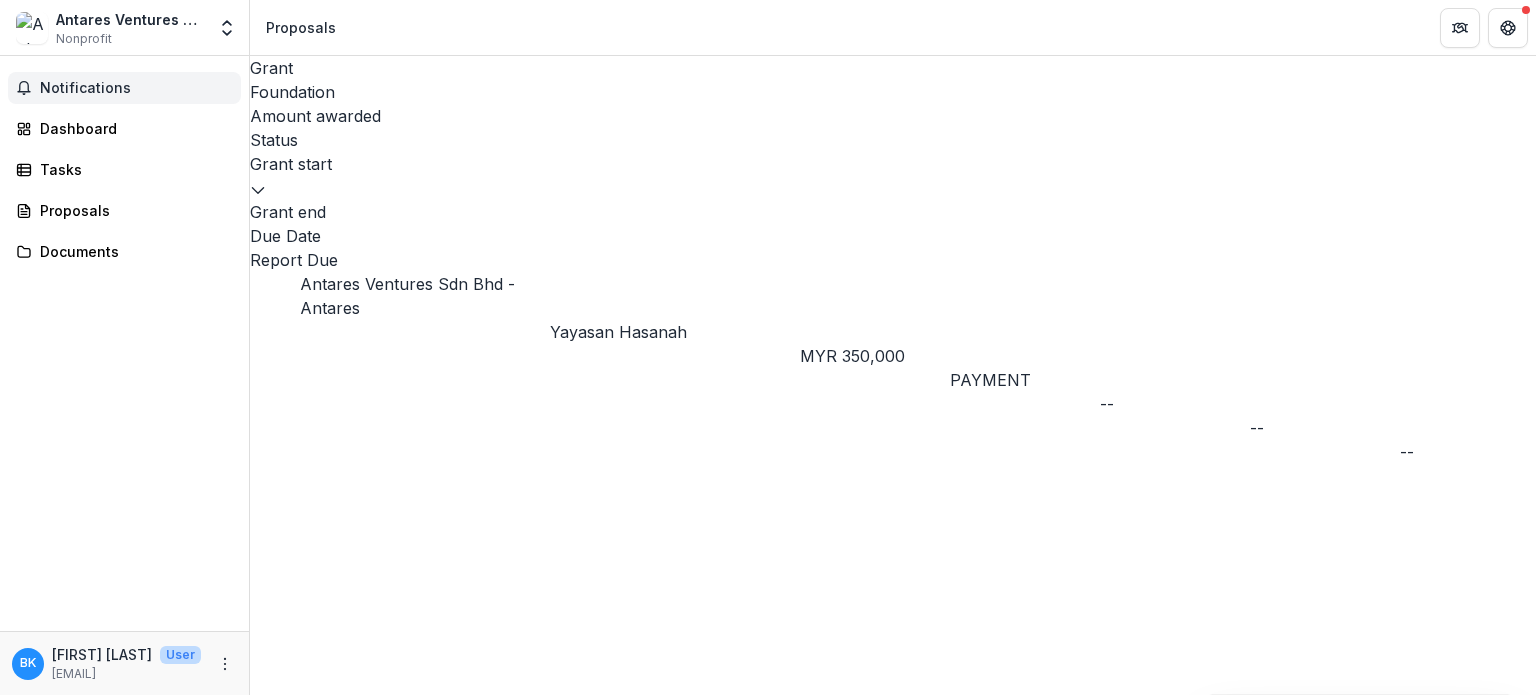 click on "Notifications" at bounding box center (136, 88) 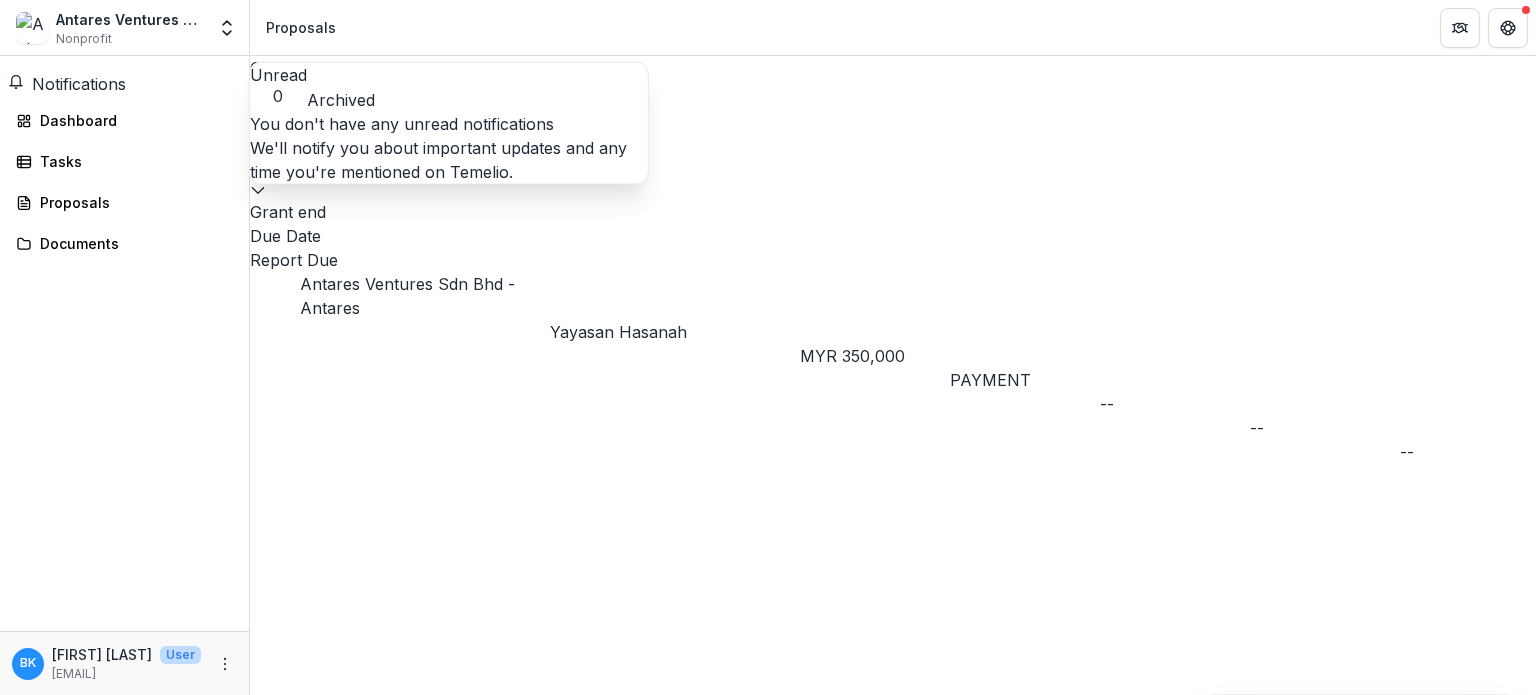 click on "Notifications" at bounding box center [67, 84] 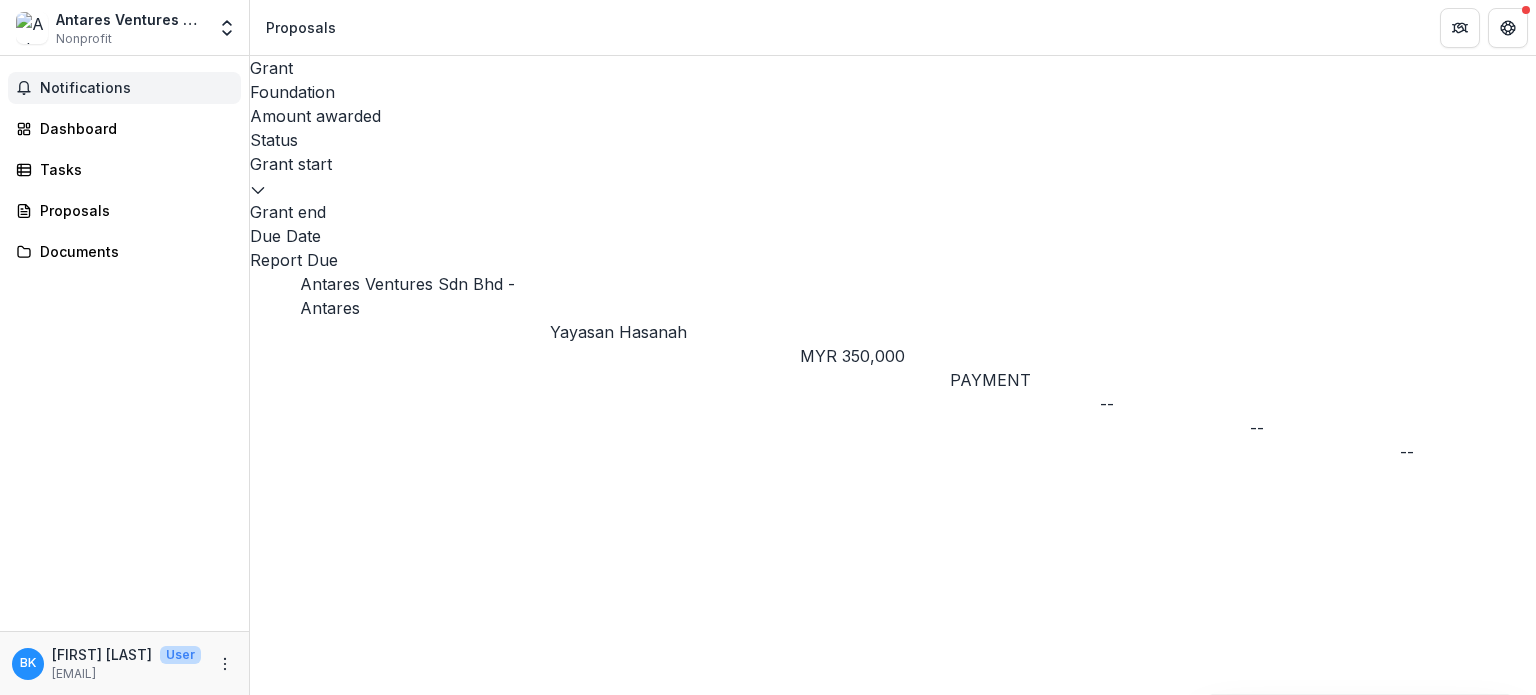 click on "Notifications" at bounding box center (124, 88) 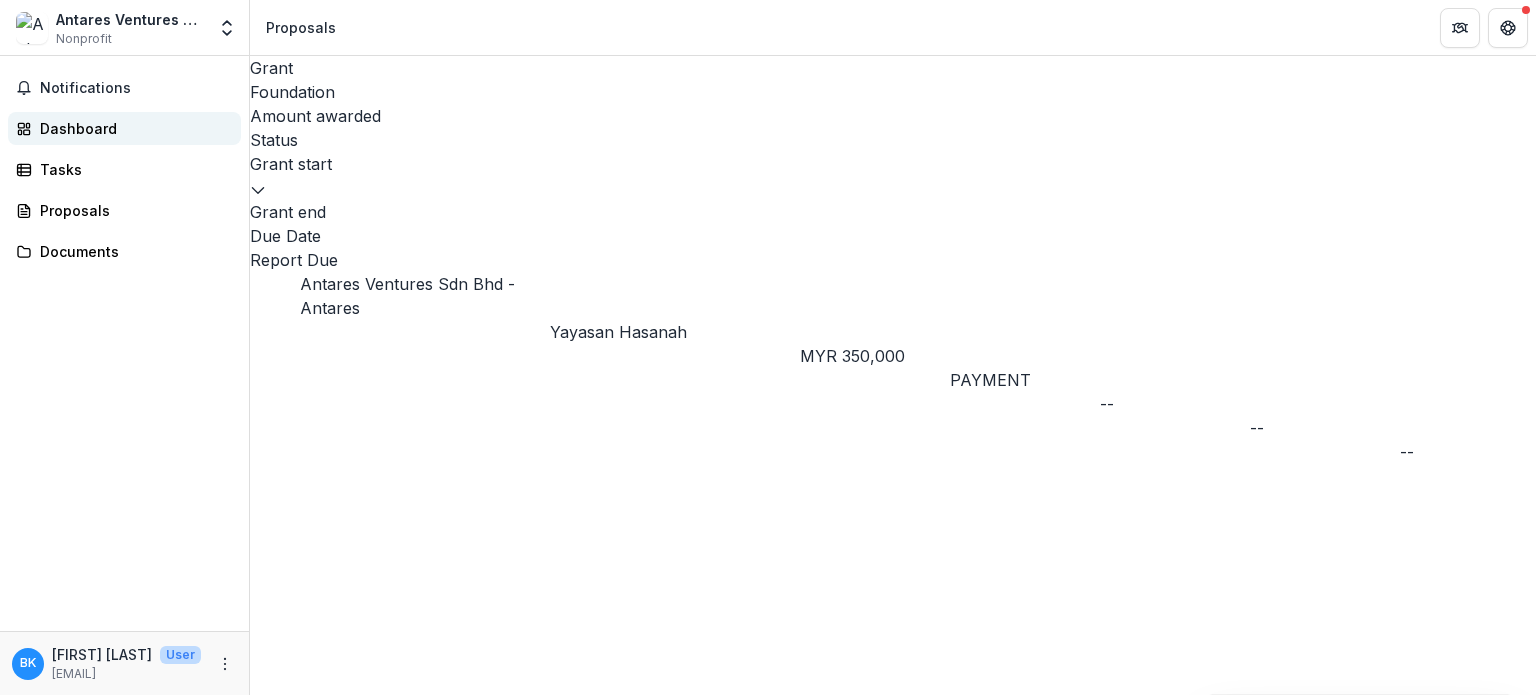 click on "Dashboard" at bounding box center [132, 128] 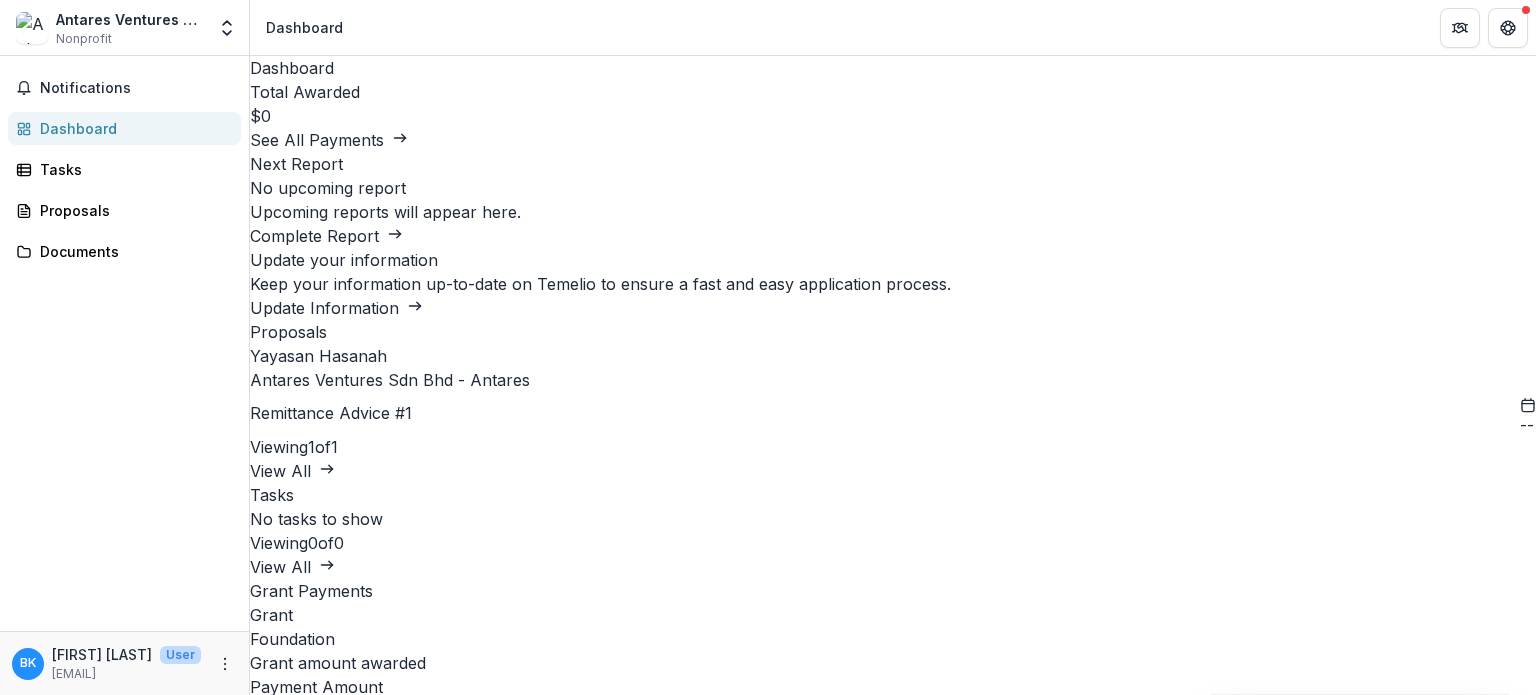 click on "Antares Ventures Sdn Bhd - Antares" at bounding box center (390, 380) 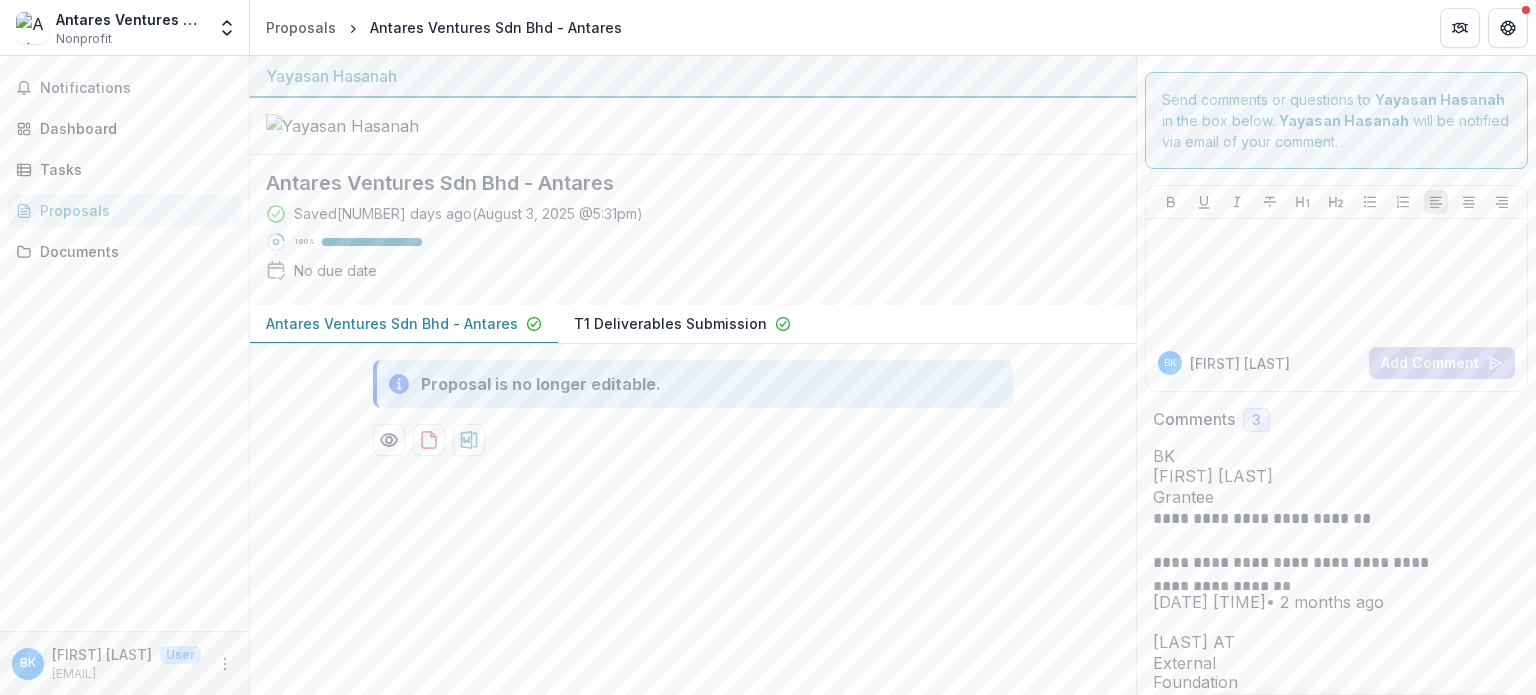 click on "Antares Ventures Sdn Bhd - Antares" at bounding box center (392, 323) 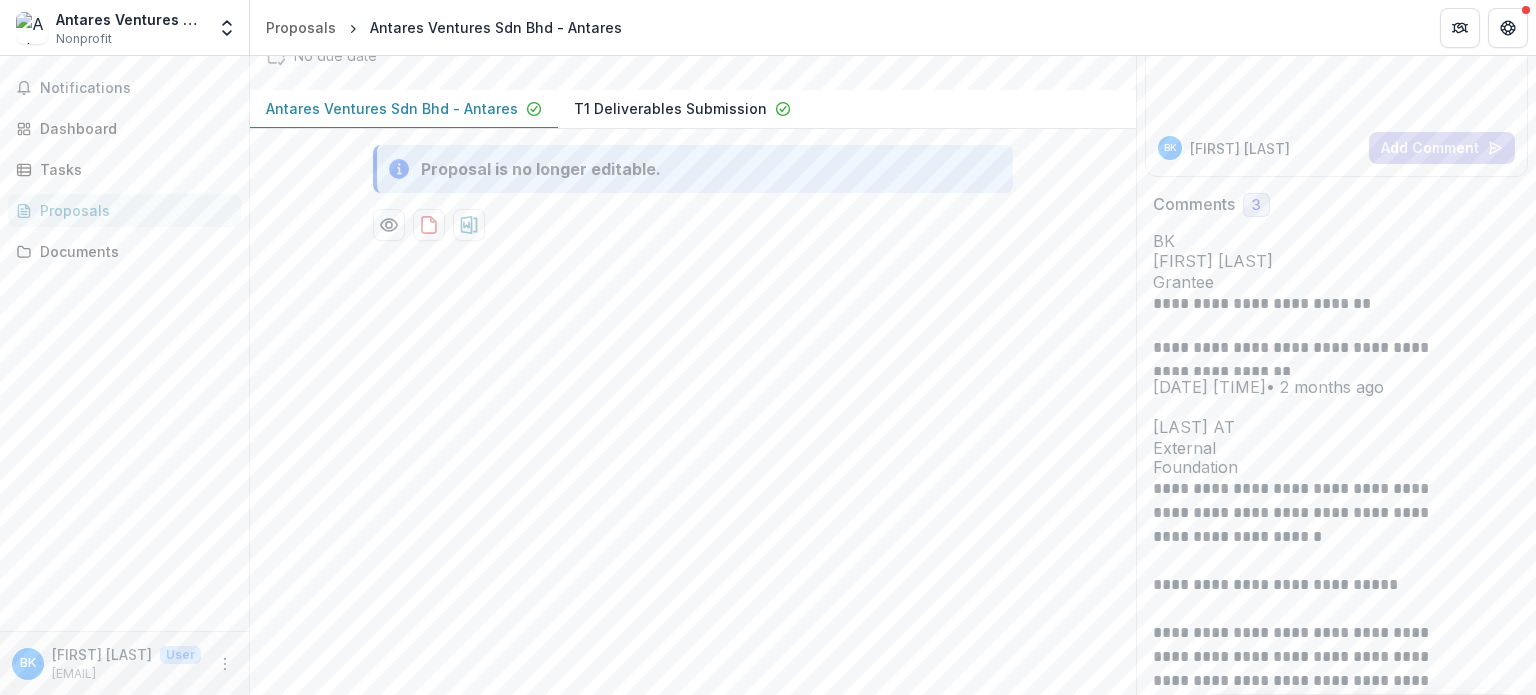 scroll, scrollTop: 209, scrollLeft: 0, axis: vertical 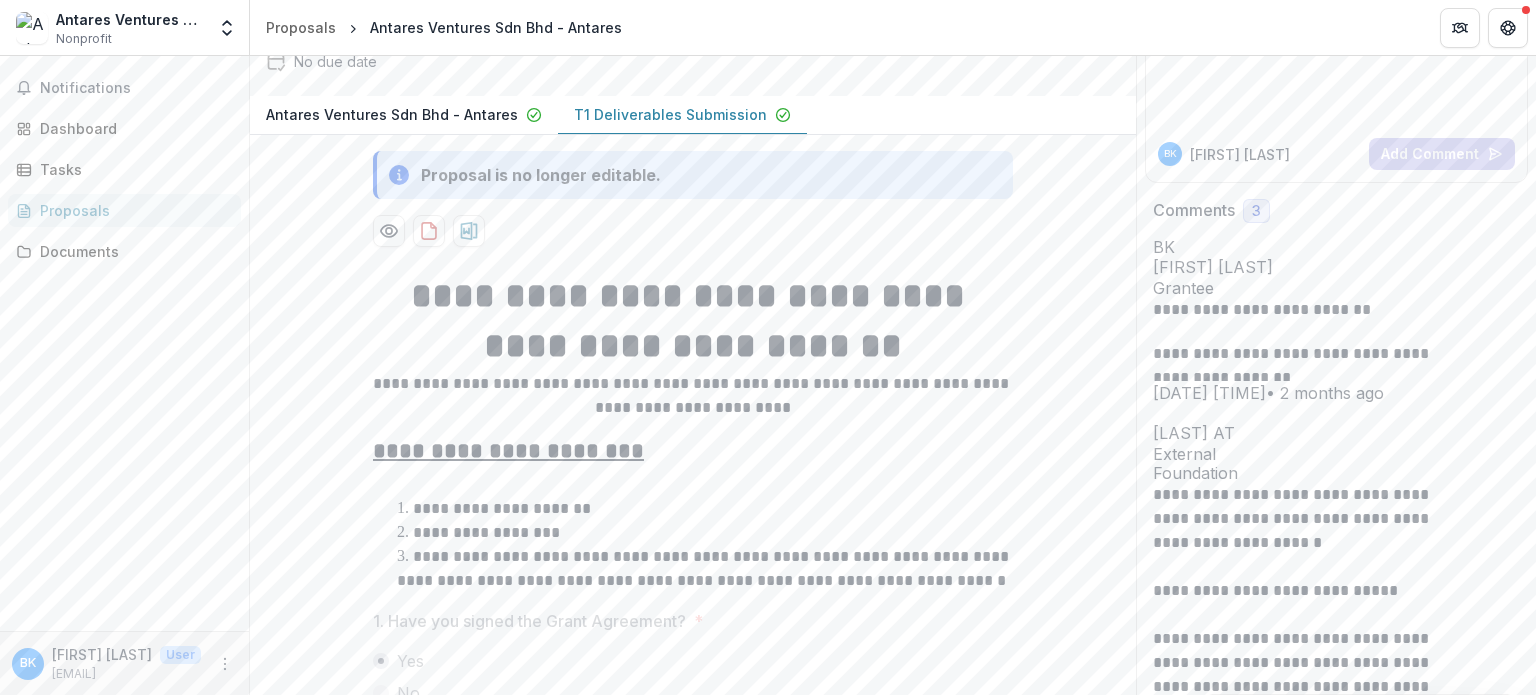 click on "T1 Deliverables Submission" at bounding box center [670, 114] 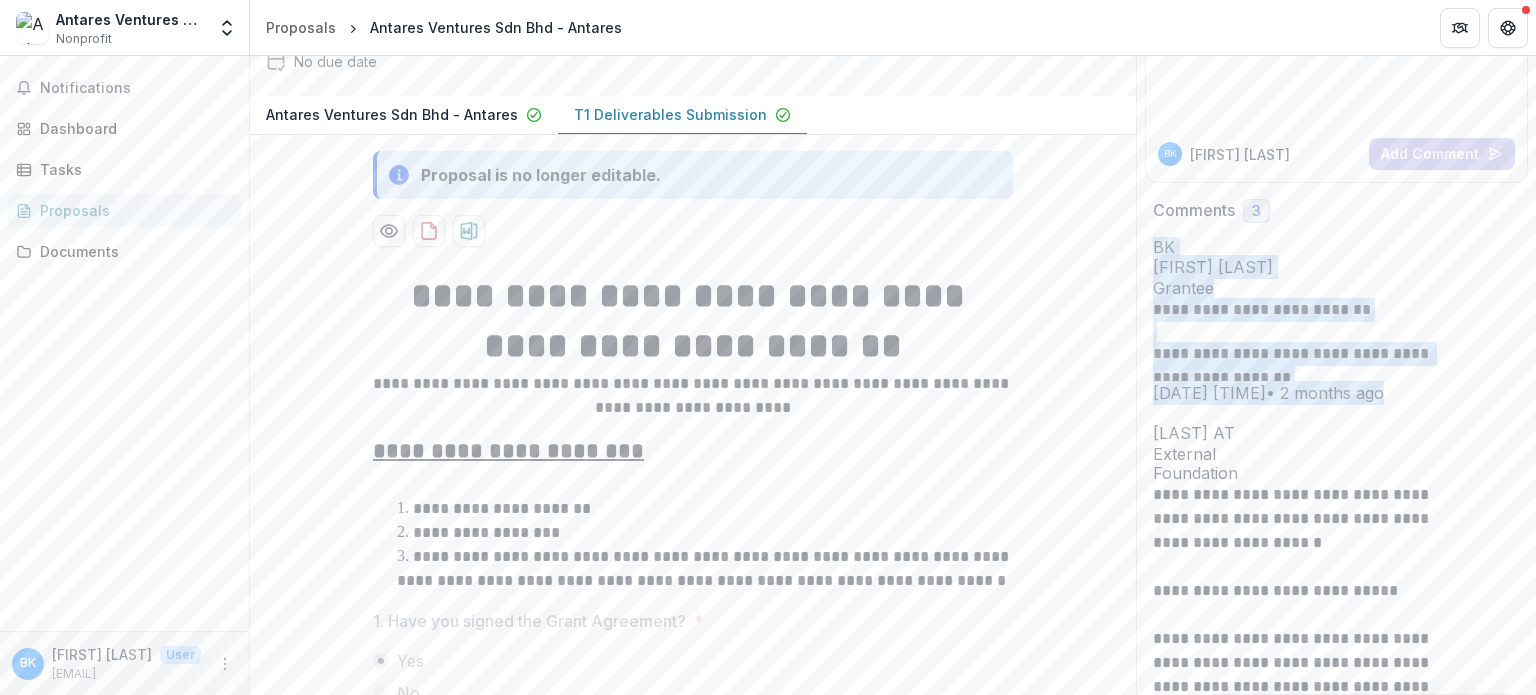 drag, startPoint x: 1535, startPoint y: 203, endPoint x: 1528, endPoint y: 280, distance: 77.31753 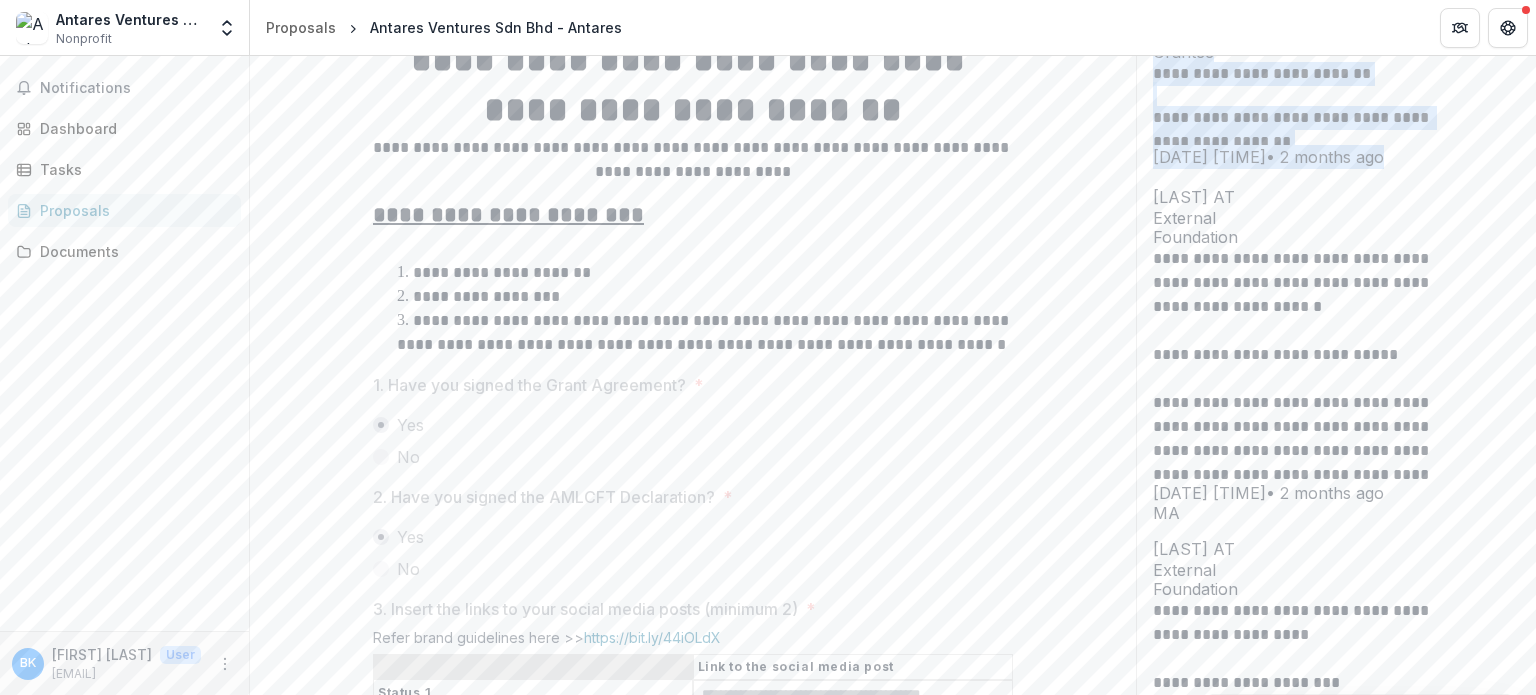 scroll, scrollTop: 446, scrollLeft: 0, axis: vertical 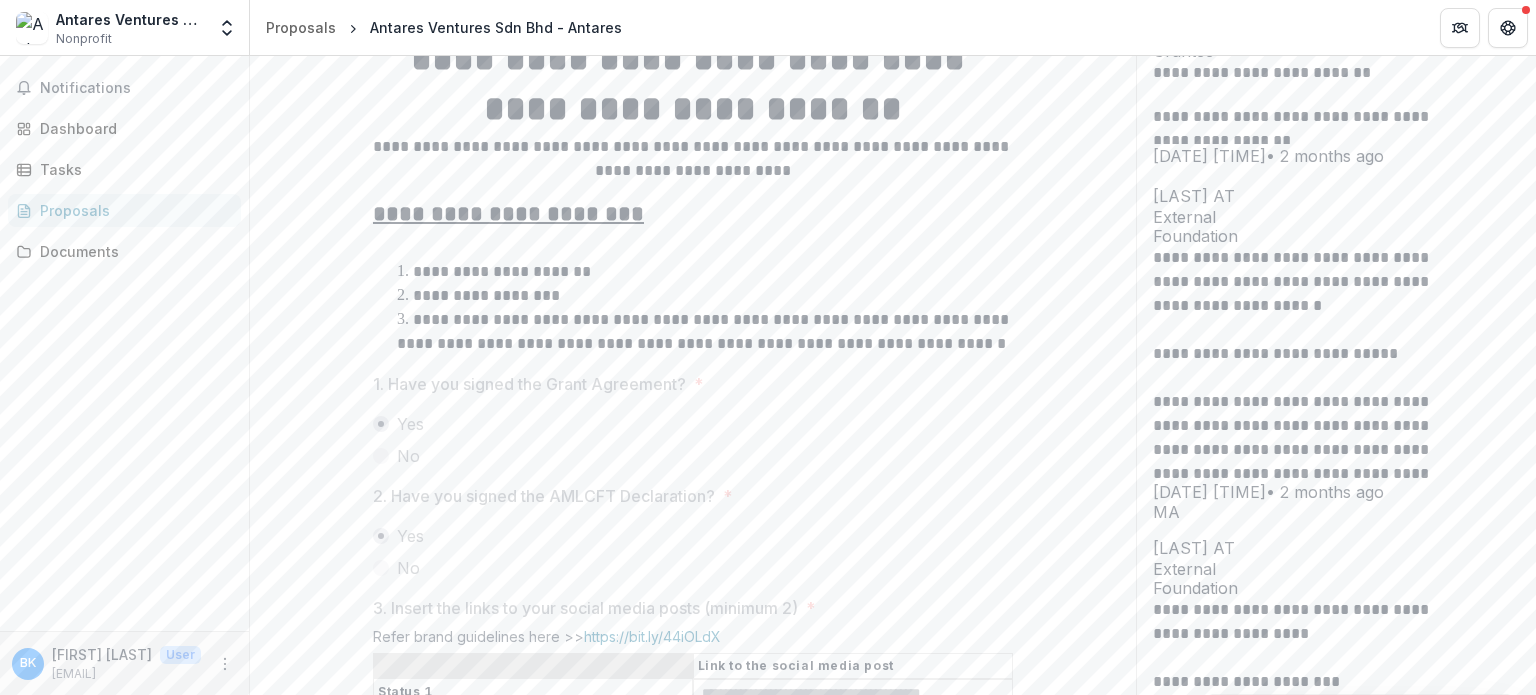 click on "**********" at bounding box center (893, 375) 